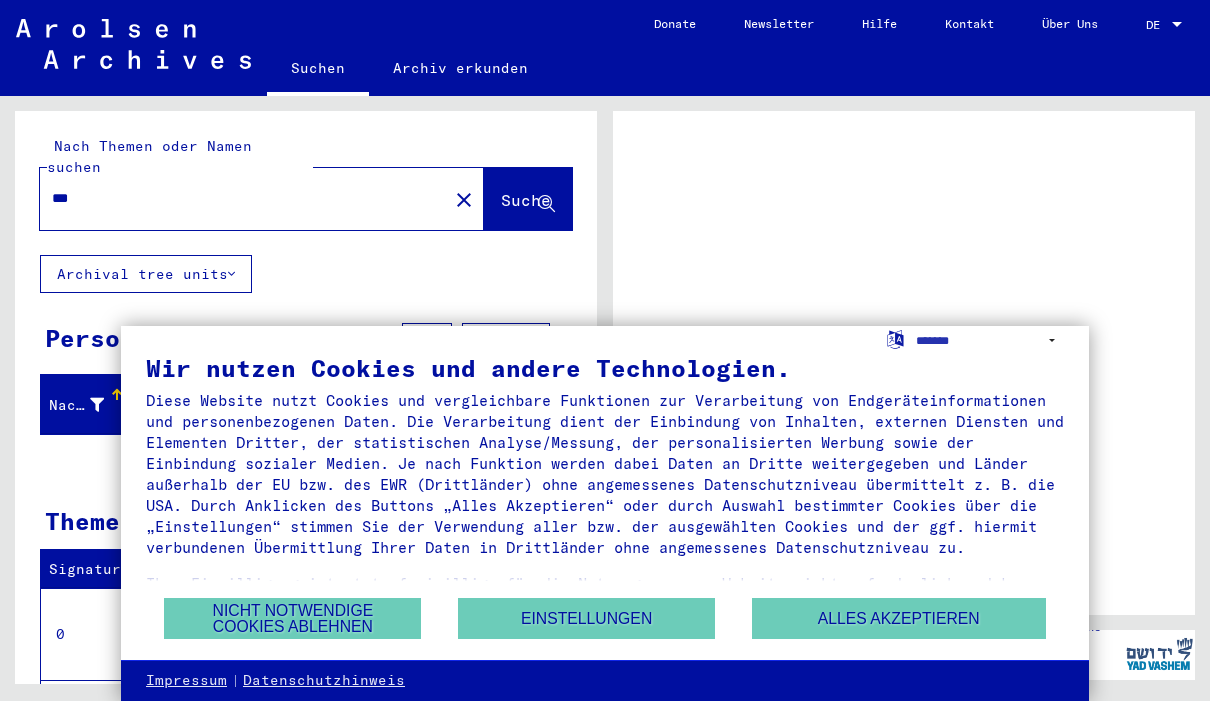 scroll, scrollTop: 0, scrollLeft: 0, axis: both 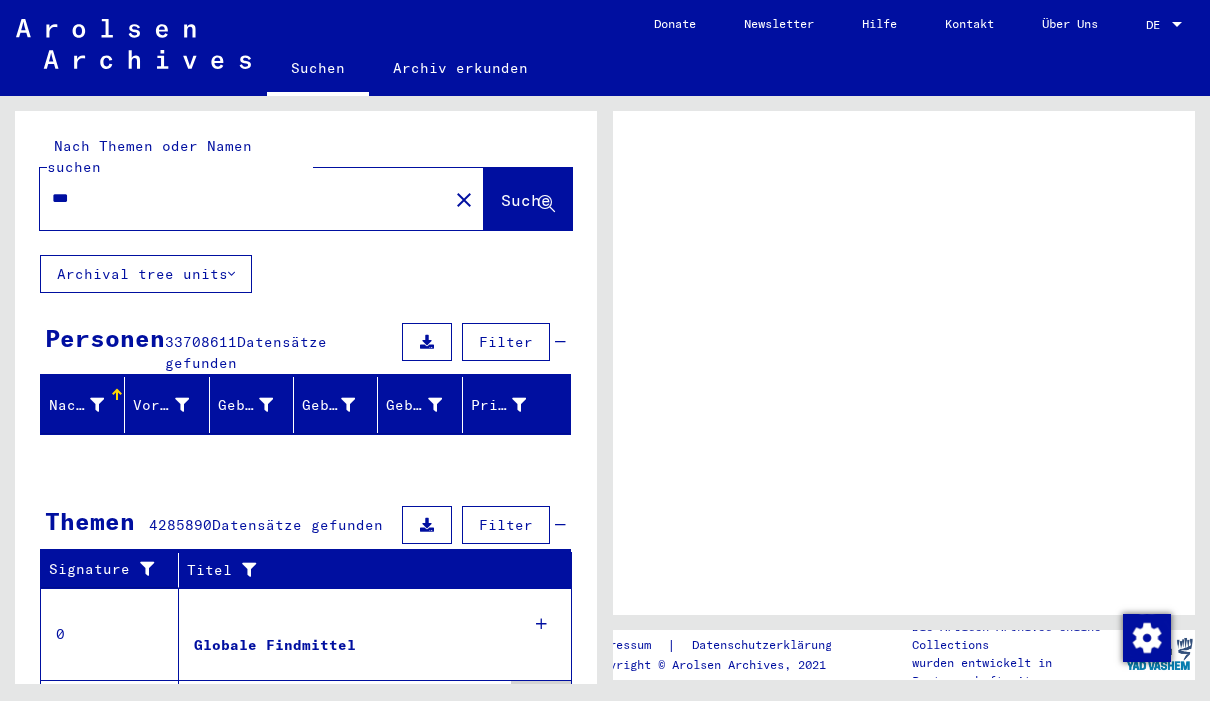 click on "DE" at bounding box center (1157, 25) 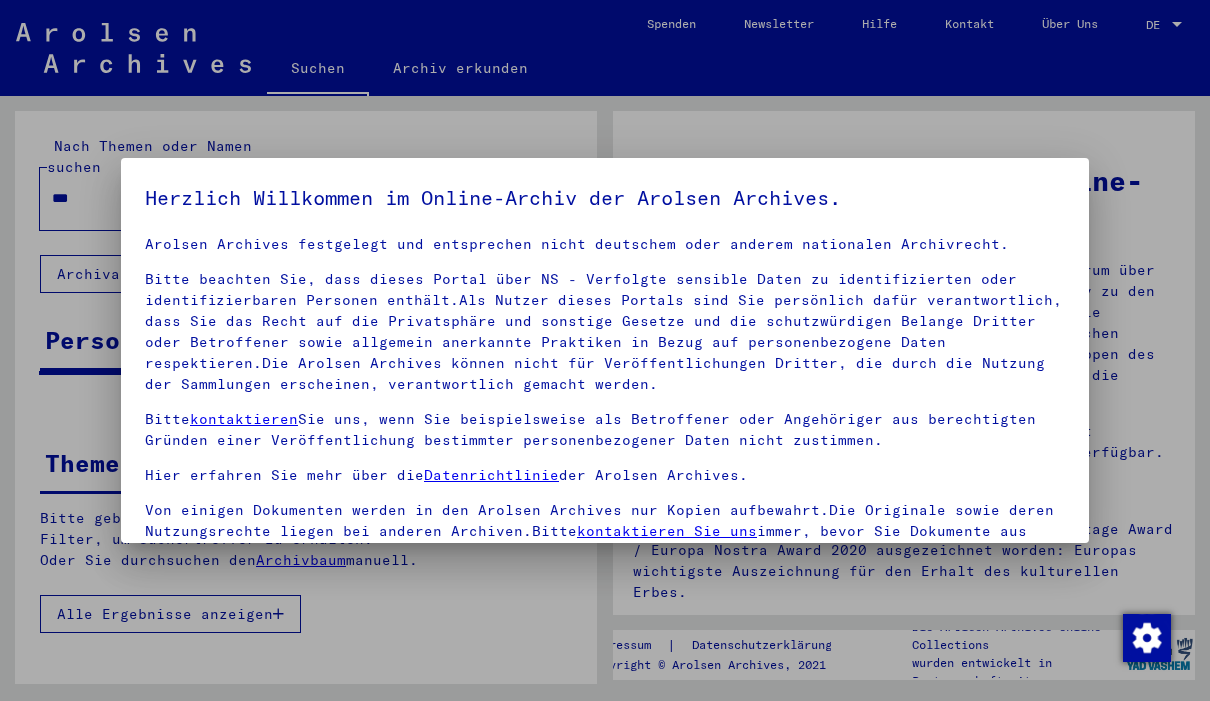 scroll, scrollTop: 33, scrollLeft: 0, axis: vertical 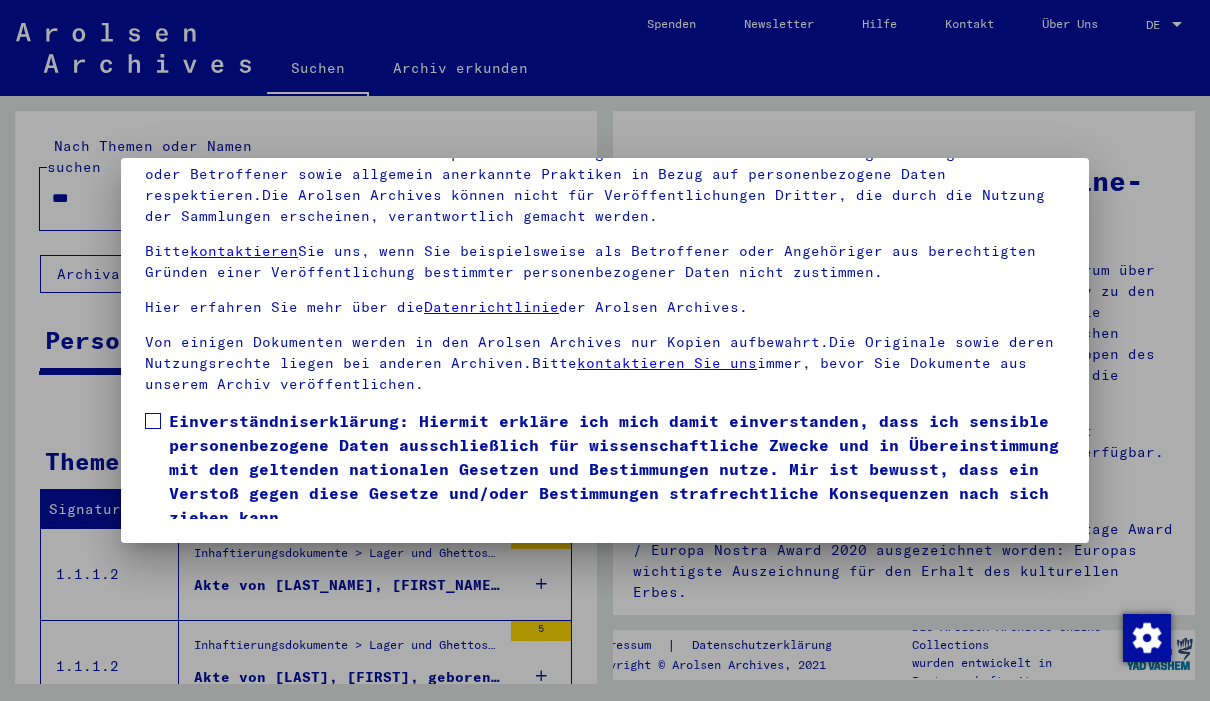 click at bounding box center (153, 421) 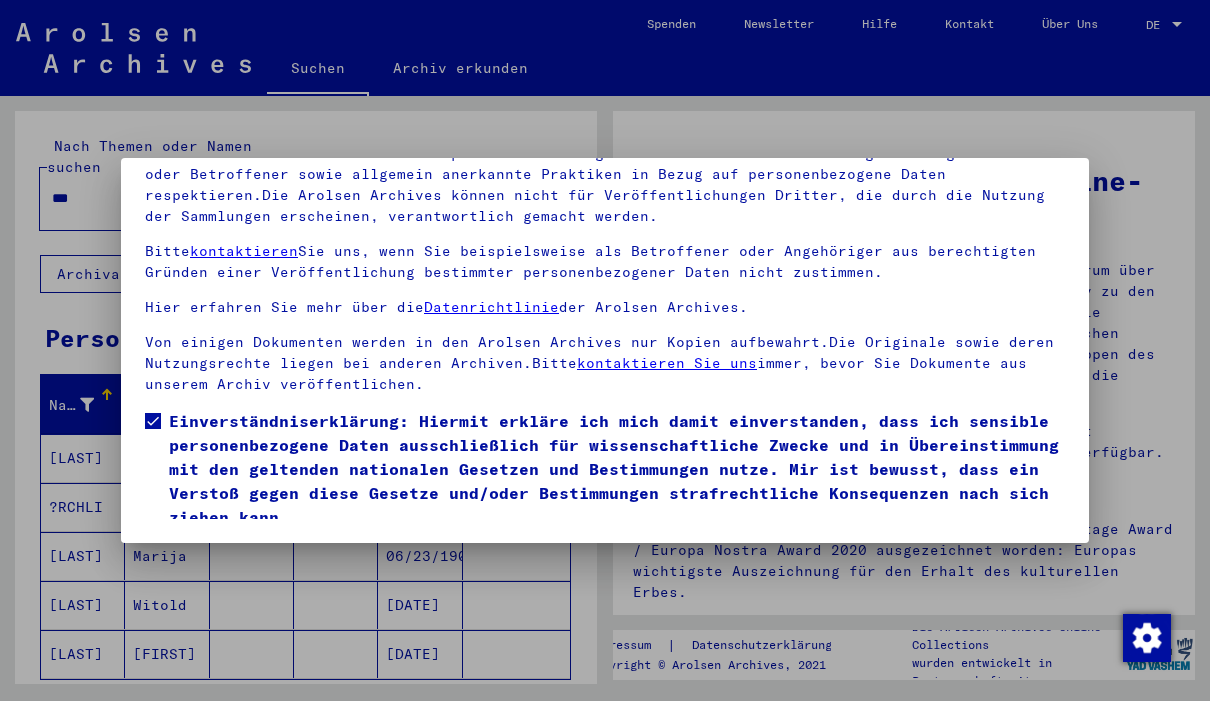 click on "Ich stimme zu" at bounding box center (220, 558) 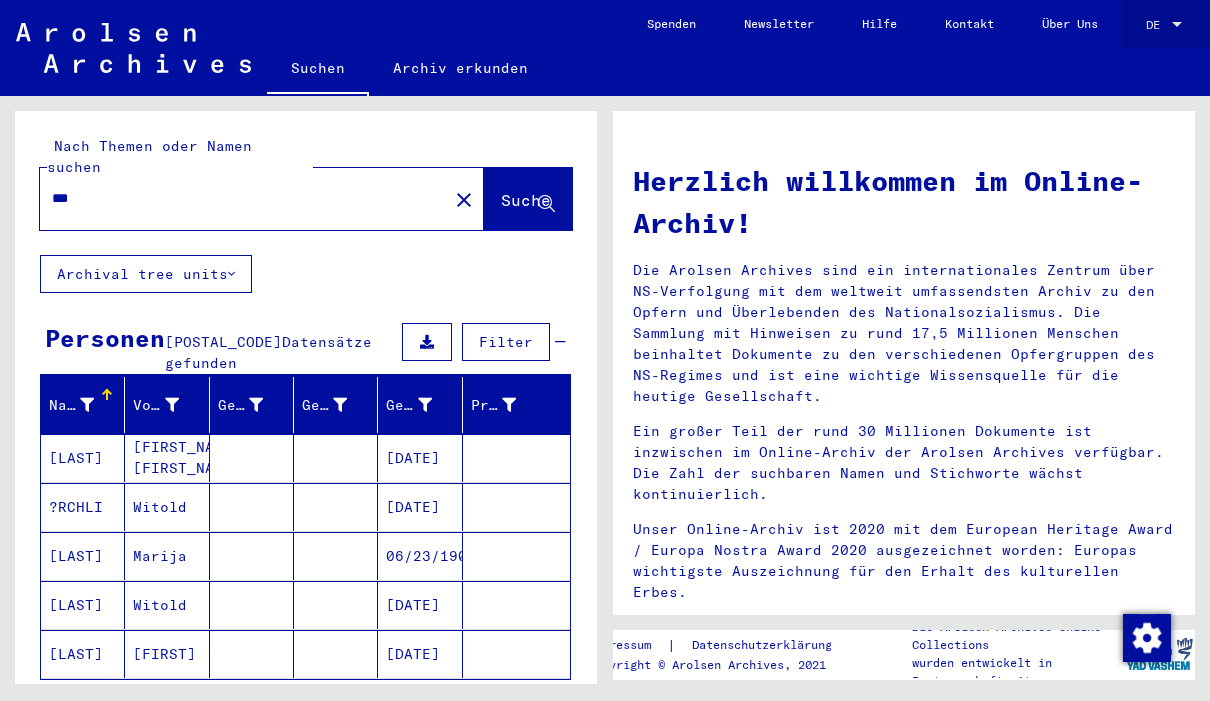 click on "DE" at bounding box center (1157, 25) 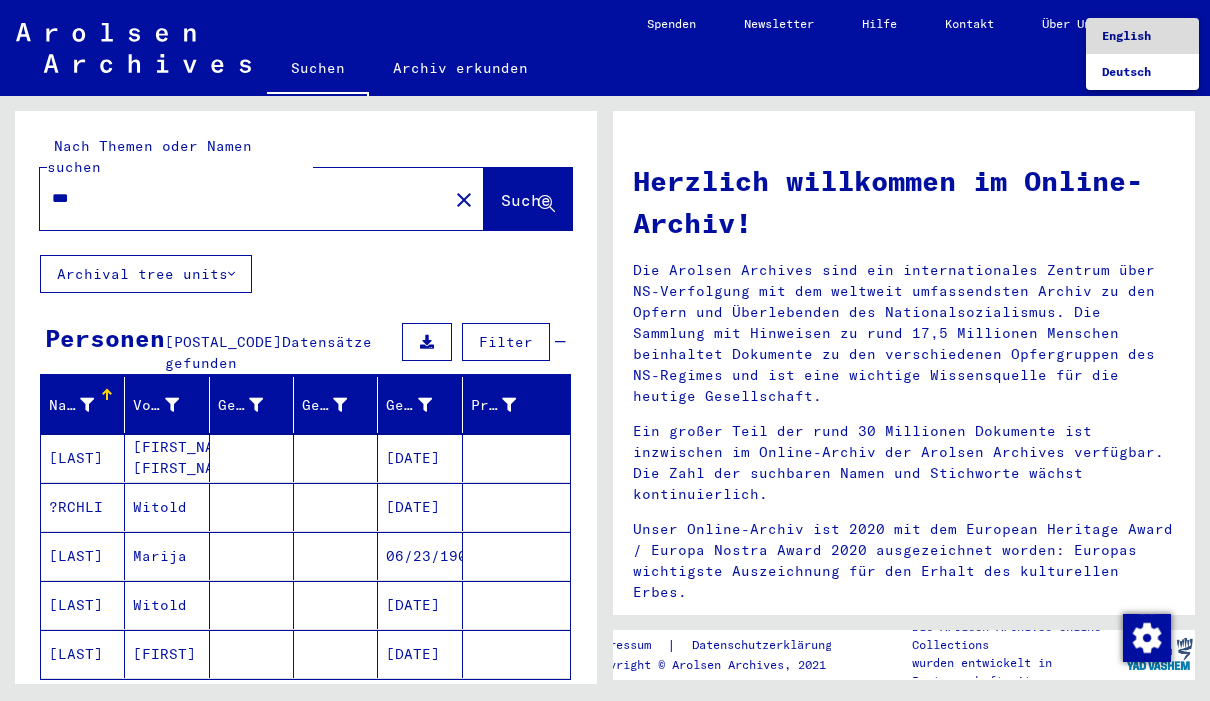 click on "English" at bounding box center (1126, 35) 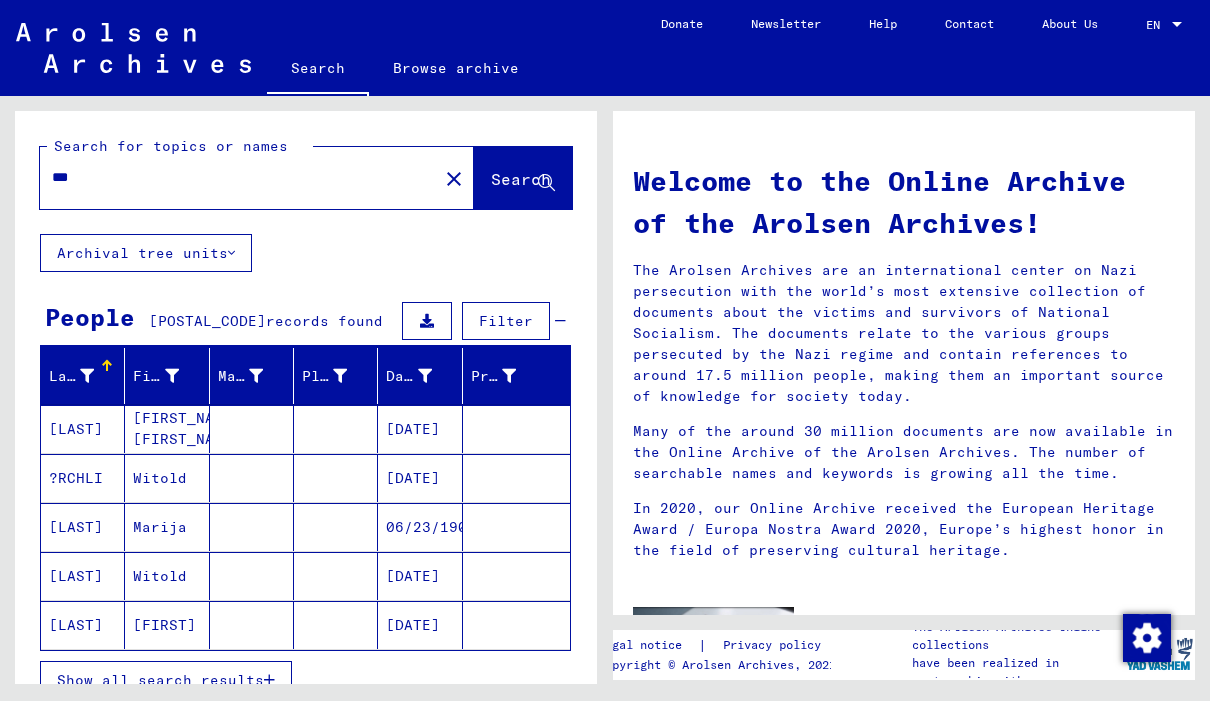 click on "***" at bounding box center (233, 177) 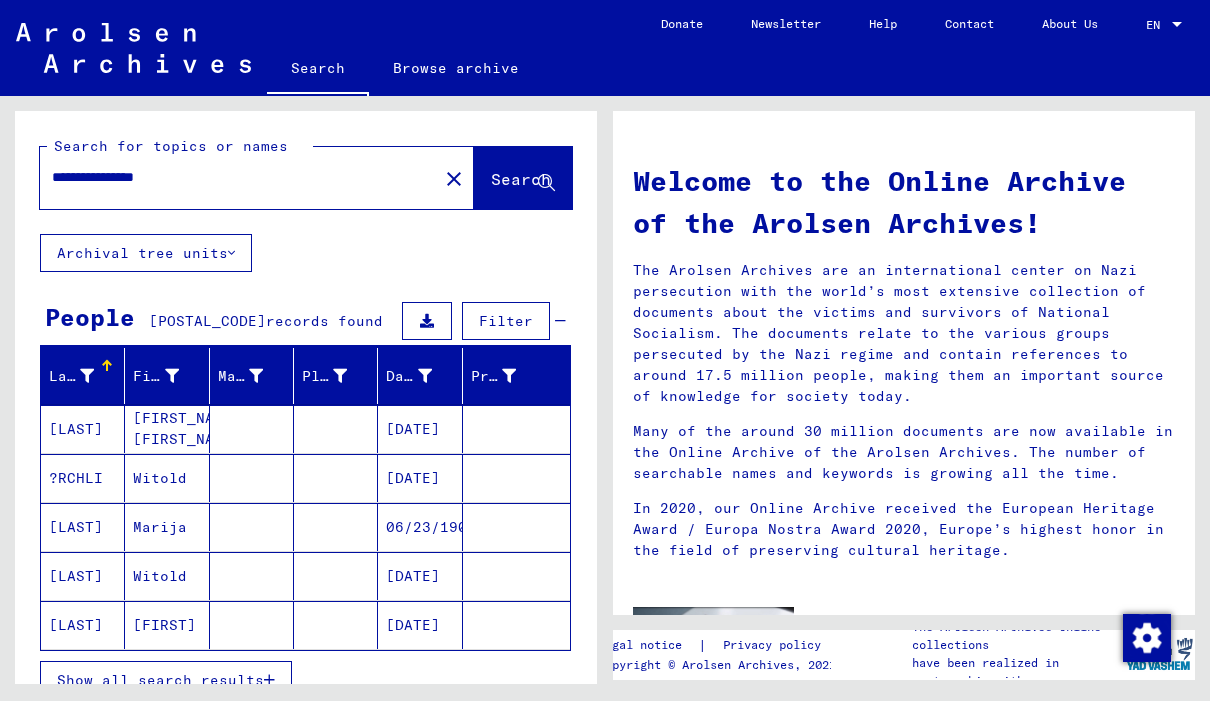 type on "**********" 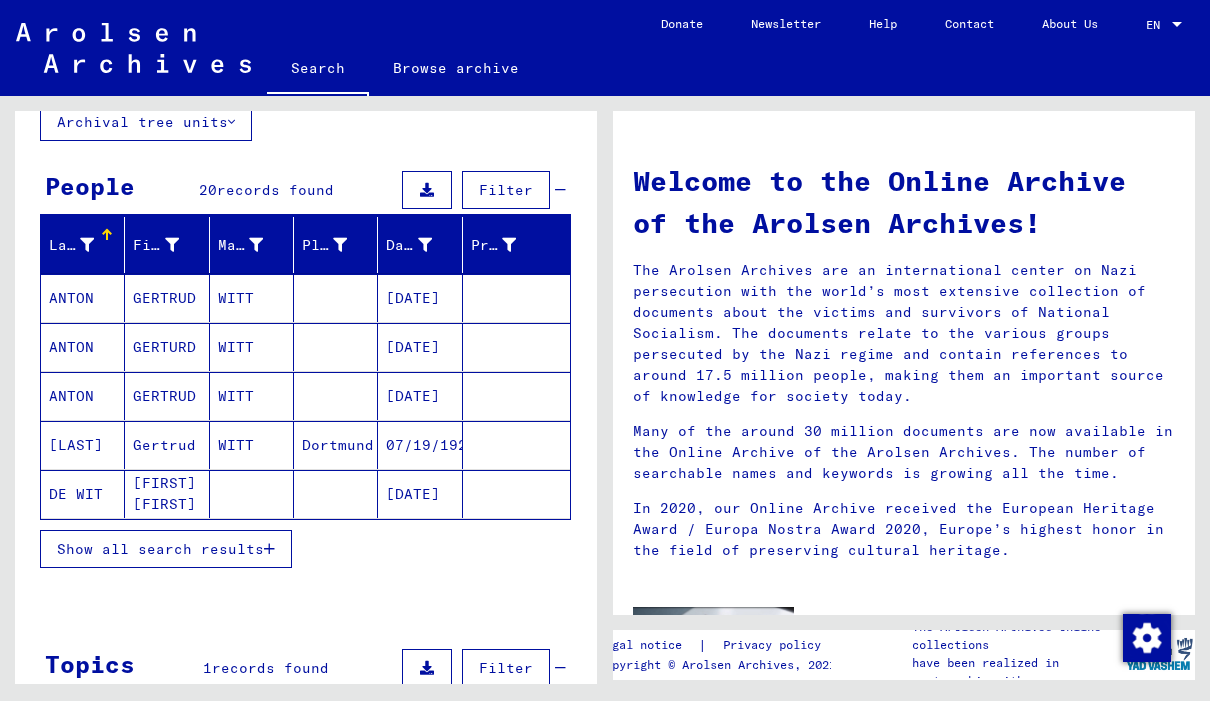 scroll, scrollTop: 168, scrollLeft: 0, axis: vertical 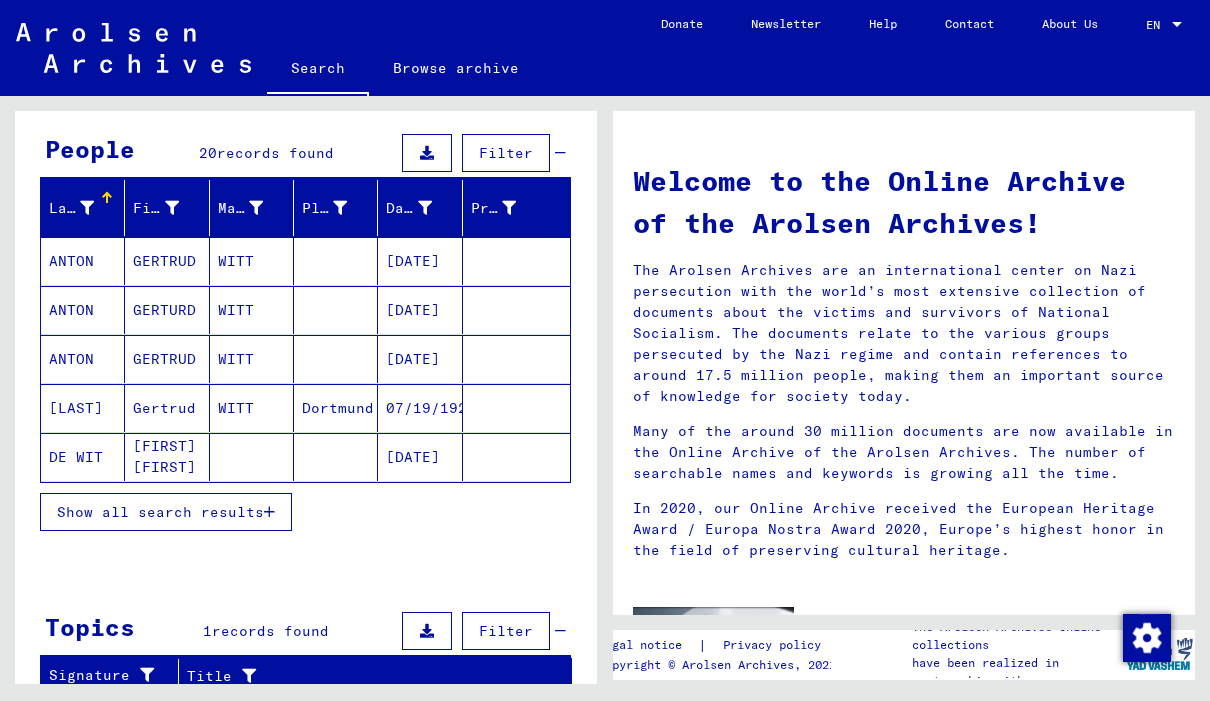 click on "Show all search results" at bounding box center [160, 512] 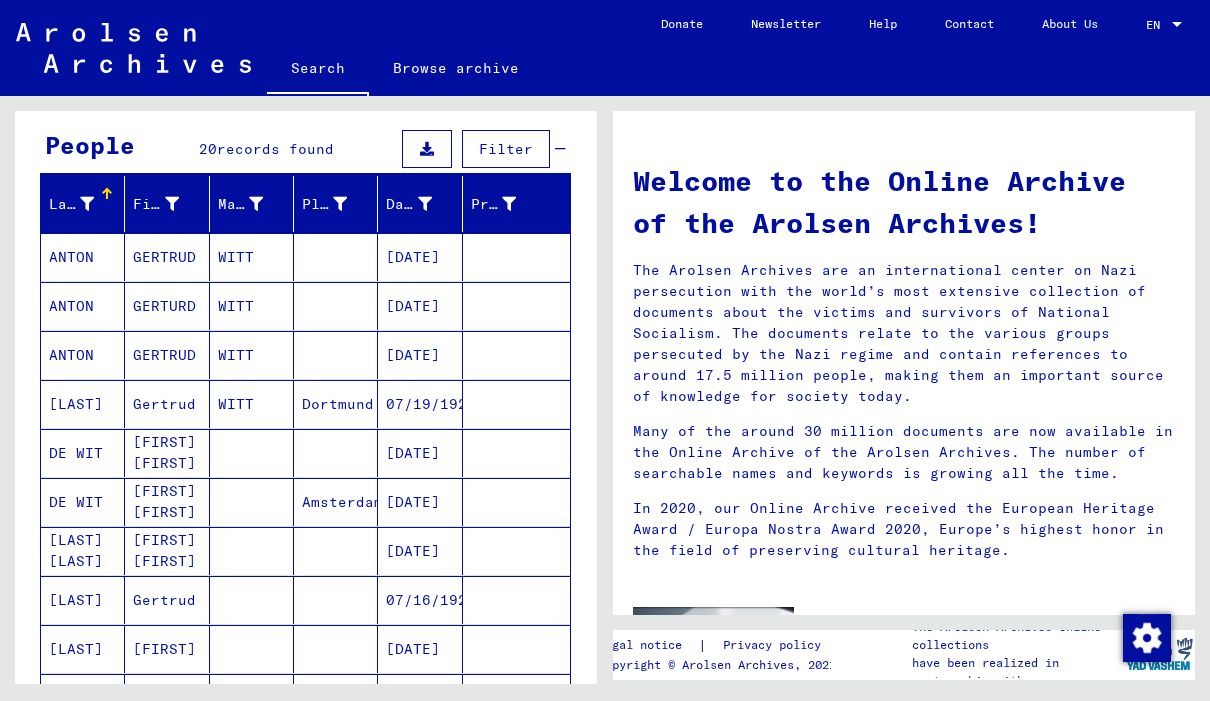 scroll, scrollTop: 178, scrollLeft: 0, axis: vertical 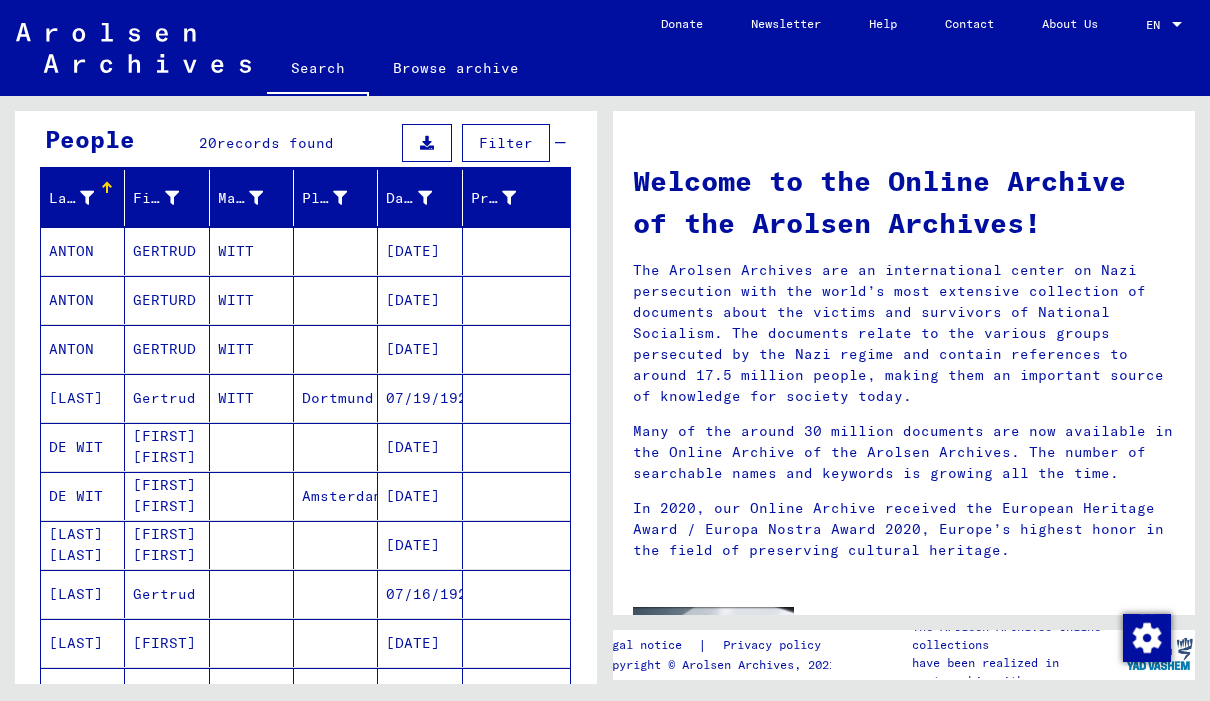click on "GERTRUD" at bounding box center (167, 300) 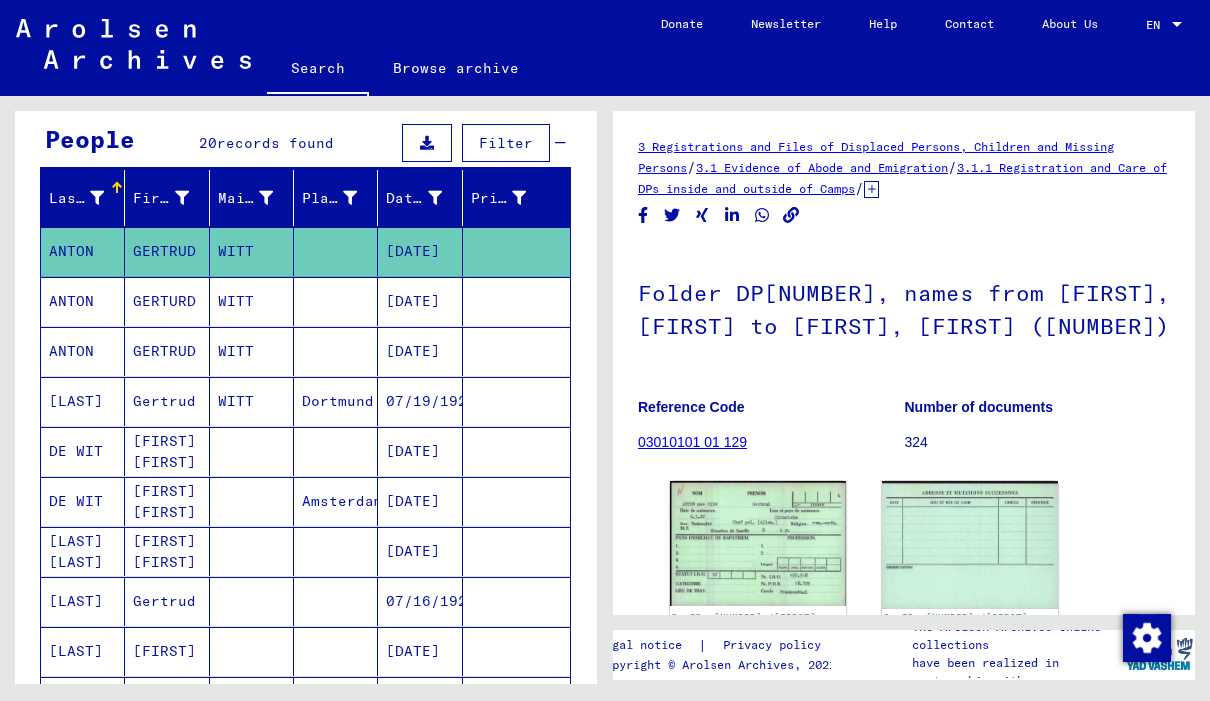 scroll, scrollTop: 0, scrollLeft: 0, axis: both 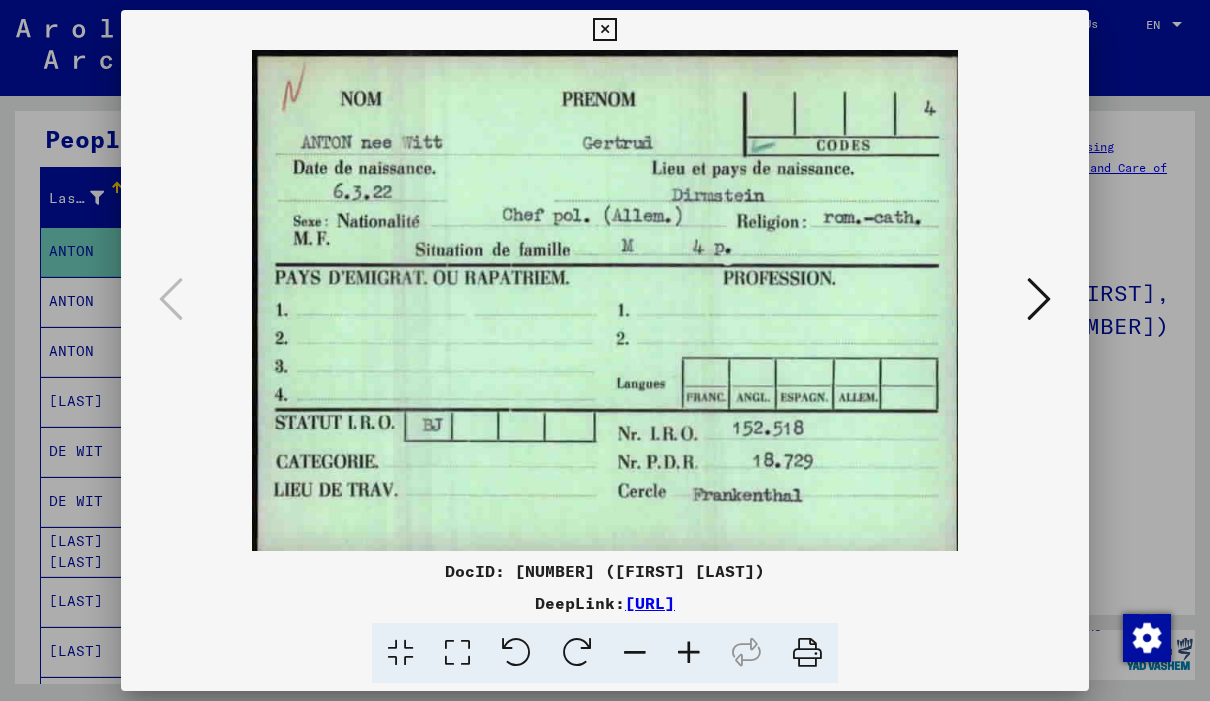 click at bounding box center (604, 30) 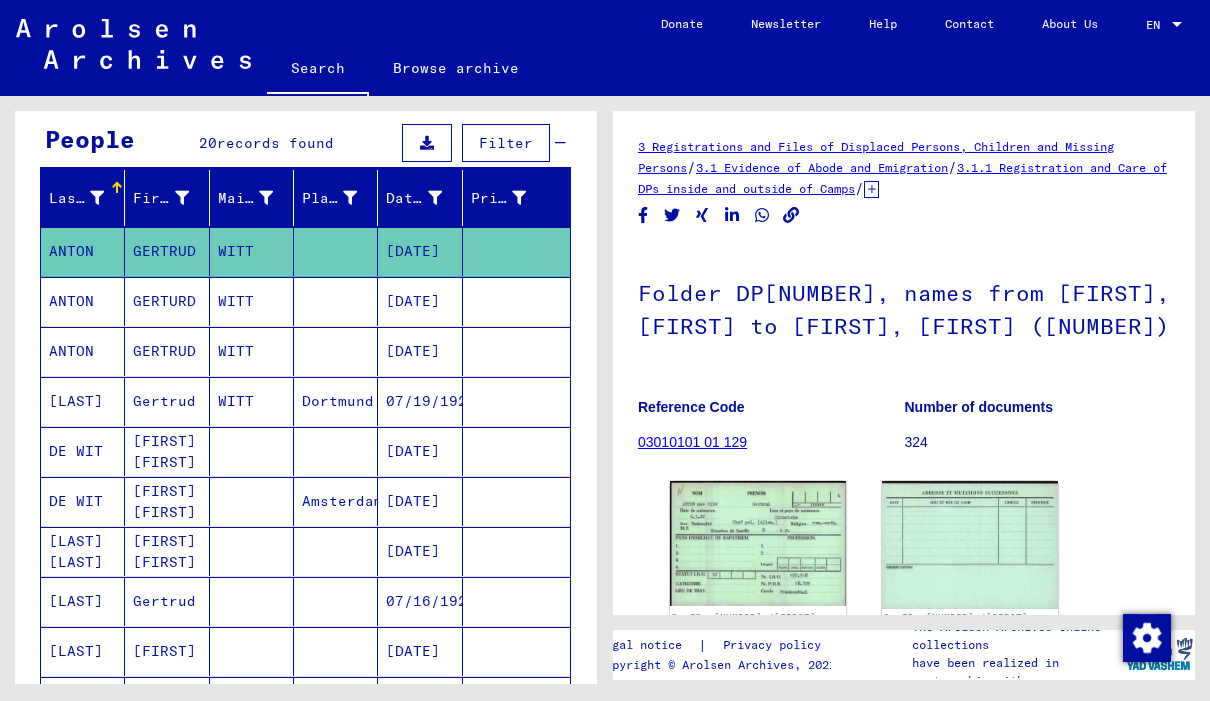 click on "[FIRST] [FIRST]" at bounding box center [167, 551] 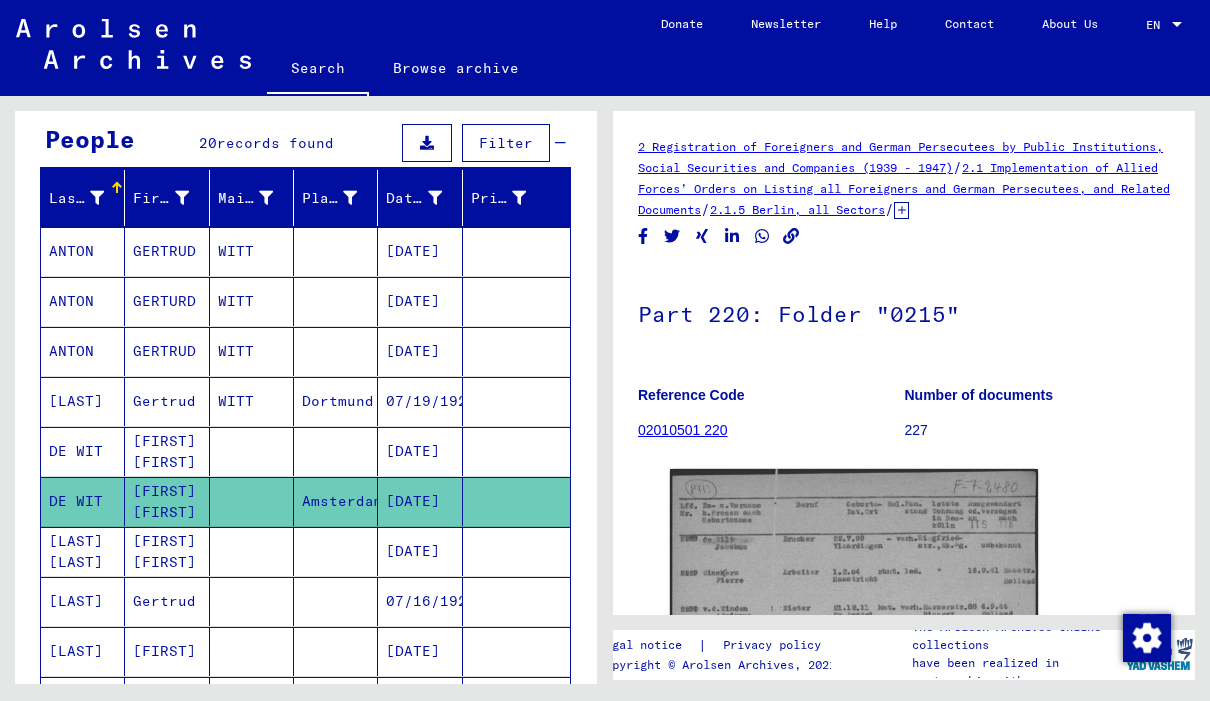 scroll, scrollTop: 0, scrollLeft: 0, axis: both 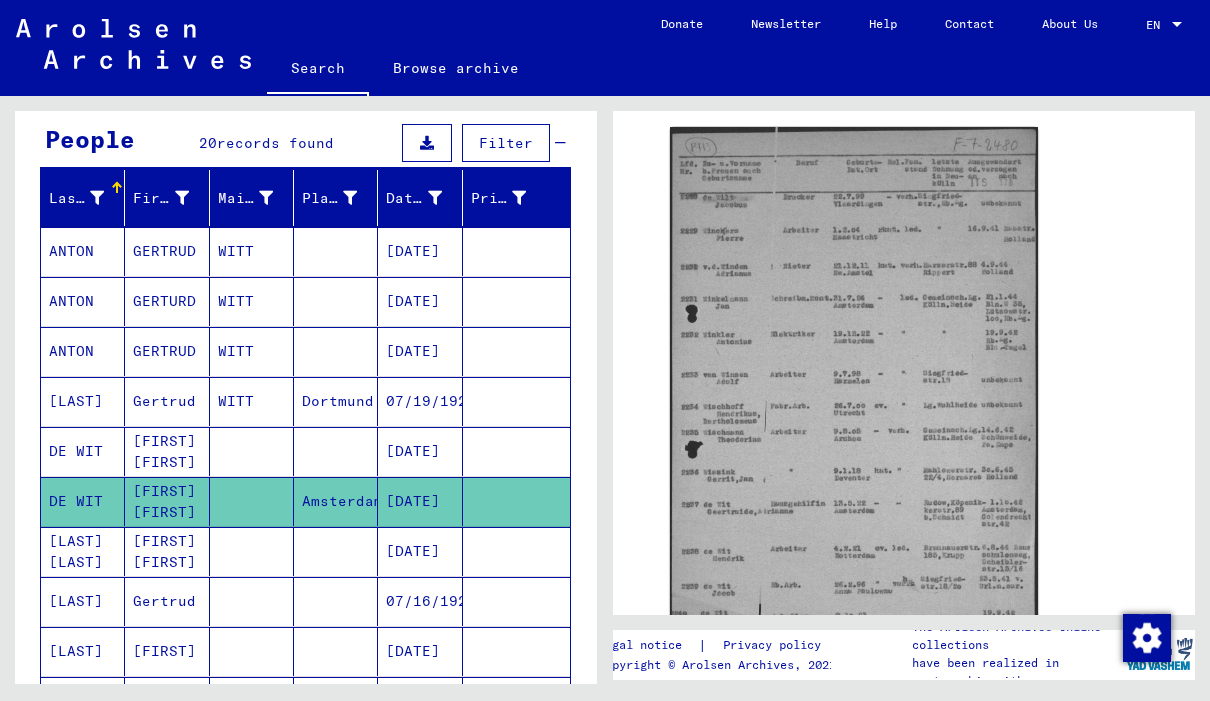 click 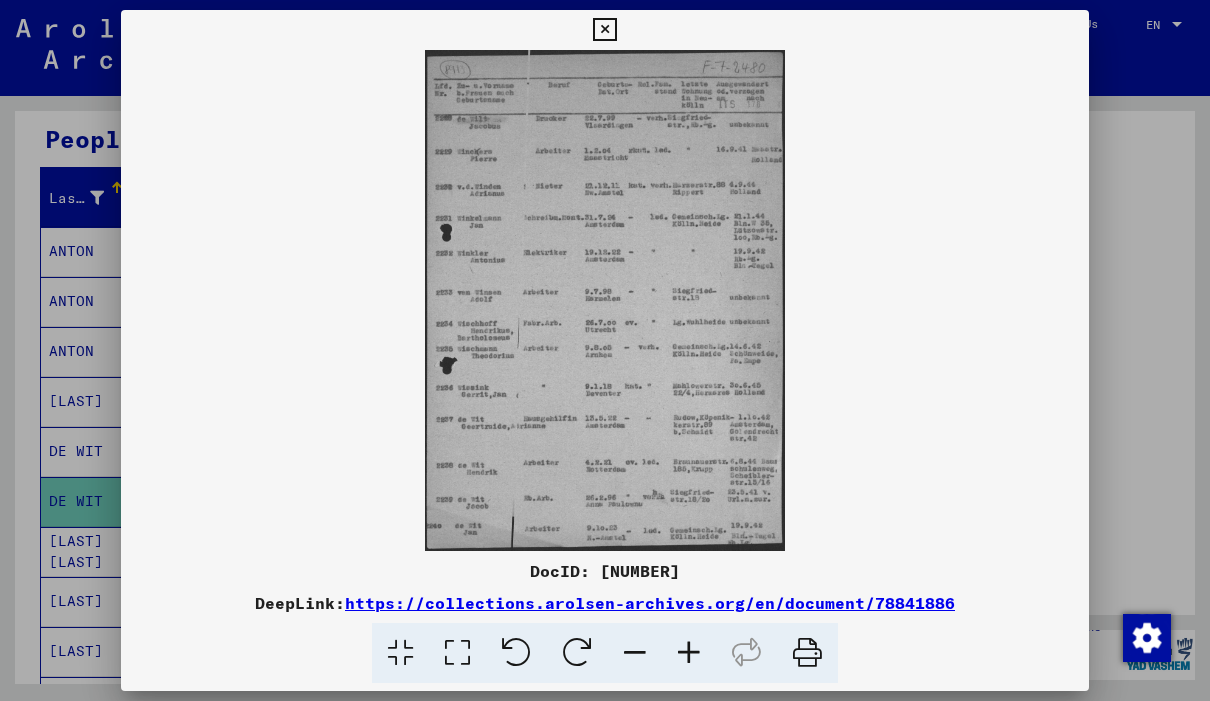 click at bounding box center [689, 653] 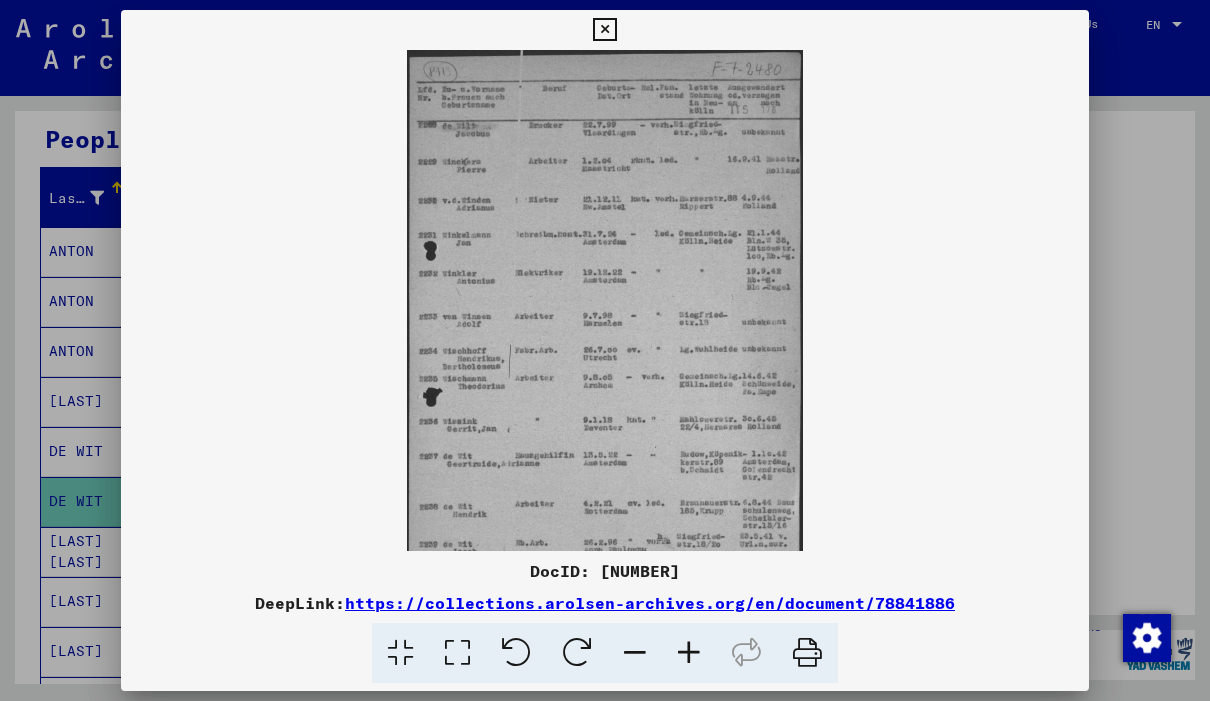 click at bounding box center (689, 653) 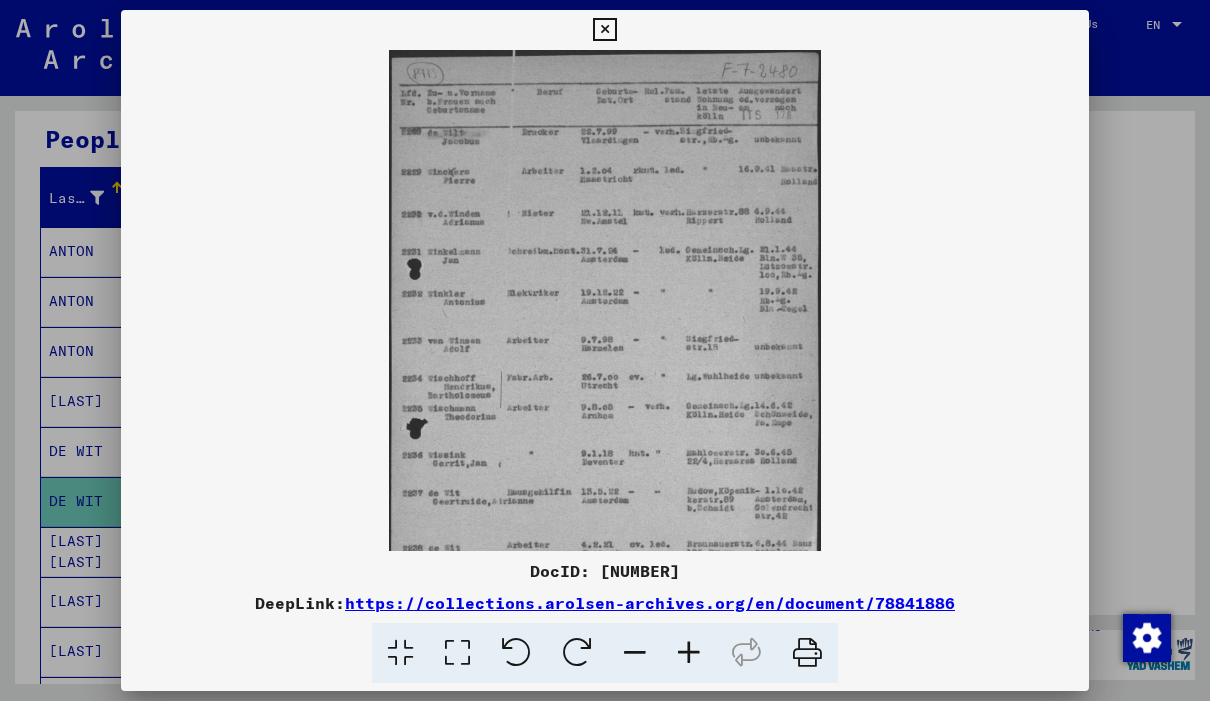 click at bounding box center [604, 30] 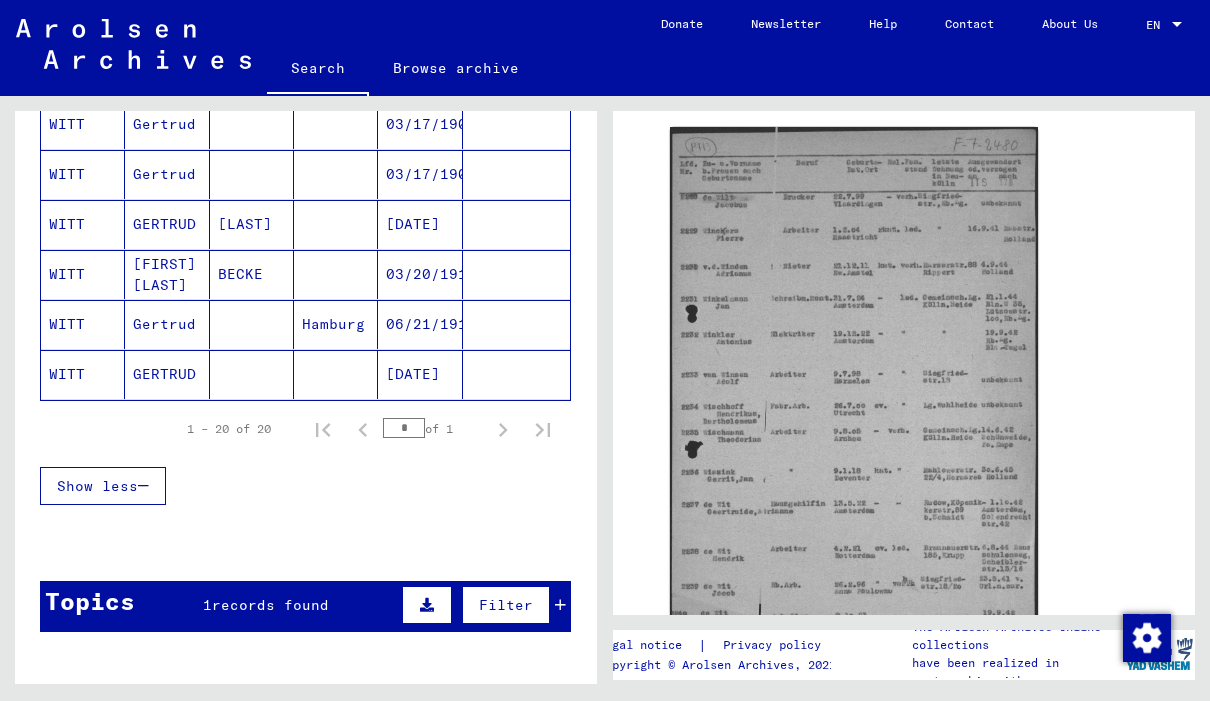 scroll, scrollTop: 1014, scrollLeft: 0, axis: vertical 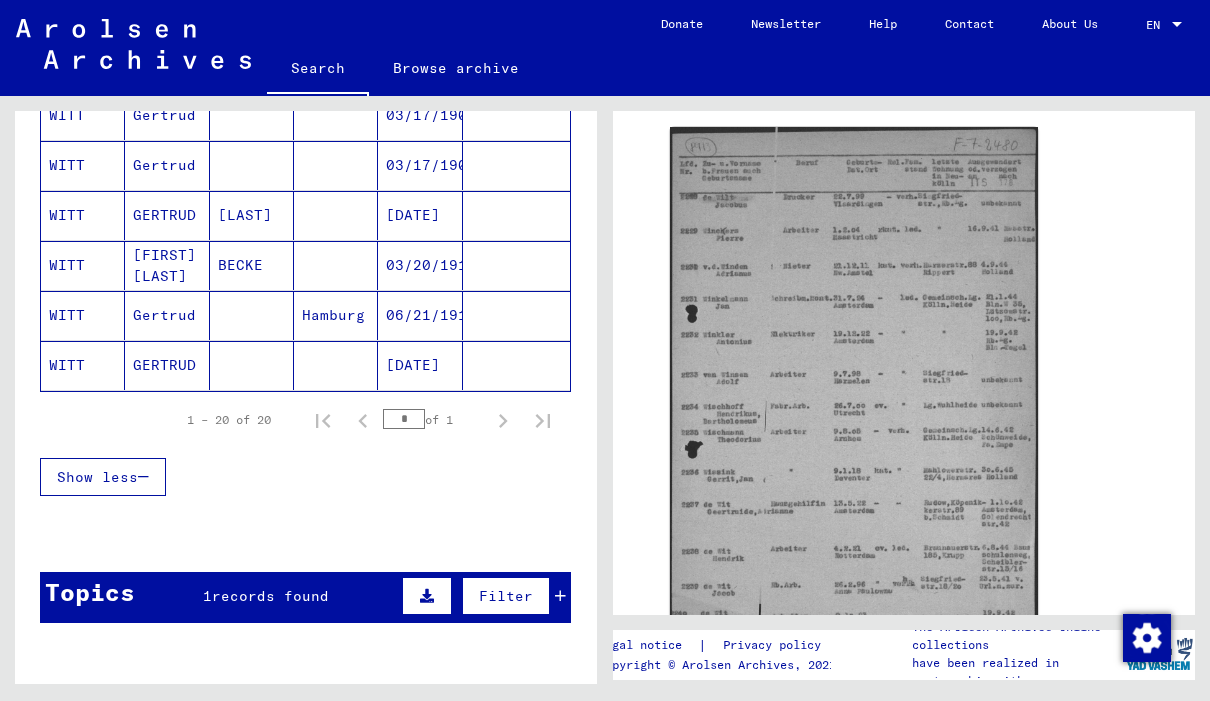 click on "records found" at bounding box center (270, 596) 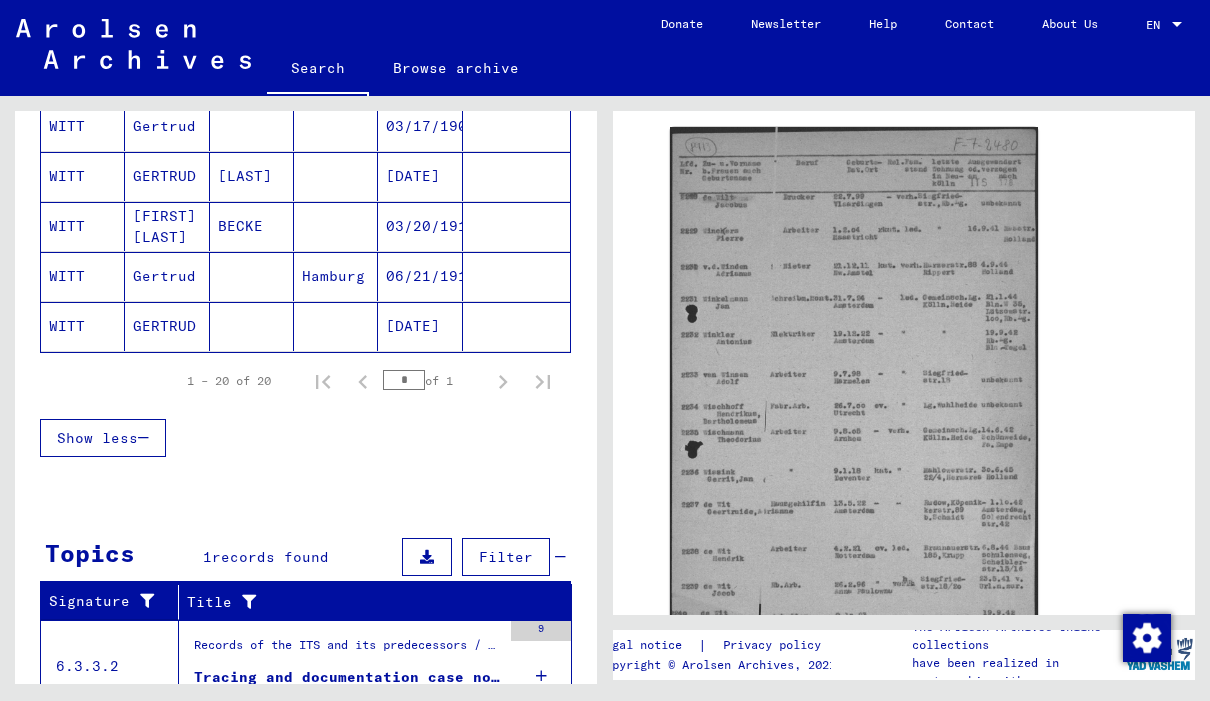 scroll, scrollTop: 1052, scrollLeft: 0, axis: vertical 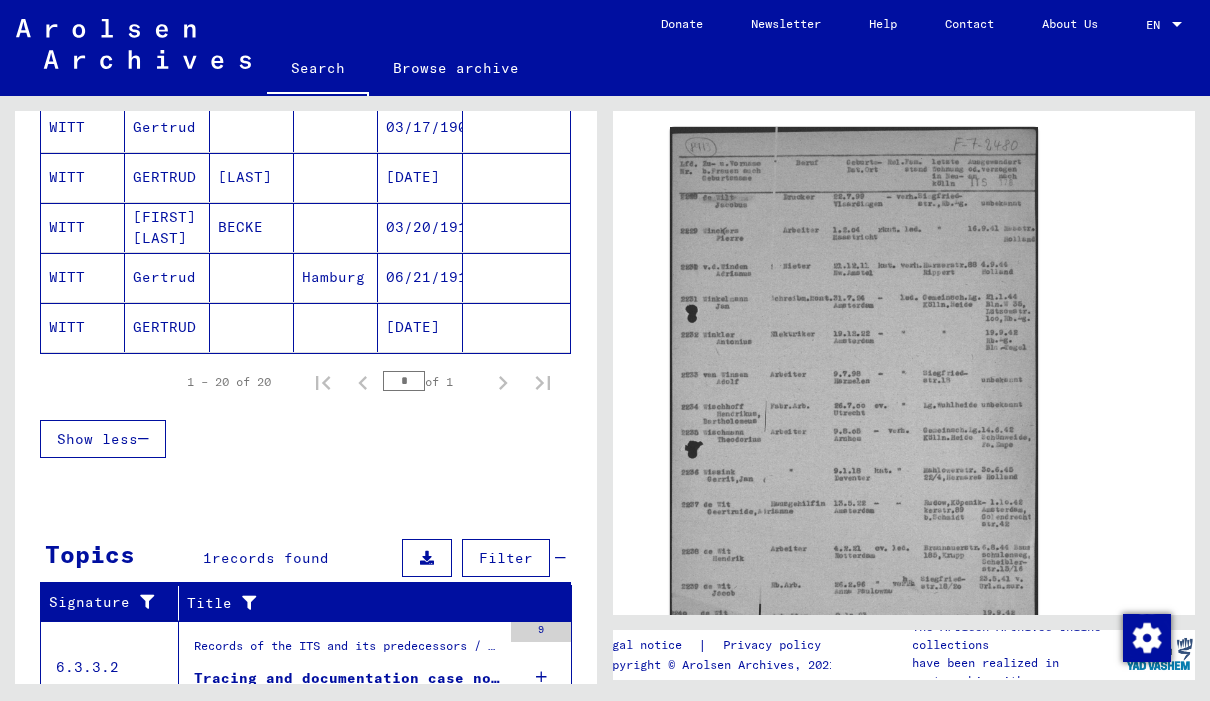 click on "Tracing and documentation case no. [NUMBER] for [LAST_NAME], [FIRST_NAME] born [DATE]" at bounding box center (347, 678) 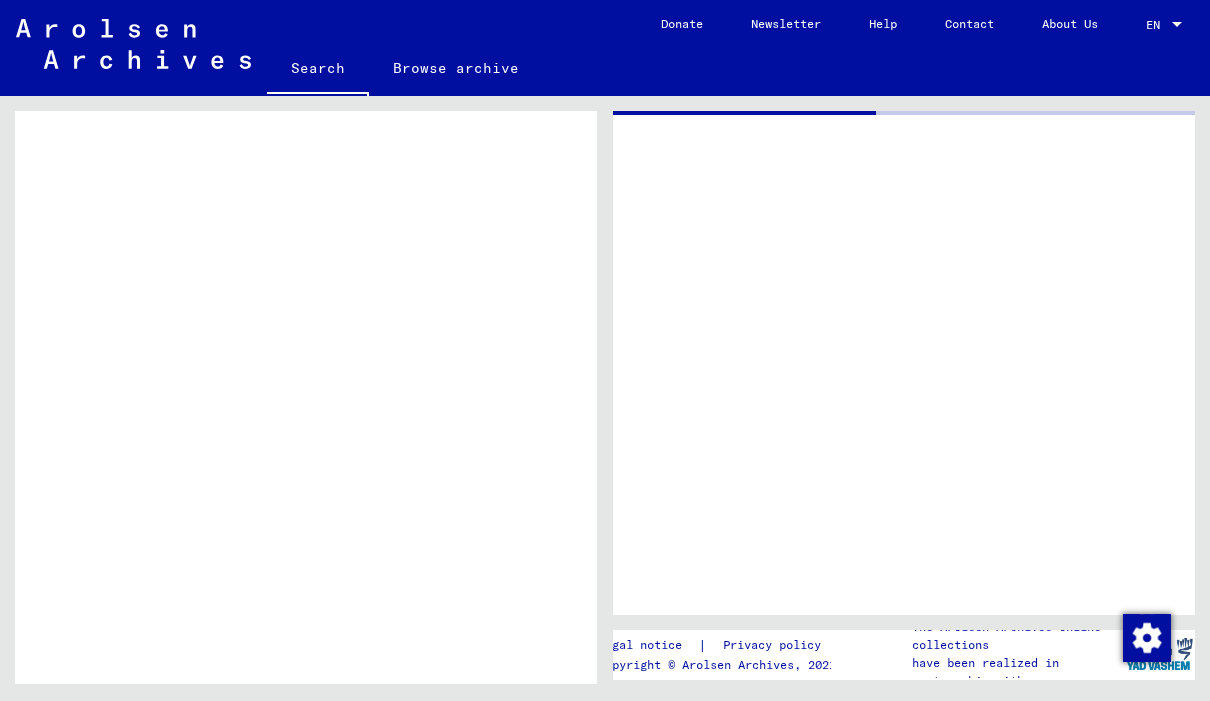scroll, scrollTop: 0, scrollLeft: 0, axis: both 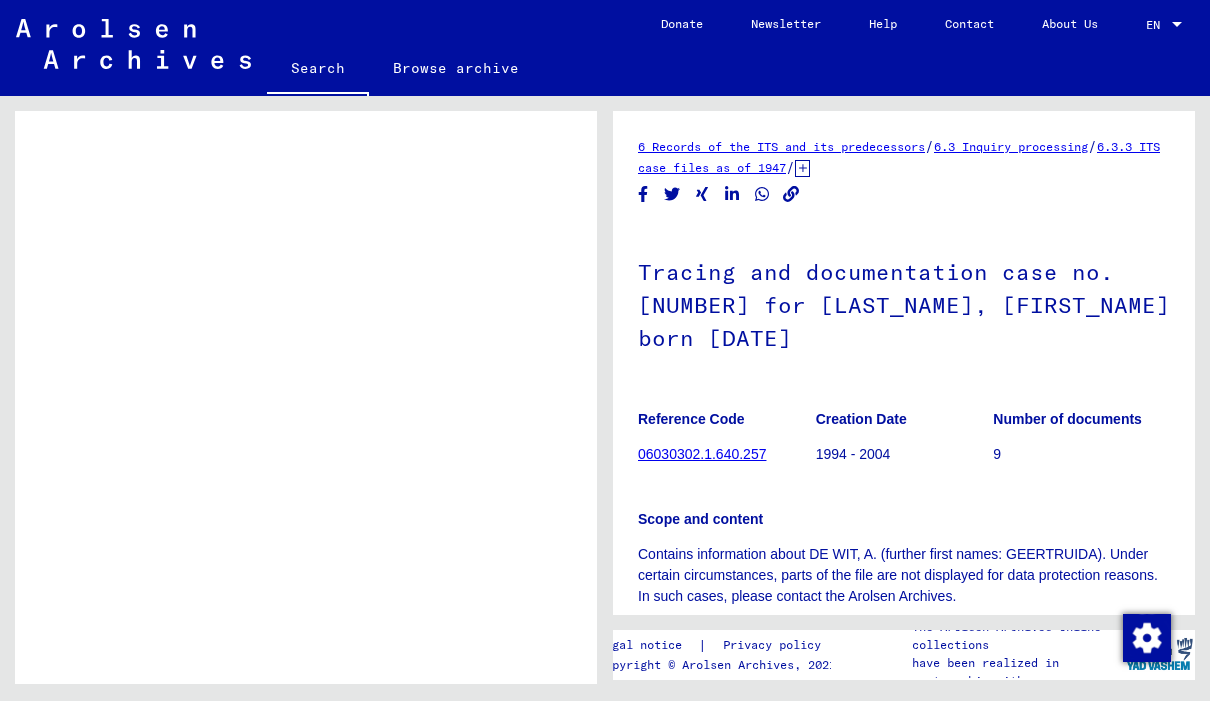 click on "Tracing and documentation case no. [NUMBER] for [LAST_NAME], [FIRST_NAME] born [DATE]" 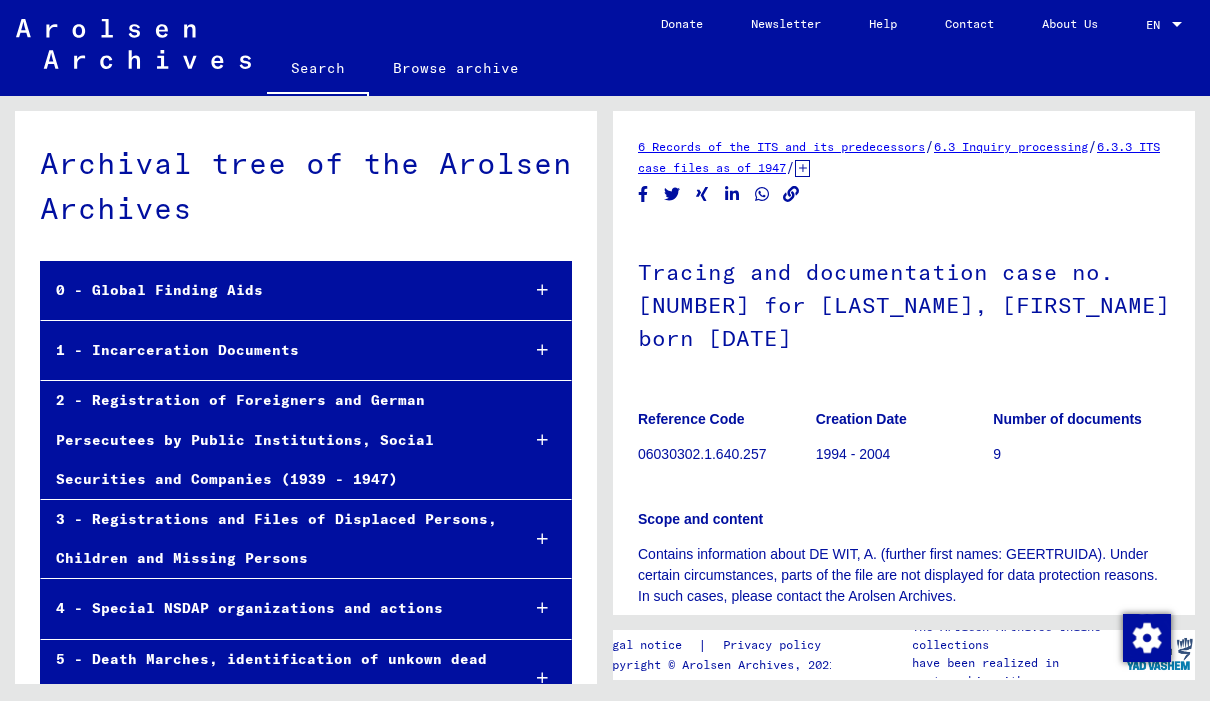 scroll, scrollTop: 52226, scrollLeft: 0, axis: vertical 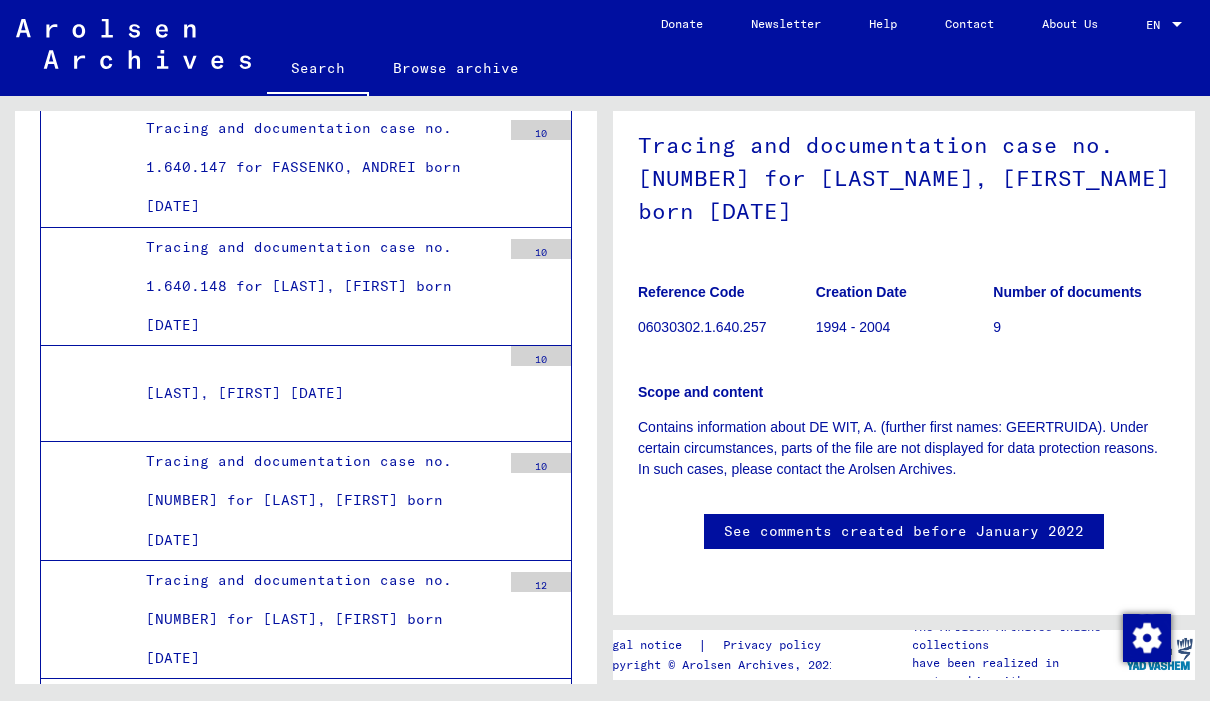 click on "Tracing and documentation case no. [NUMBER] for [LAST_NAME], [FIRST_NAME] born [DATE]" at bounding box center [316, 12830] 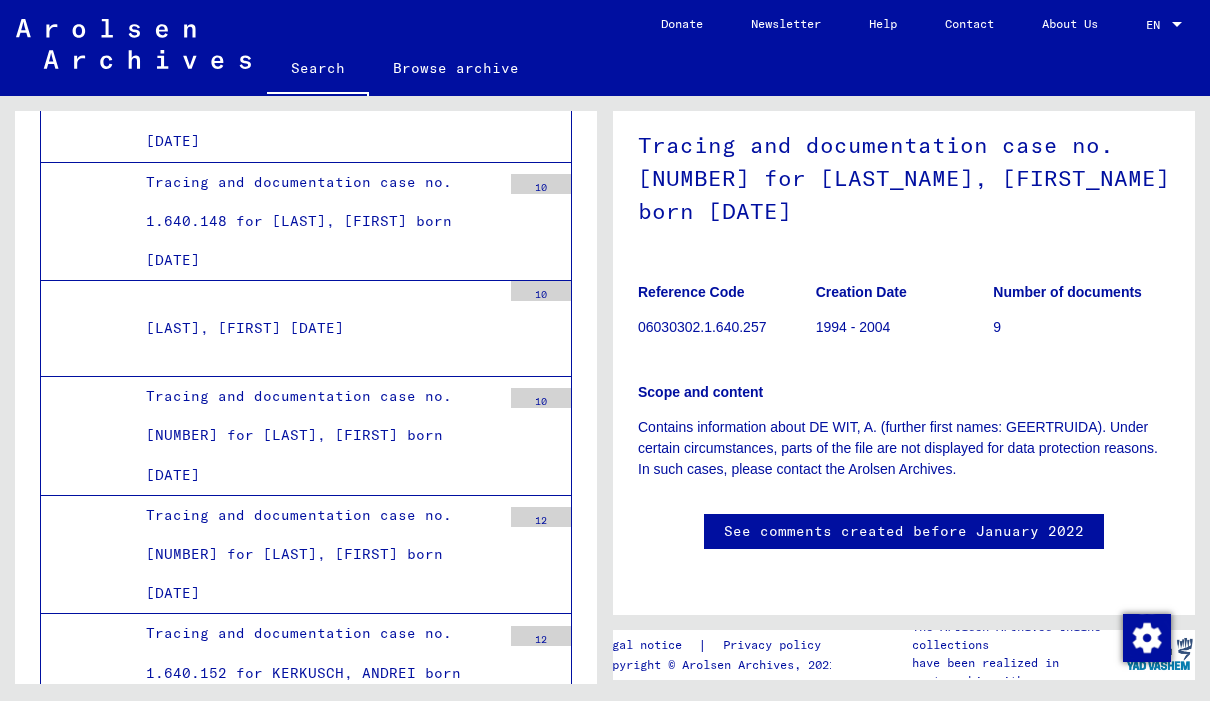 scroll, scrollTop: 52296, scrollLeft: 0, axis: vertical 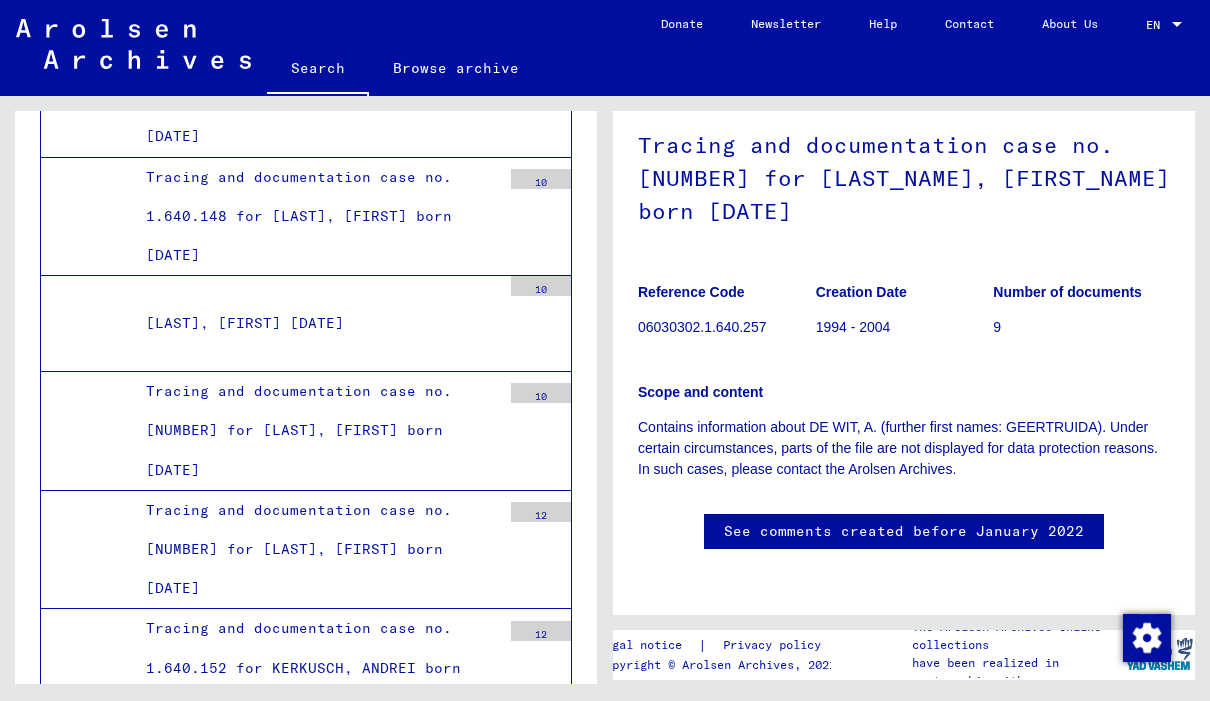 click on "Tracing and documentation case no. 1.640.258 for [LAST], [FIRST] born [DATE]" at bounding box center [316, 12879] 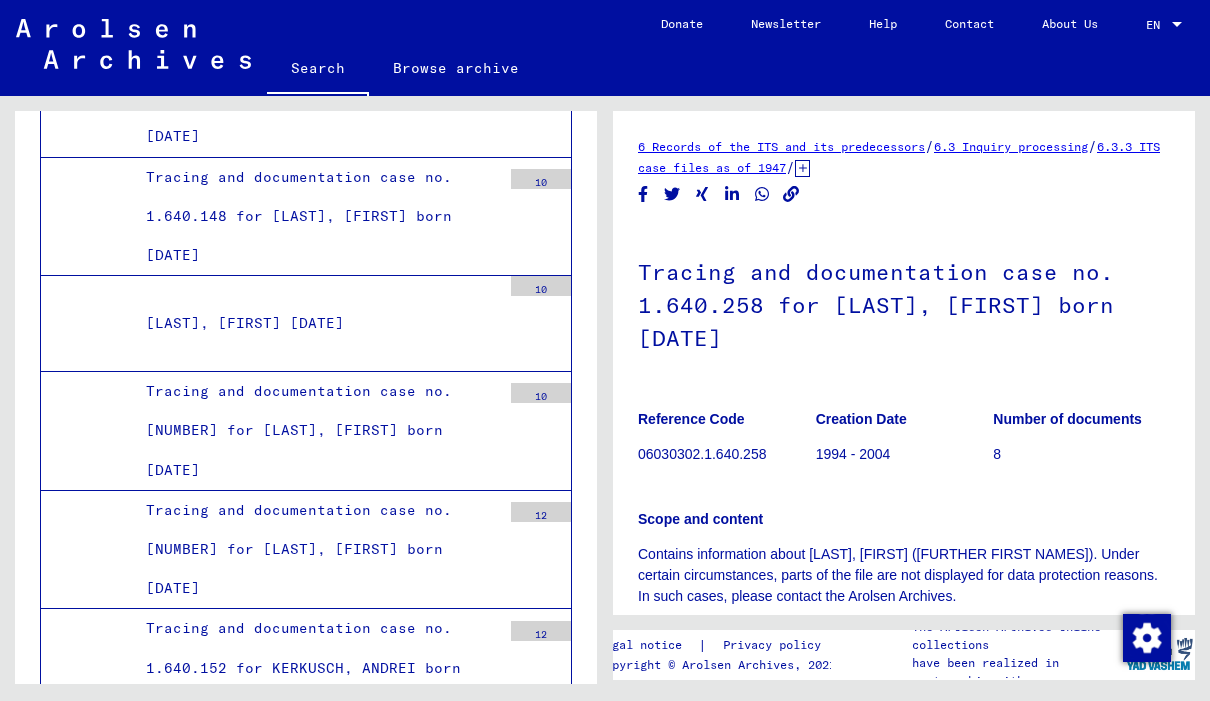 scroll, scrollTop: 0, scrollLeft: 0, axis: both 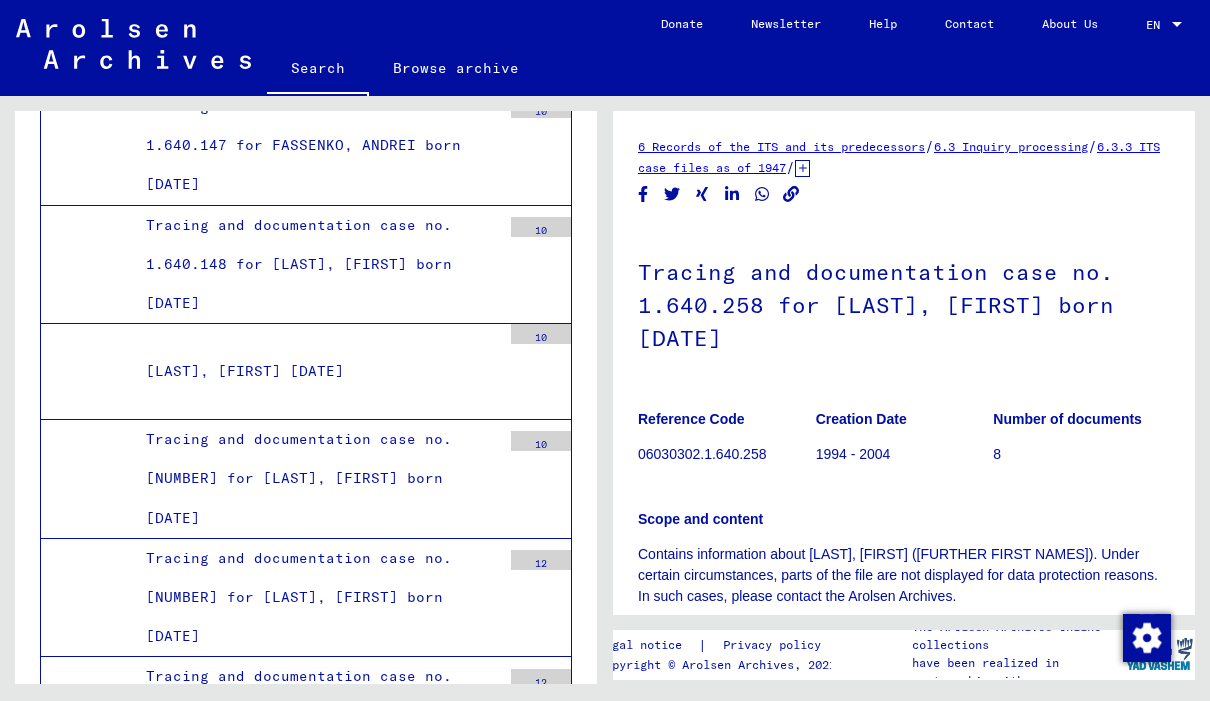 click on "Tracing and documentation case no. [NUMBER] for [LAST_NAME], [FIRST_NAME] born [DATE]" at bounding box center (316, 12807) 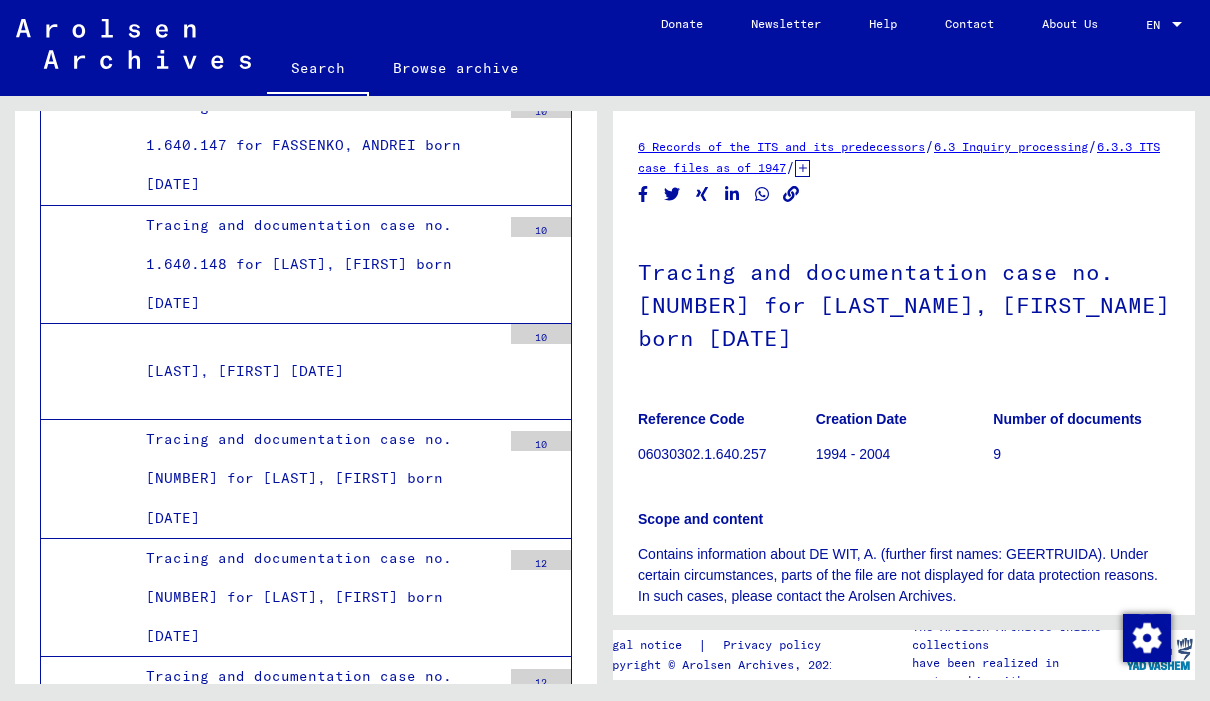 click on "Tracing and documentation case no. 1.640.258 for [LAST], [FIRST] born [DATE]" at bounding box center [316, 12927] 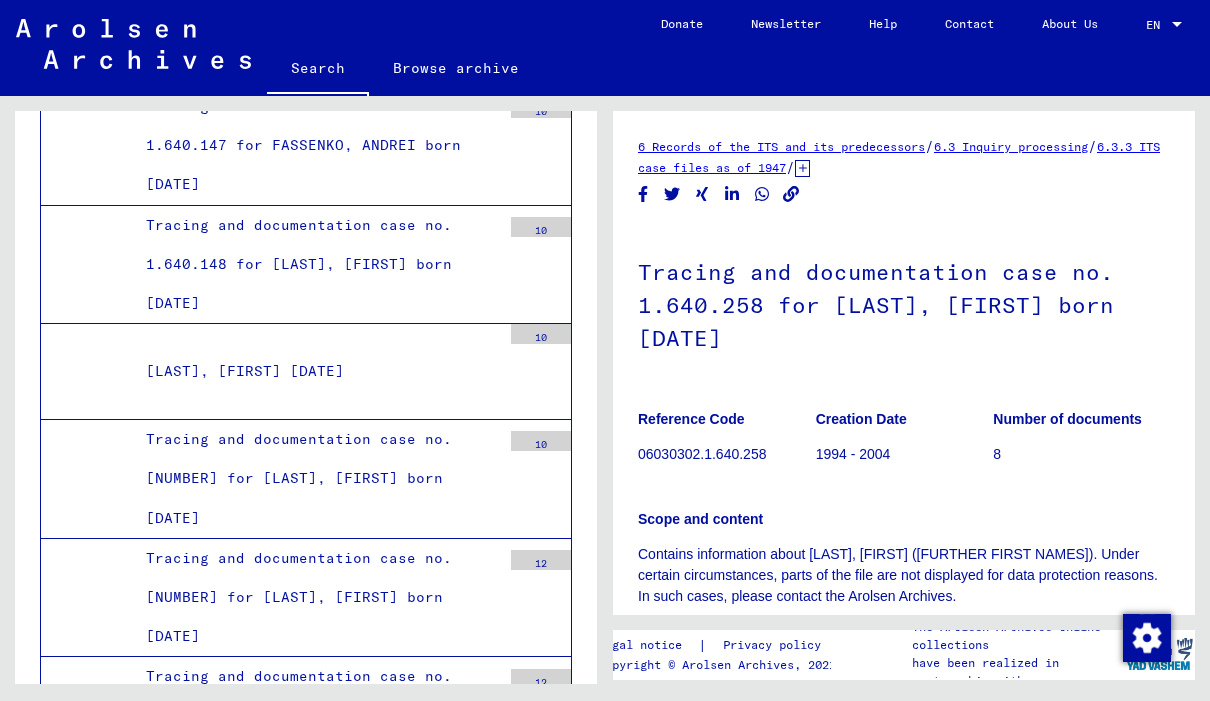 click on "Contact" 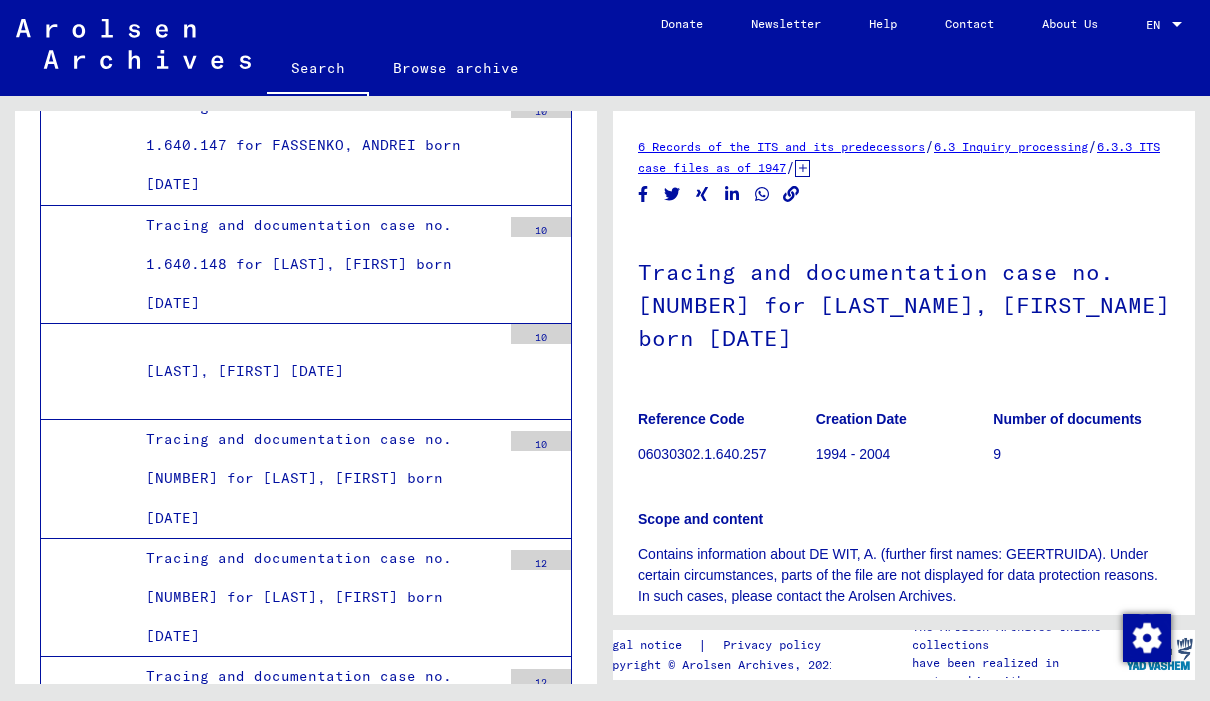 click on "Tracing and documentation case no. 1.640.258 for [LAST], [FIRST] born [DATE]" at bounding box center [316, 12927] 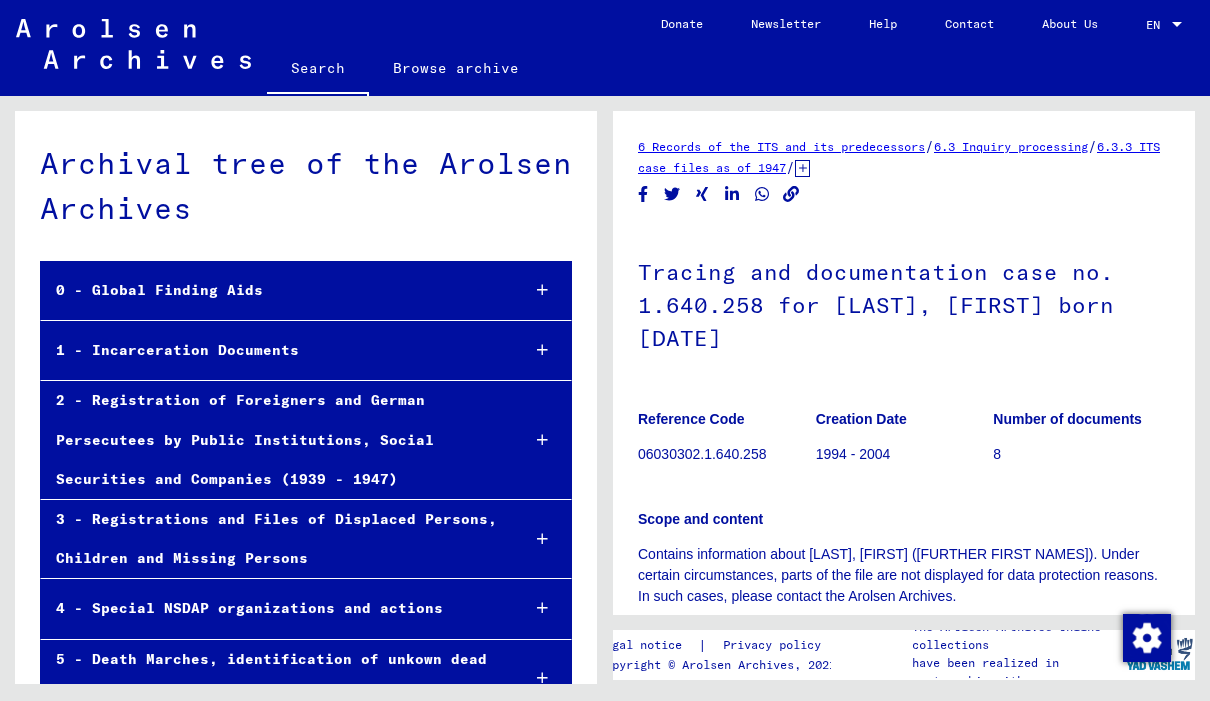 scroll, scrollTop: 0, scrollLeft: 0, axis: both 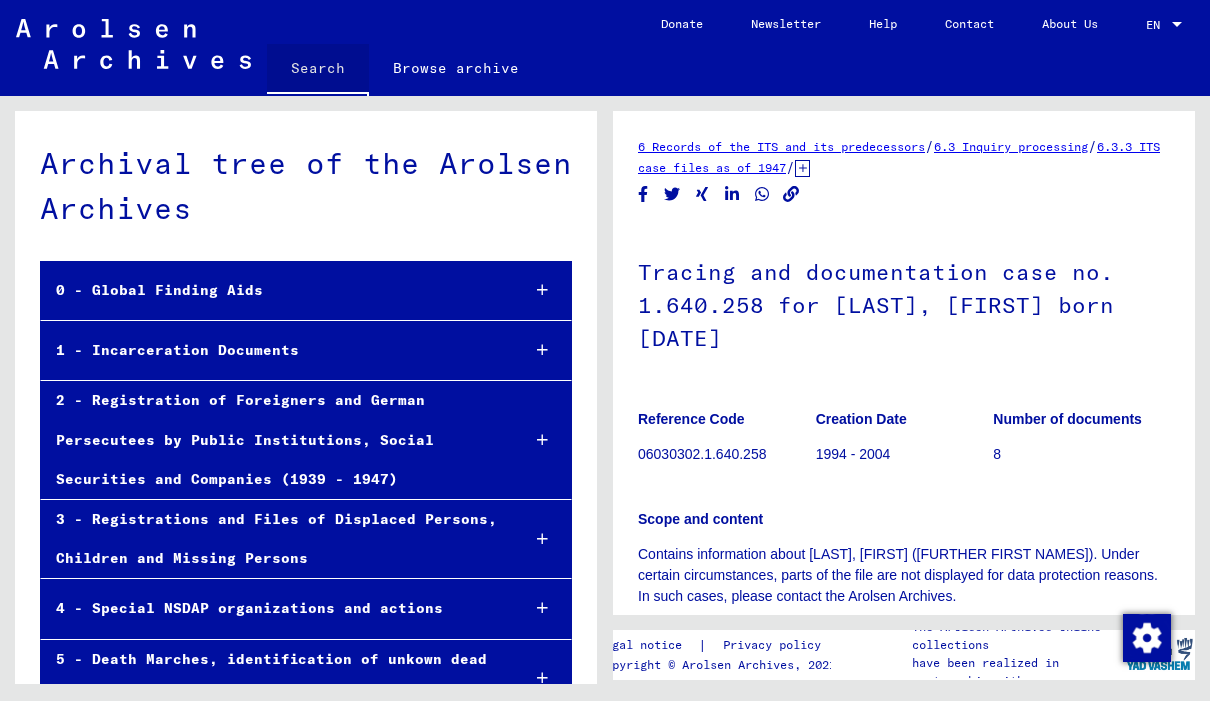 click on "Search" 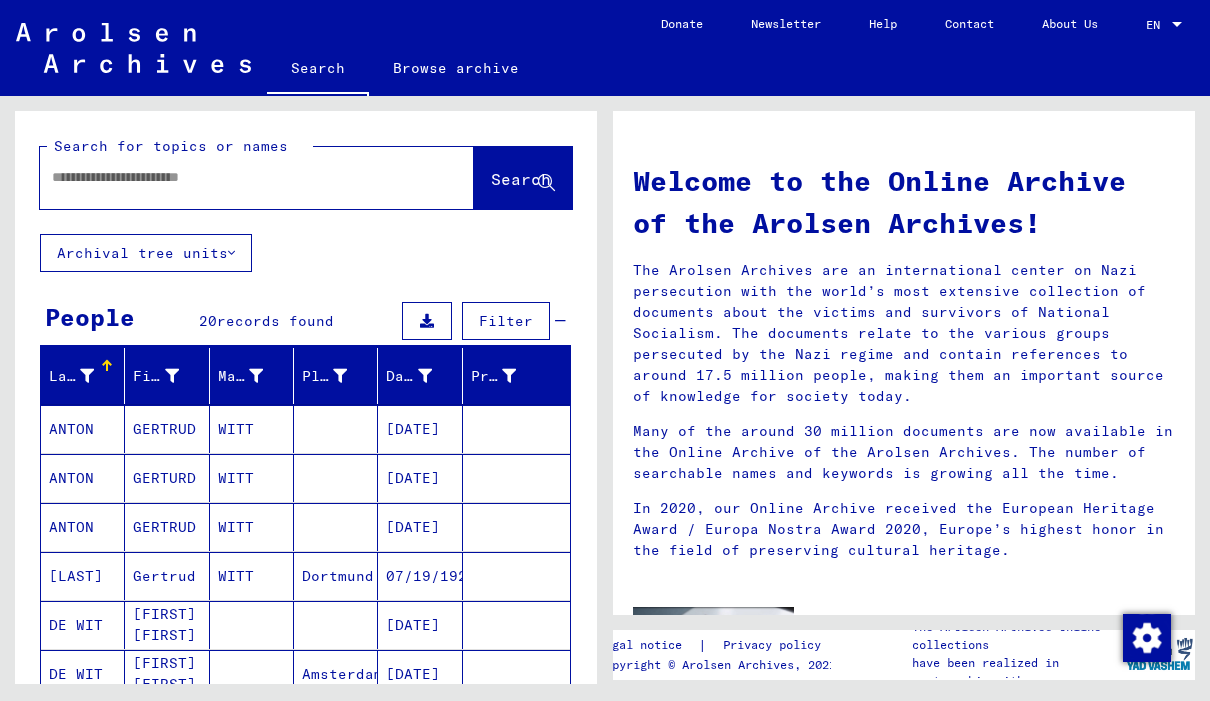 click at bounding box center (233, 177) 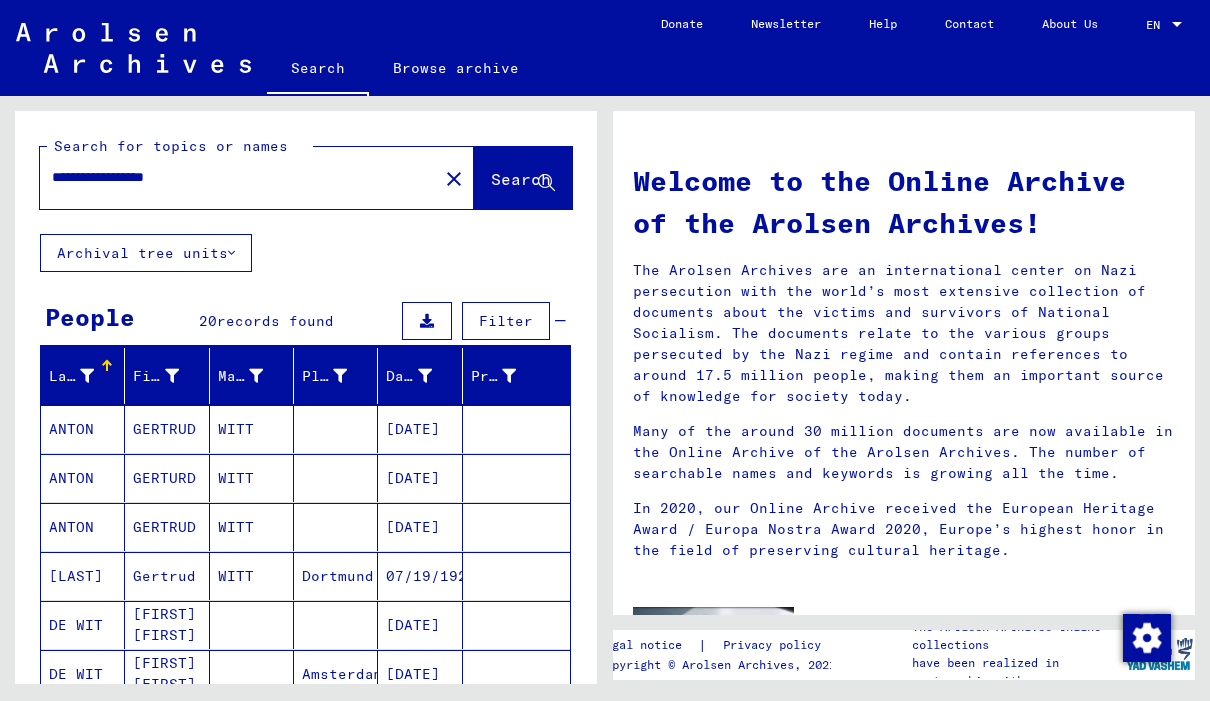 type on "**********" 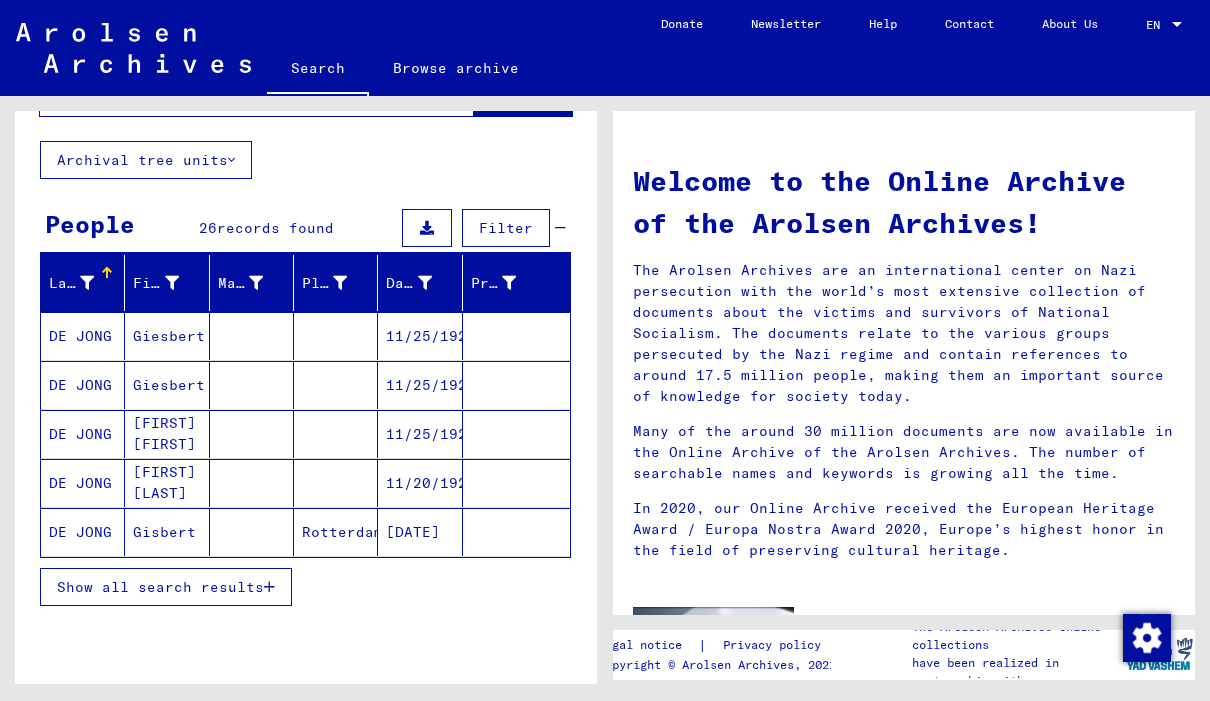 scroll, scrollTop: 91, scrollLeft: 0, axis: vertical 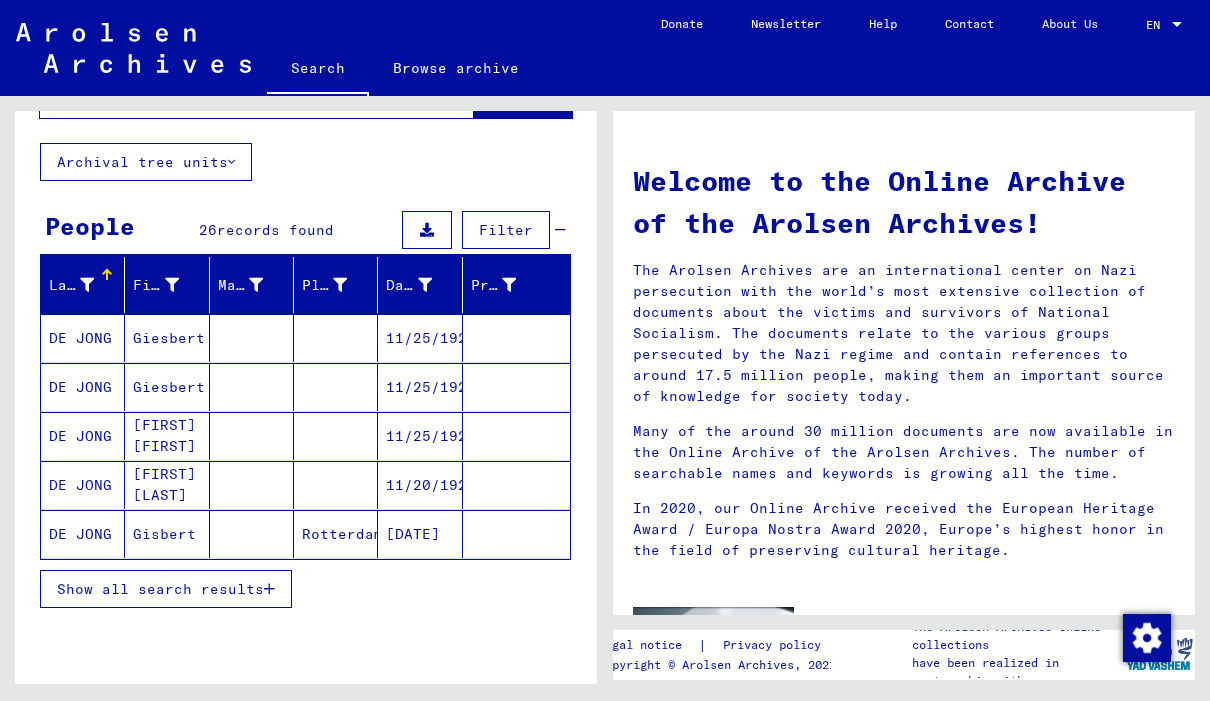 click on "Show all search results" at bounding box center [160, 589] 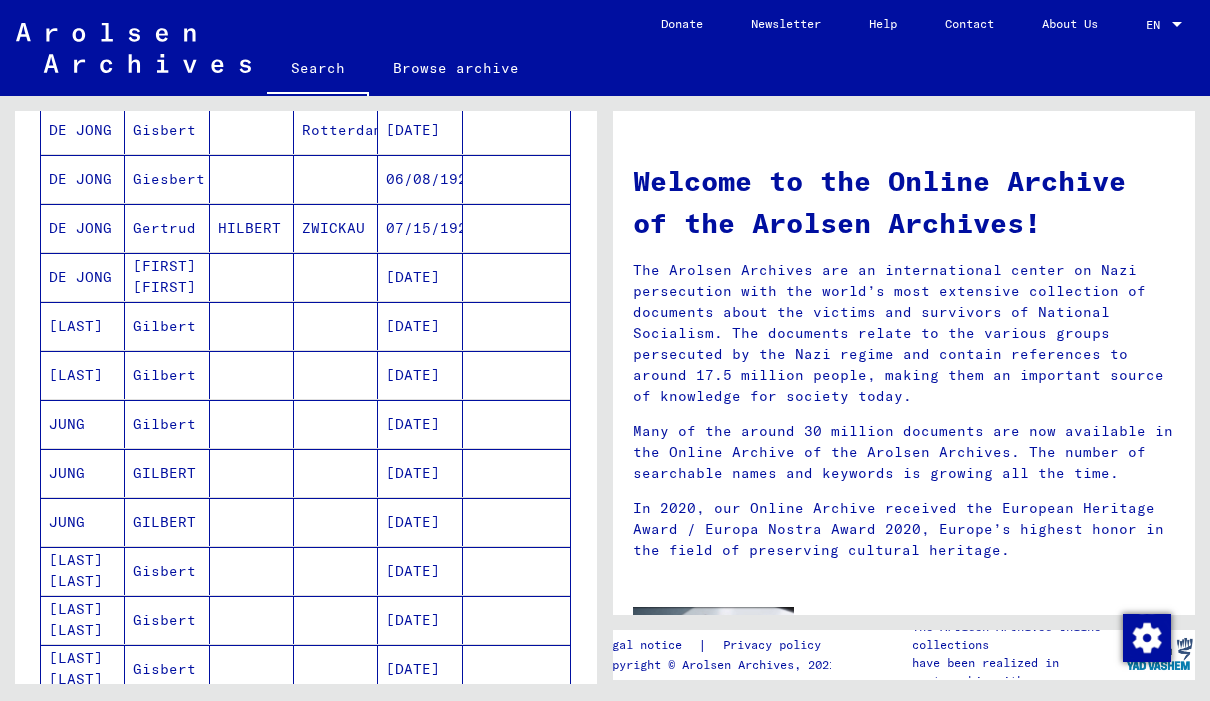 scroll, scrollTop: 496, scrollLeft: 0, axis: vertical 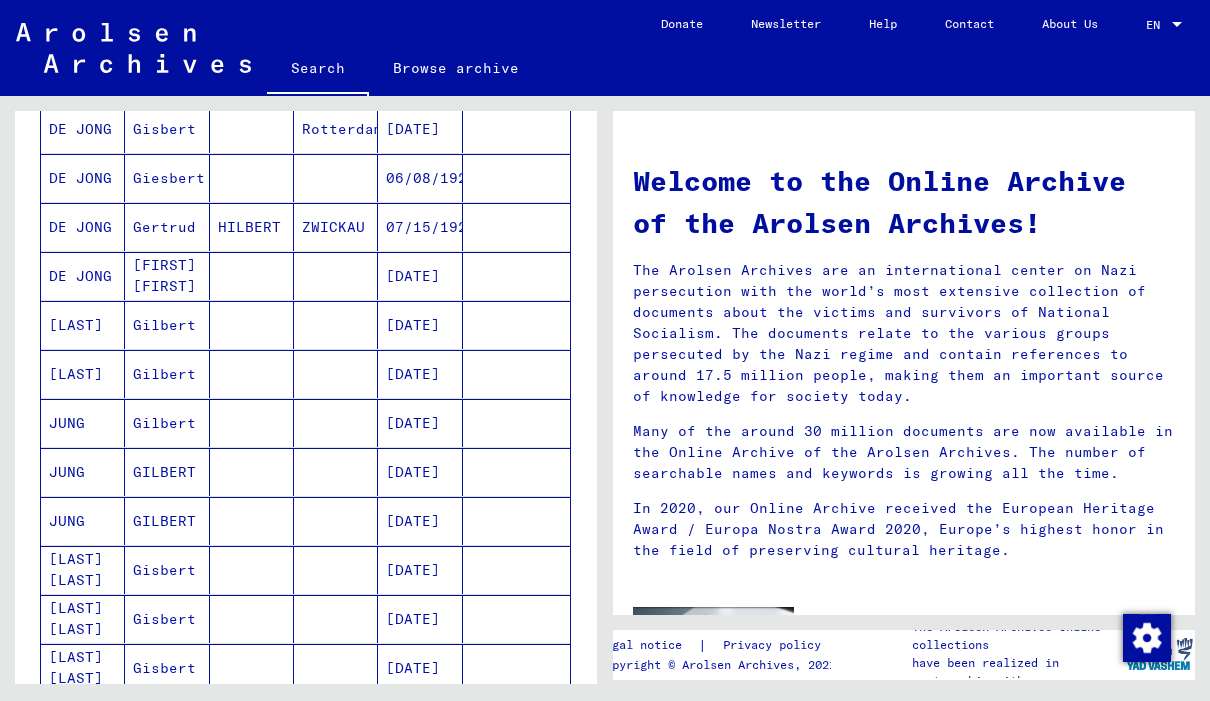 click on "06/08/1923" at bounding box center (420, 227) 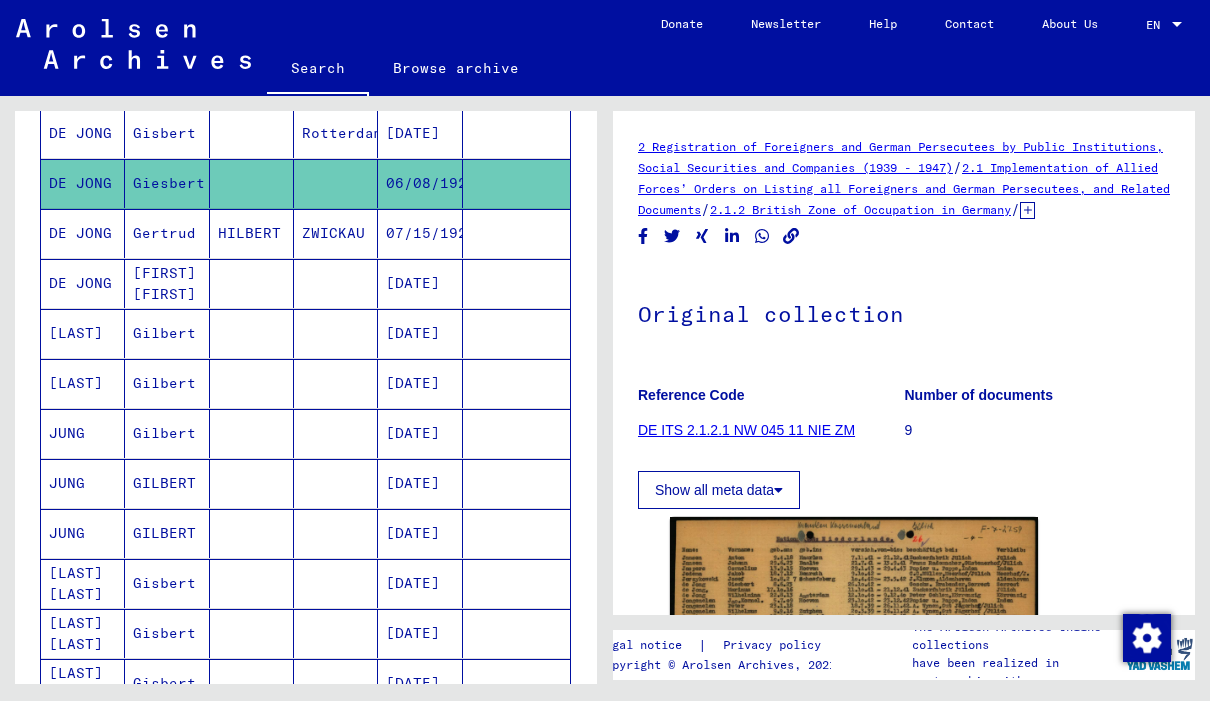 scroll, scrollTop: 0, scrollLeft: 0, axis: both 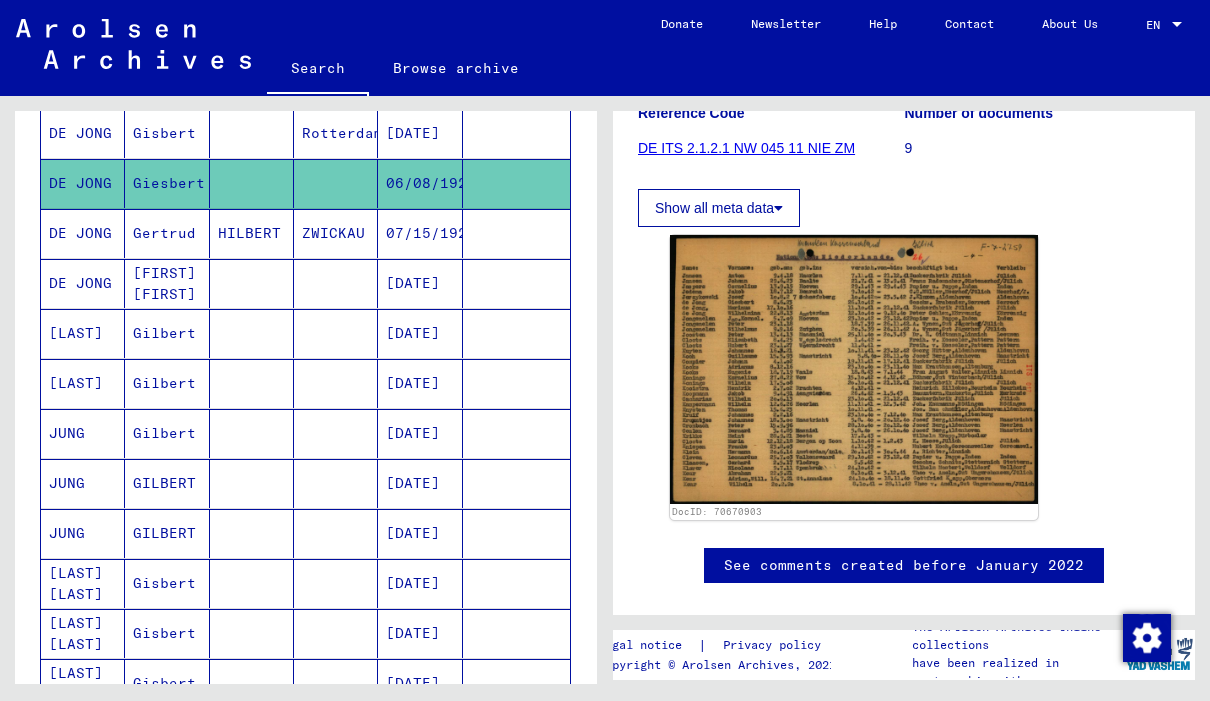 click 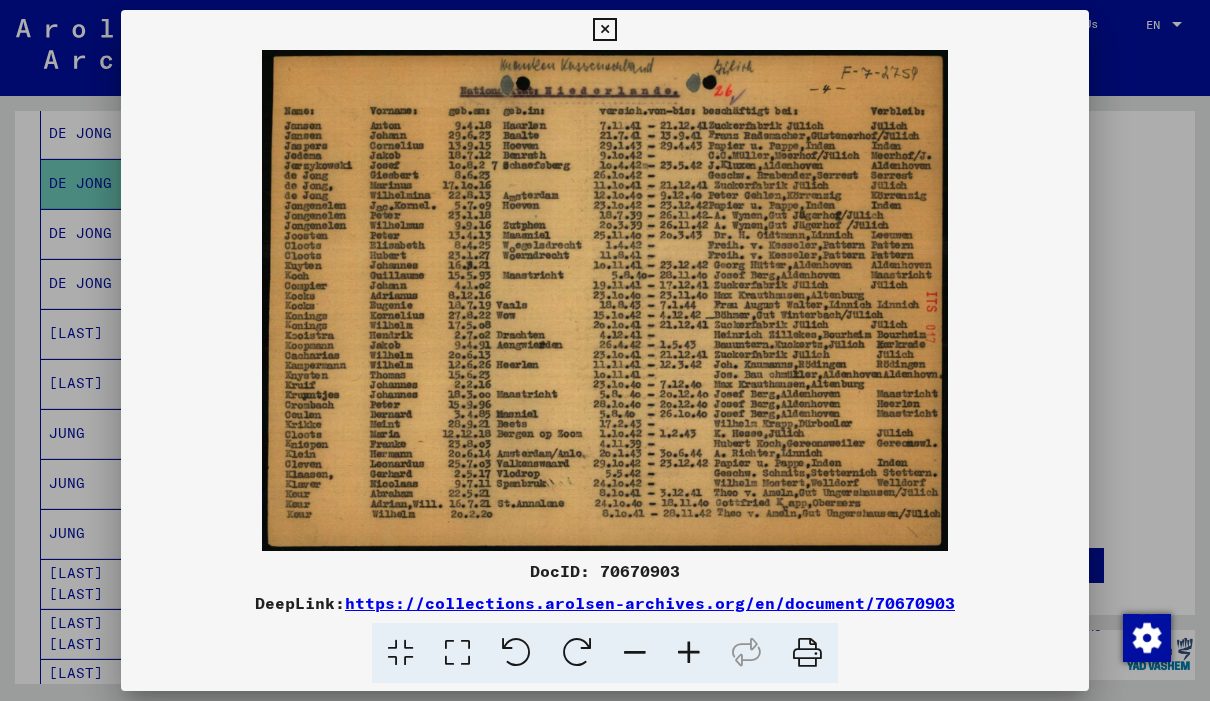 click at bounding box center [689, 653] 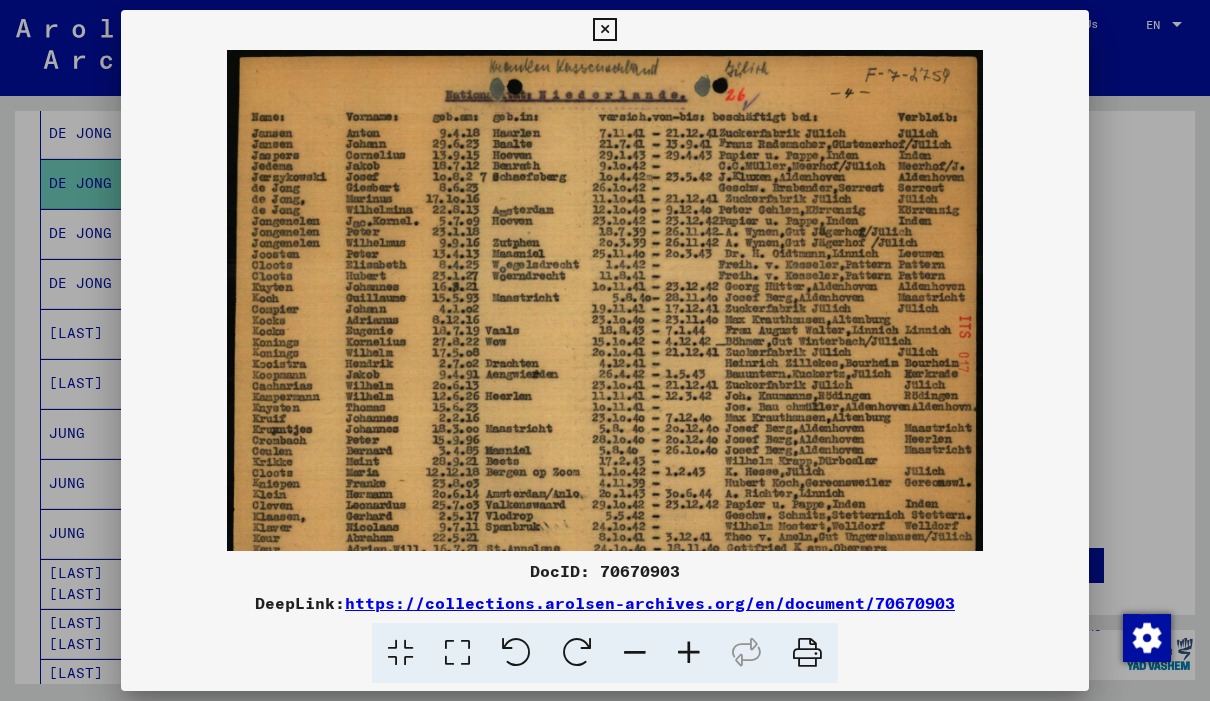 click at bounding box center (604, 30) 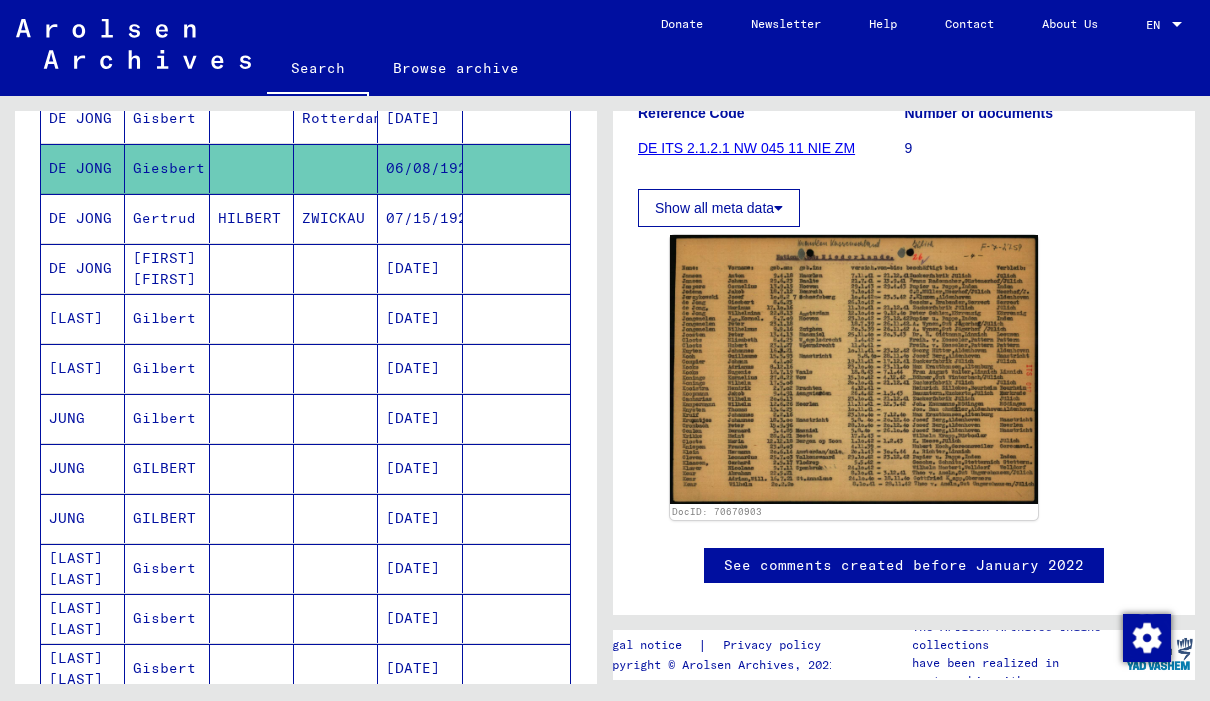 scroll, scrollTop: 513, scrollLeft: 0, axis: vertical 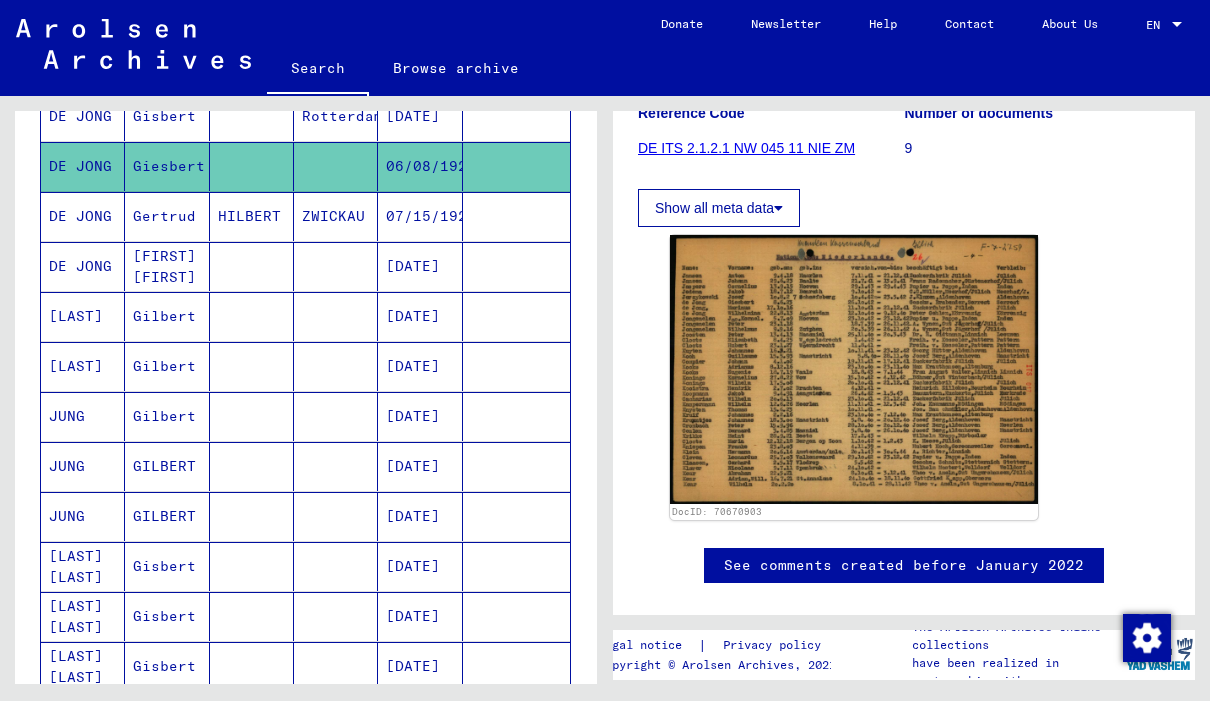 click on "[DATE]" at bounding box center (420, 416) 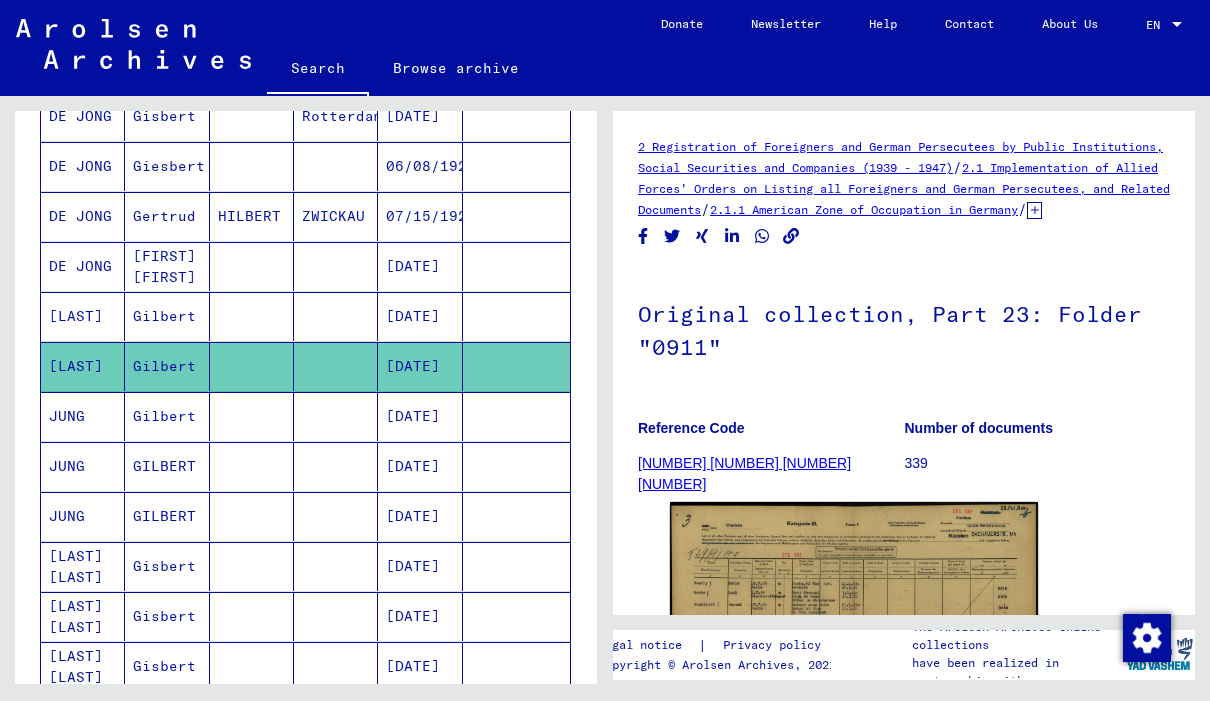 scroll, scrollTop: 0, scrollLeft: 0, axis: both 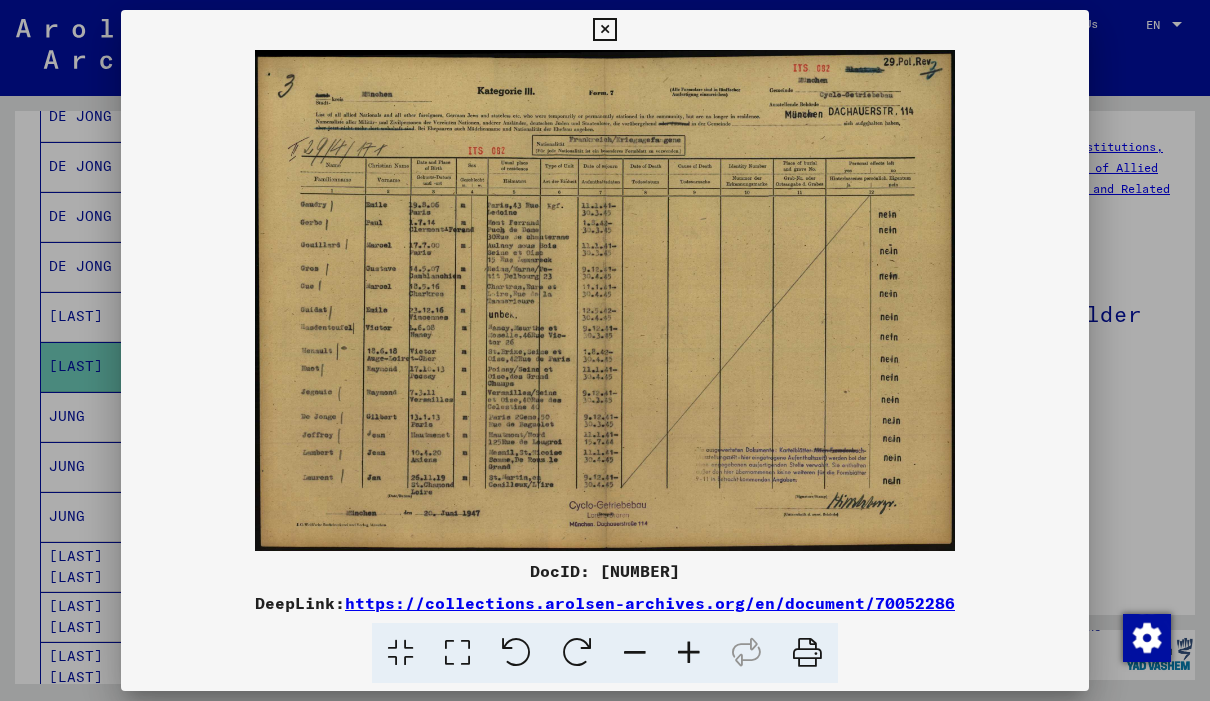 click at bounding box center [604, 30] 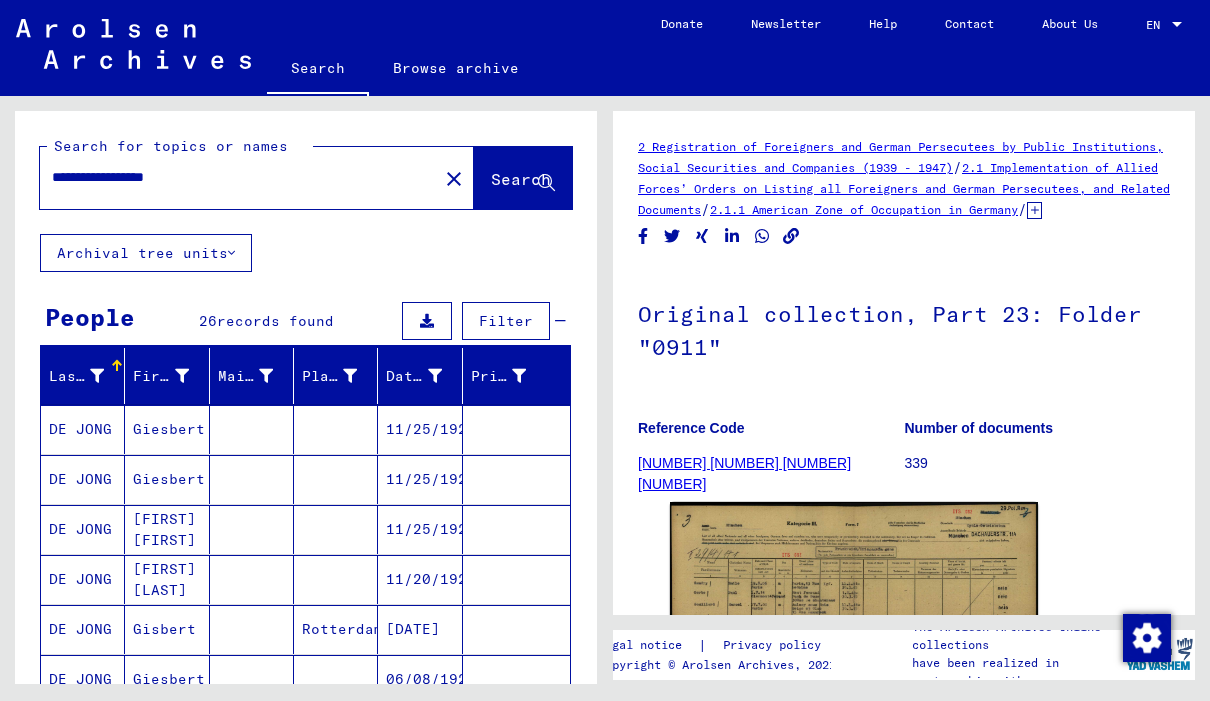 scroll, scrollTop: 0, scrollLeft: 0, axis: both 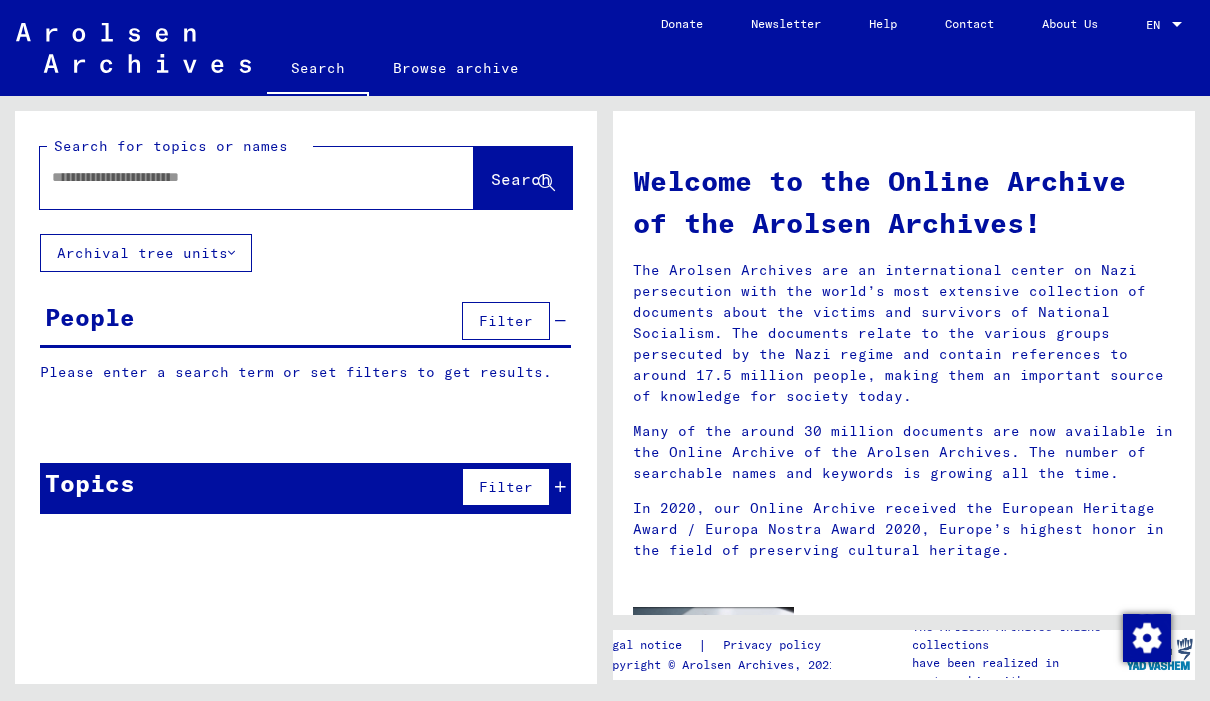 click at bounding box center (233, 177) 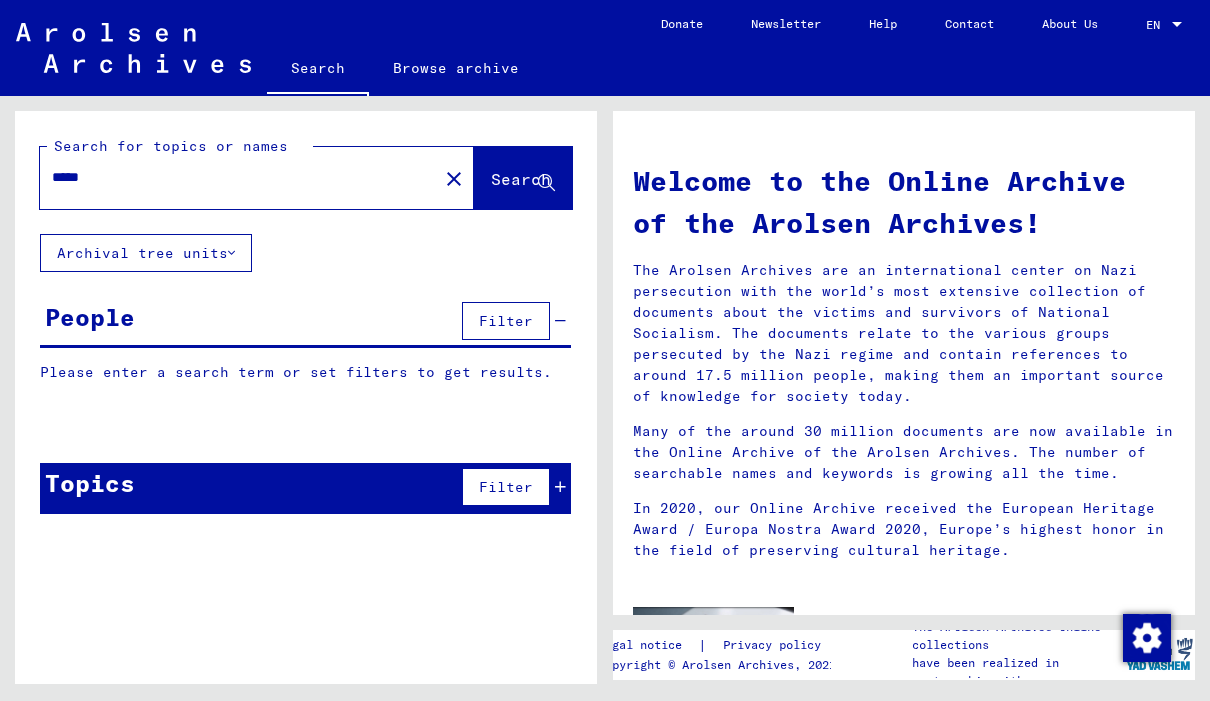 click on "Search" 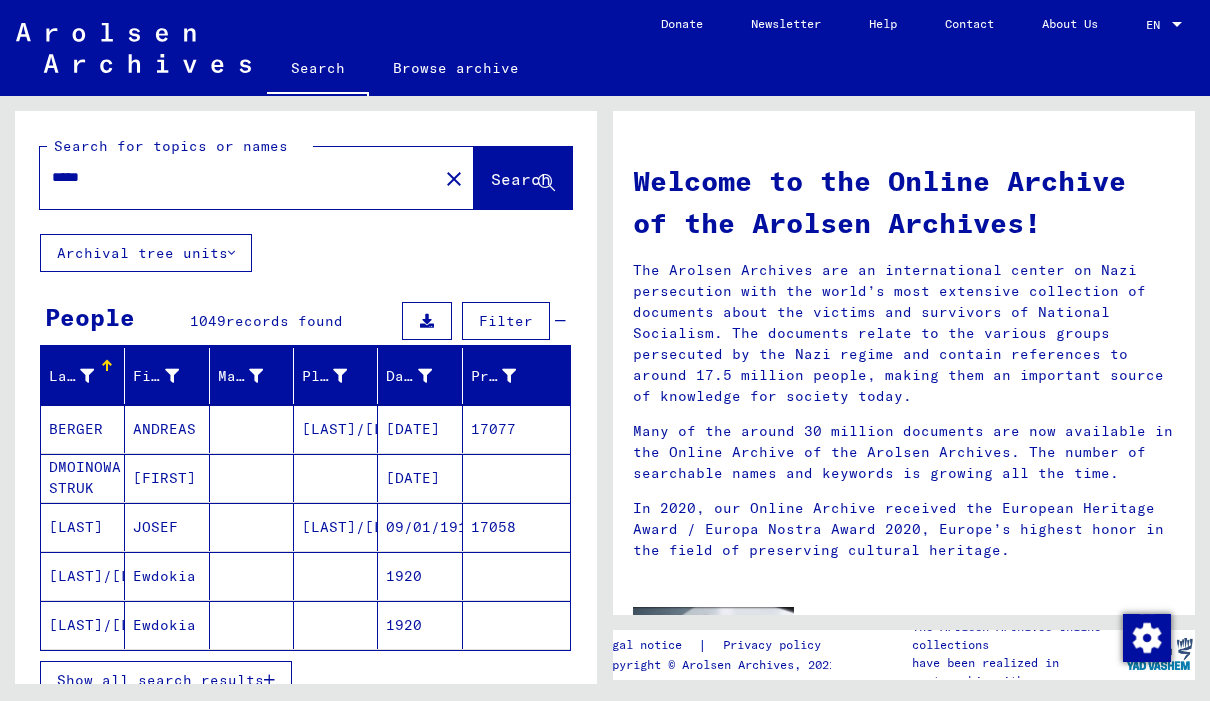scroll, scrollTop: 0, scrollLeft: 0, axis: both 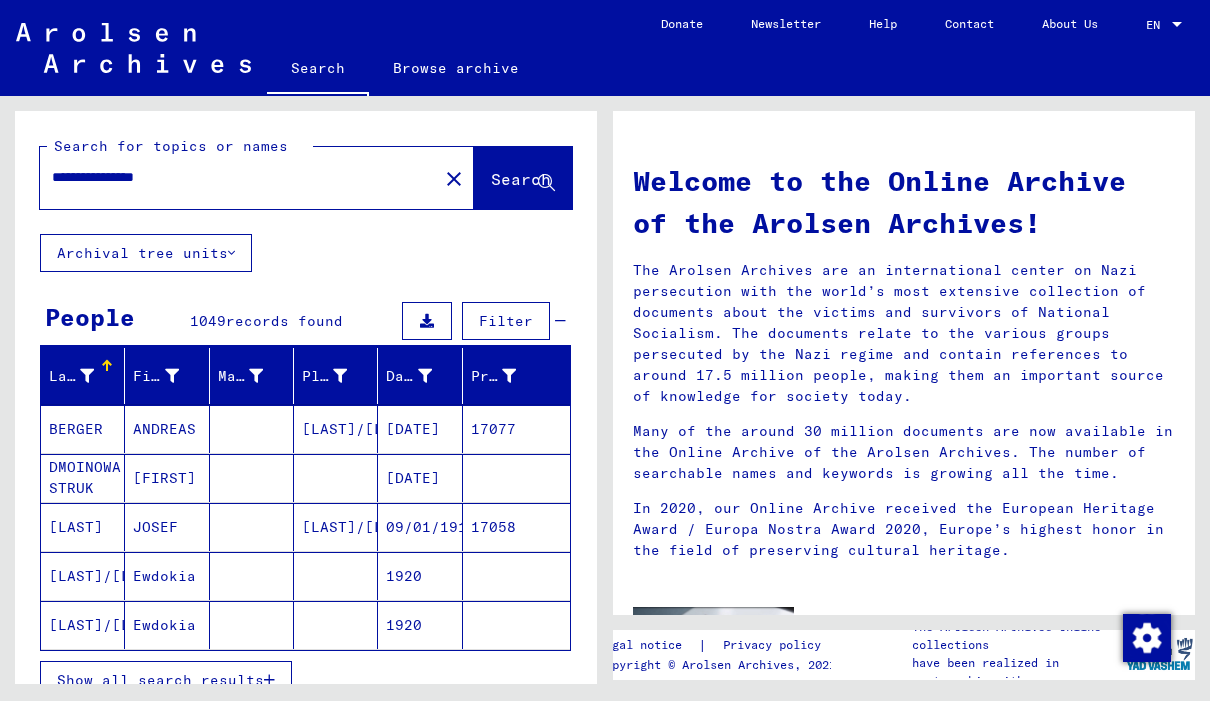 type on "**********" 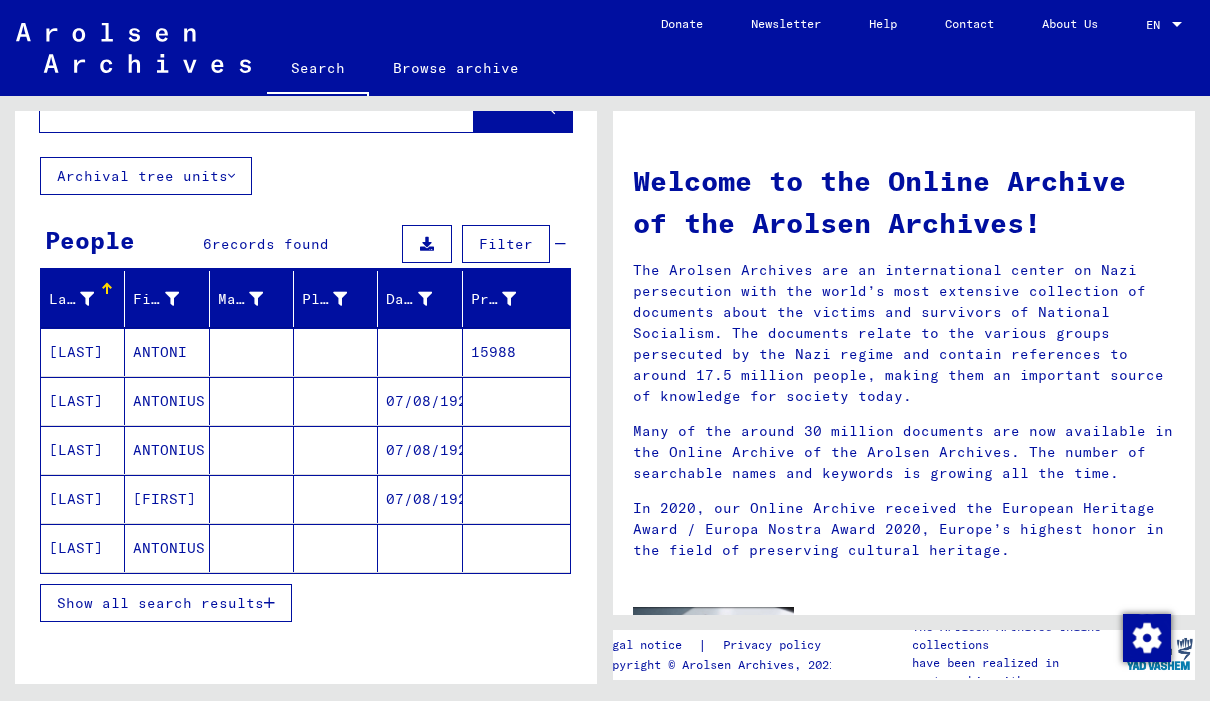scroll, scrollTop: 75, scrollLeft: 0, axis: vertical 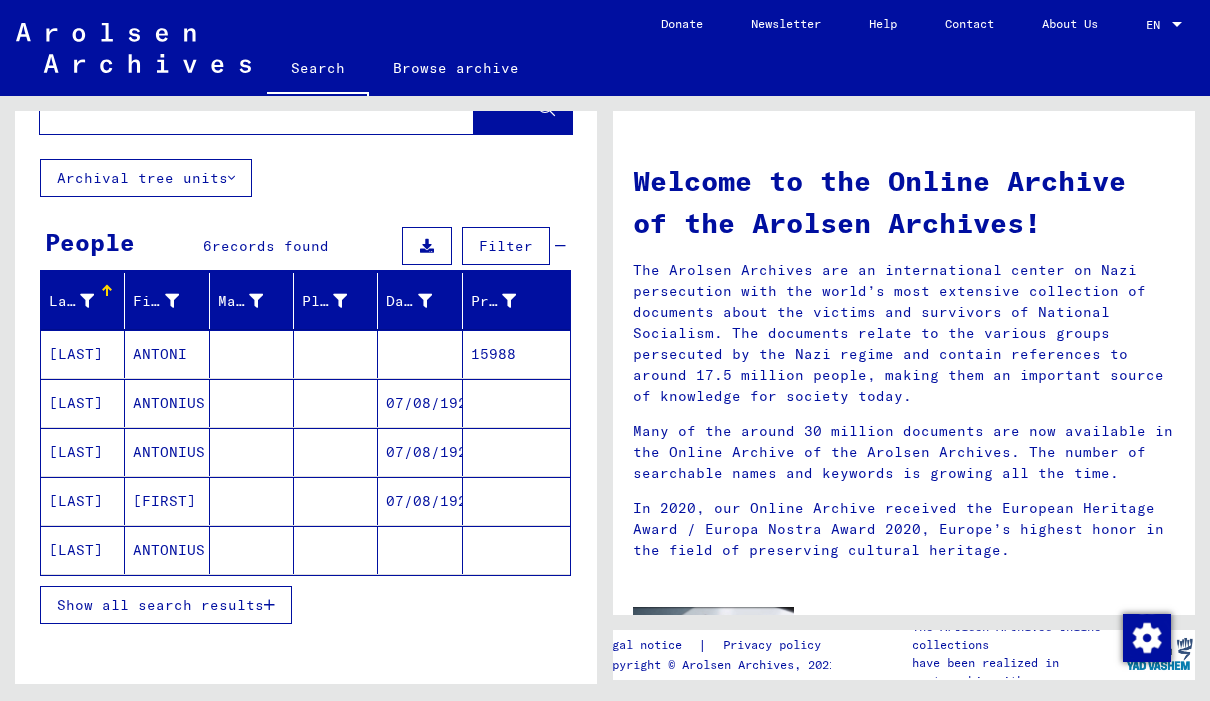 click on "Show all search results" at bounding box center [166, 605] 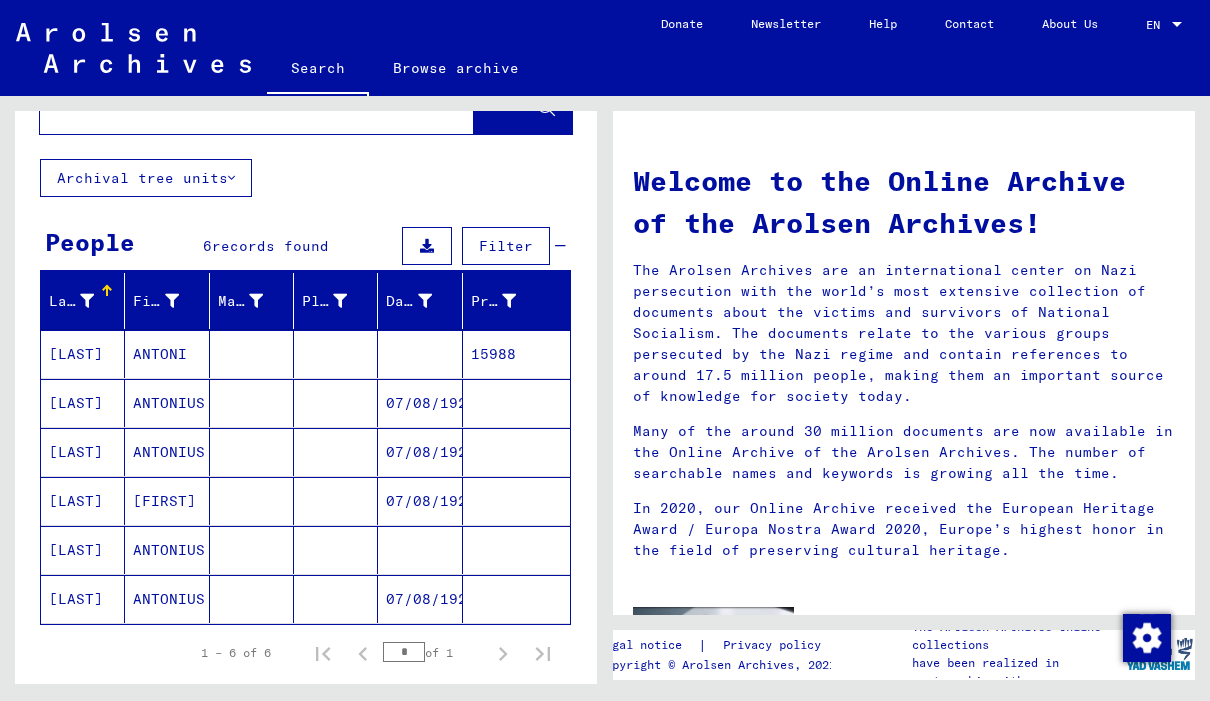 click on "07/08/1924" at bounding box center (420, 452) 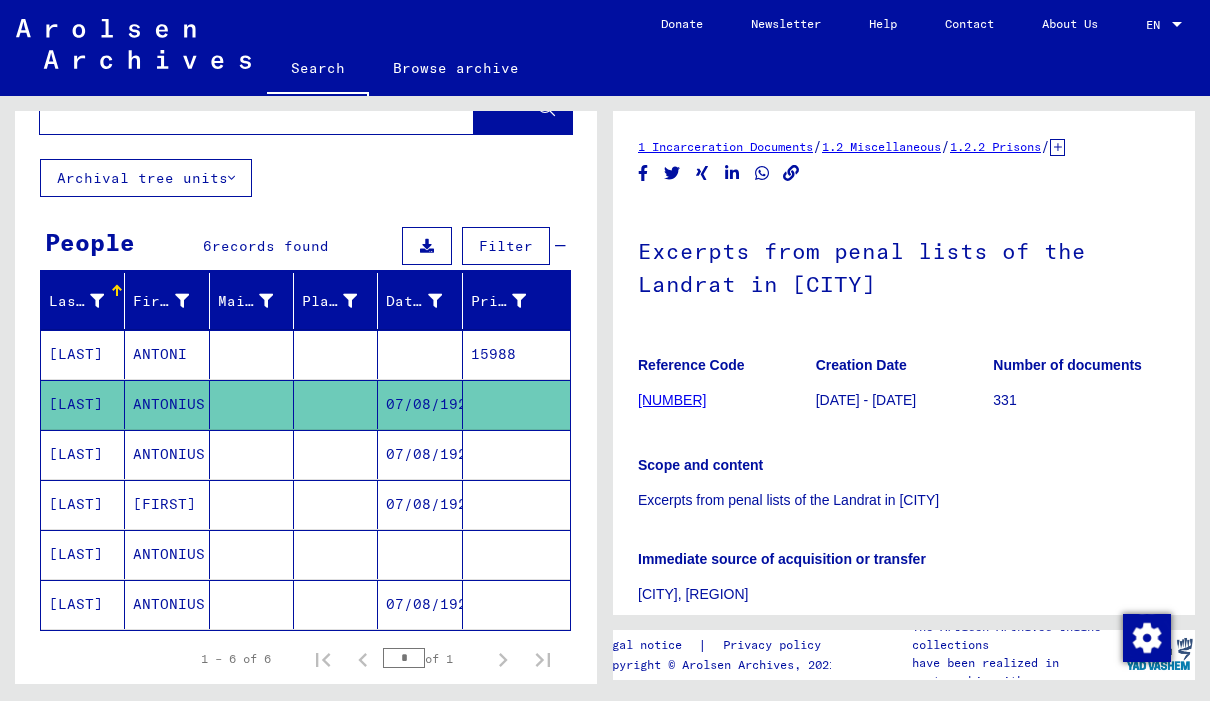 scroll, scrollTop: 0, scrollLeft: 0, axis: both 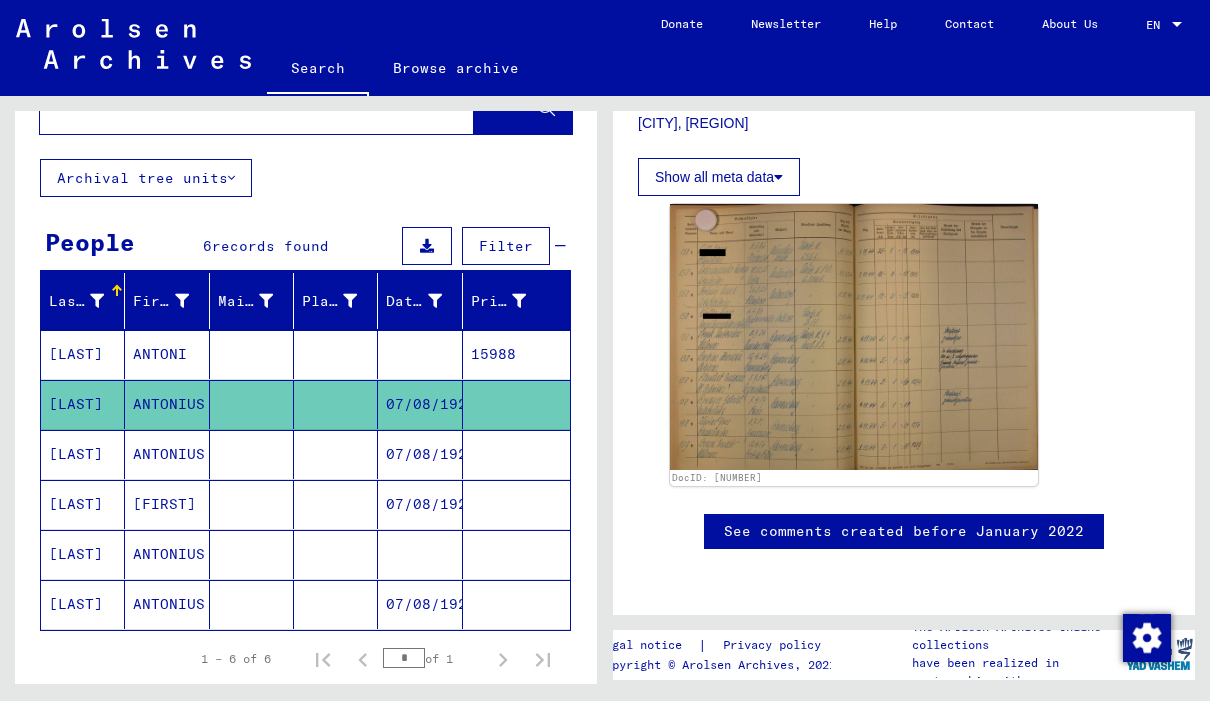 click 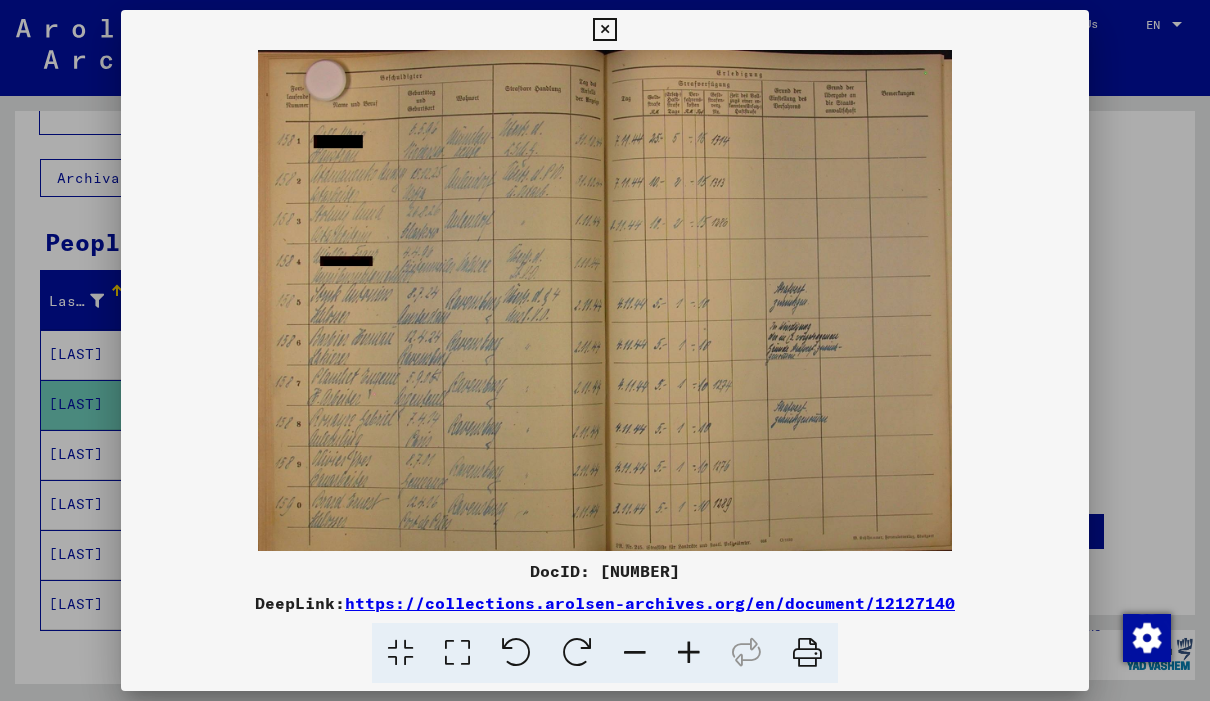 click at bounding box center (689, 653) 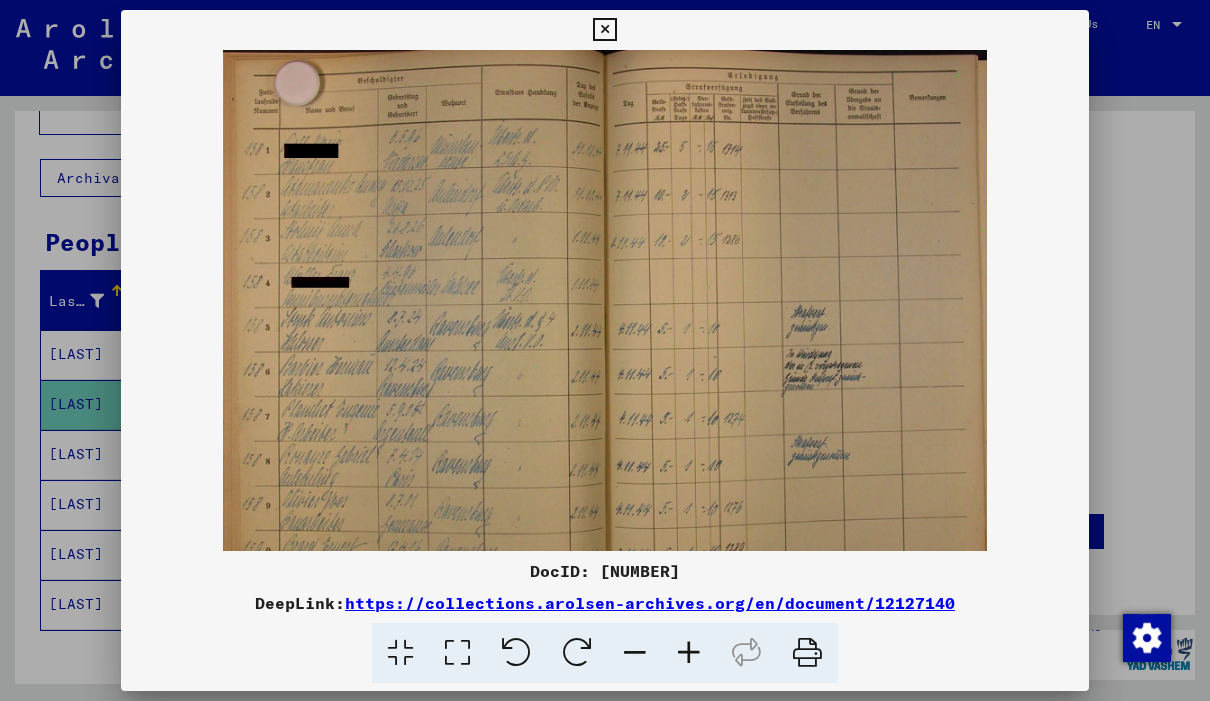 click at bounding box center [689, 653] 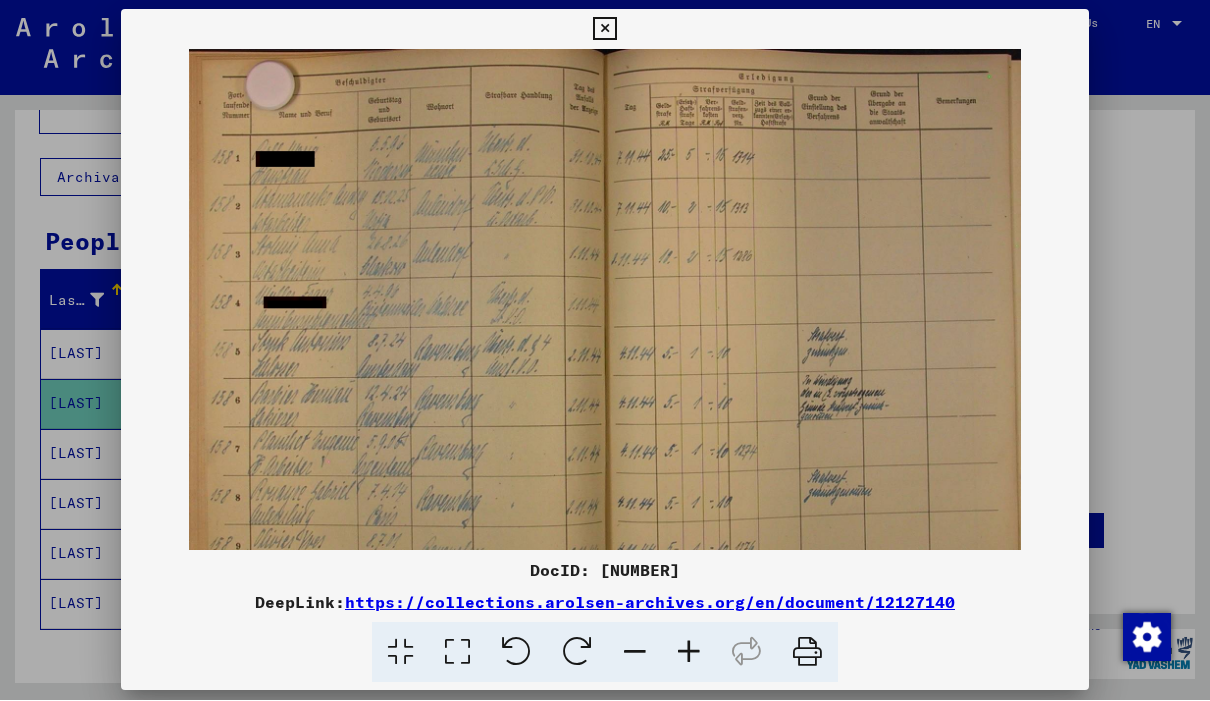 click at bounding box center [635, 653] 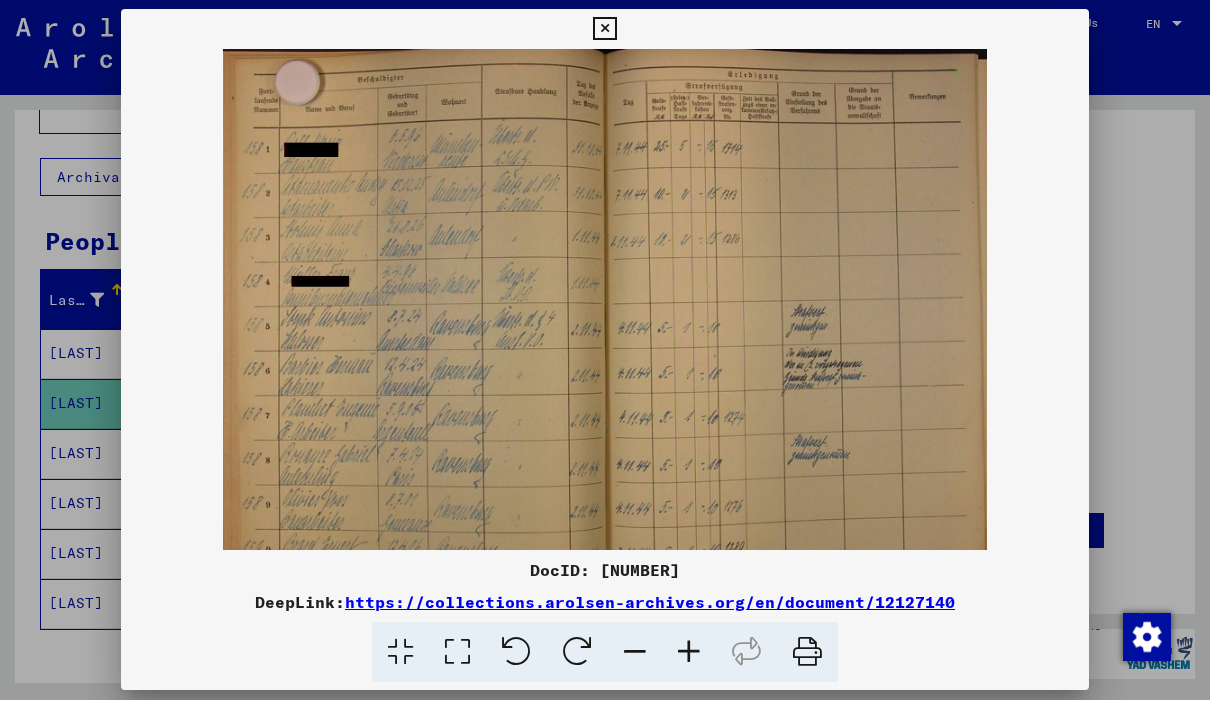 click at bounding box center (635, 653) 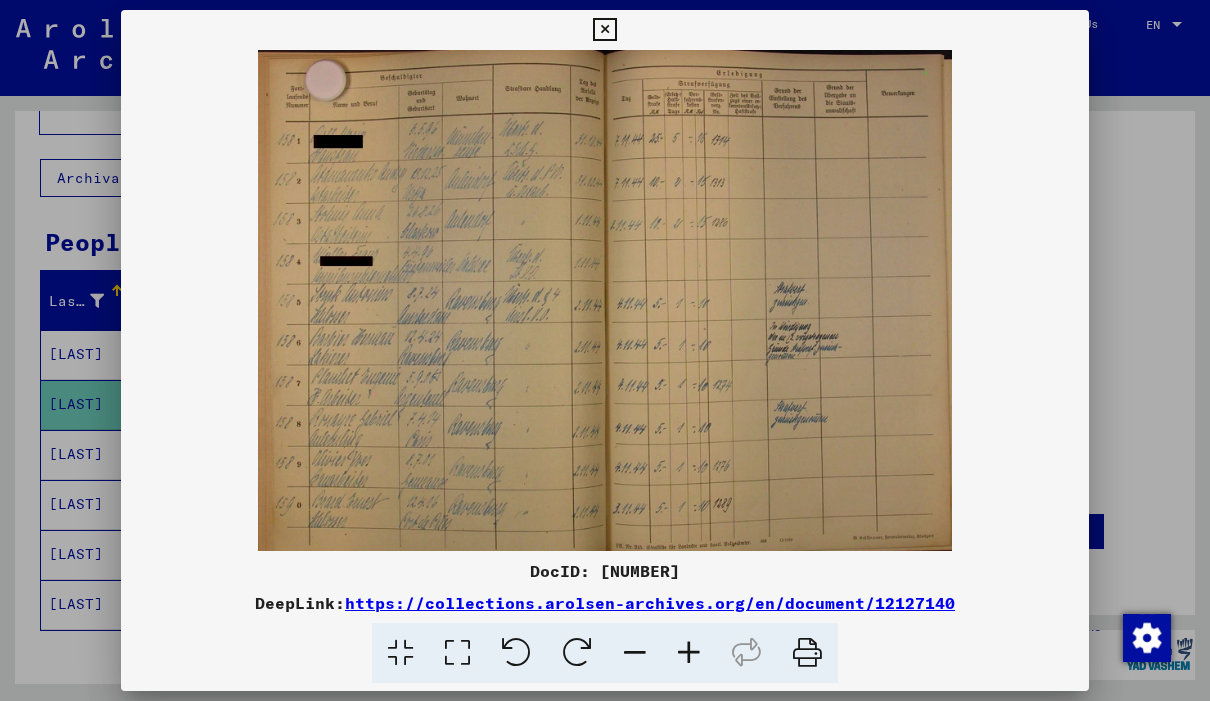 click at bounding box center [604, 30] 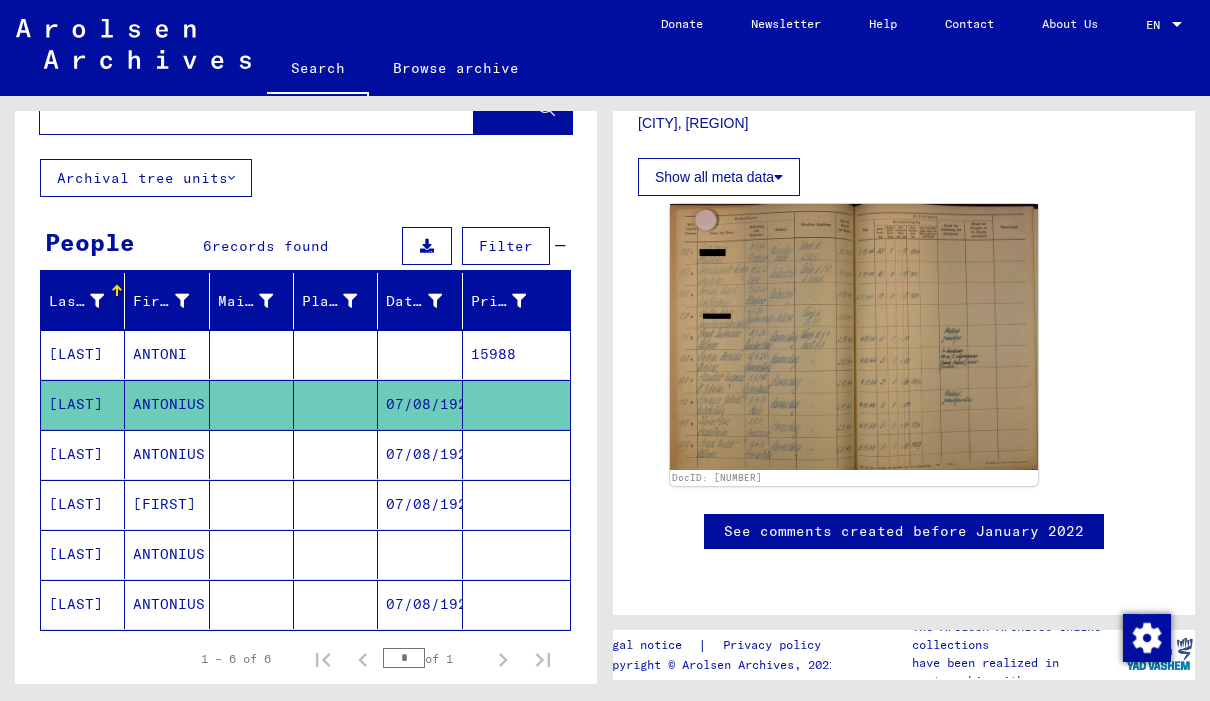 click on "07/08/1924" at bounding box center [420, 504] 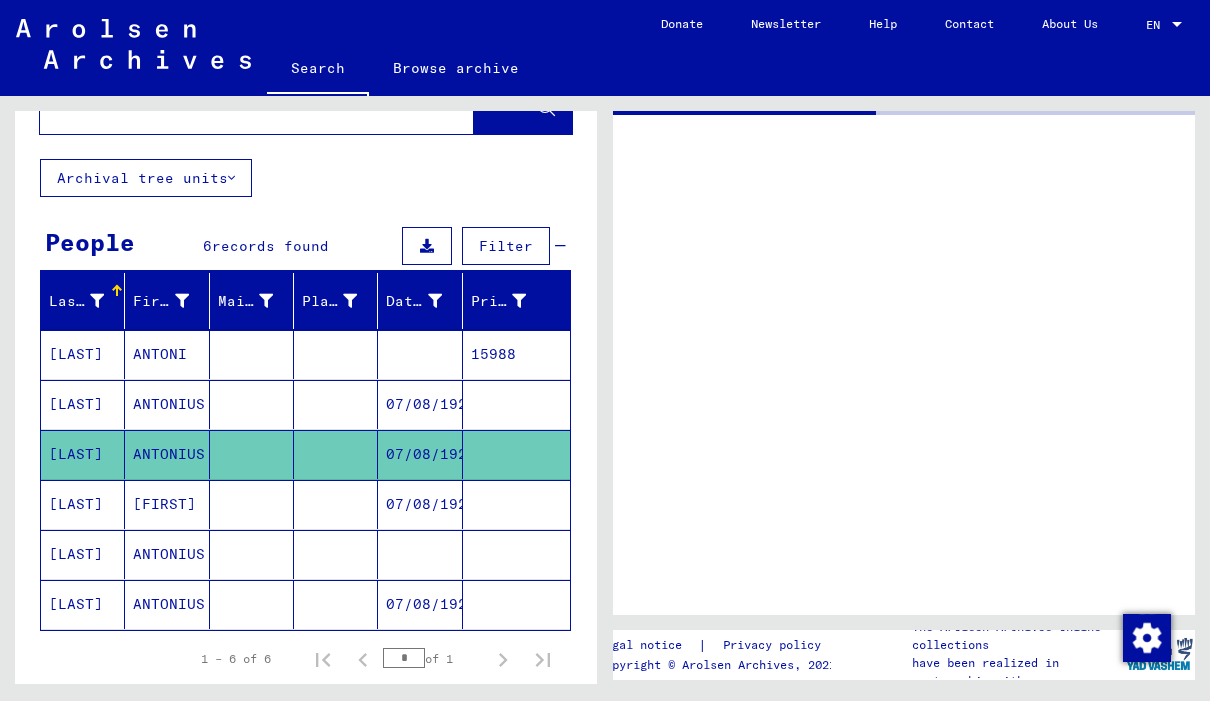 scroll, scrollTop: 0, scrollLeft: 0, axis: both 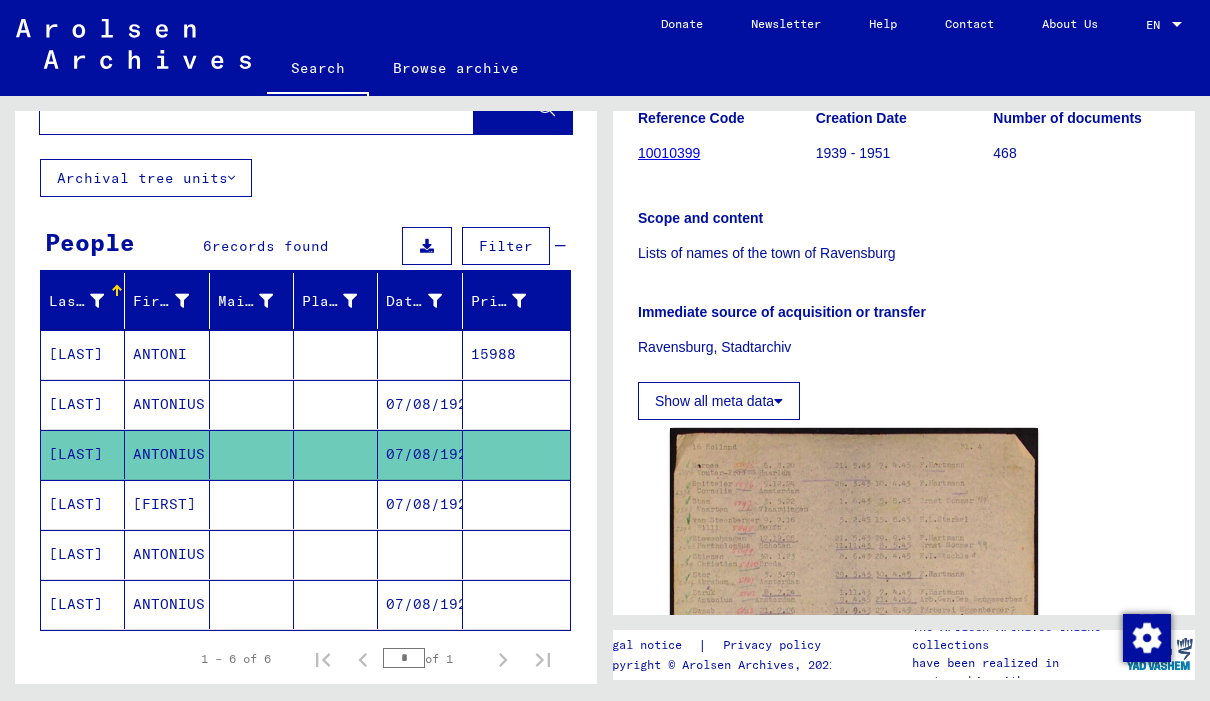 click 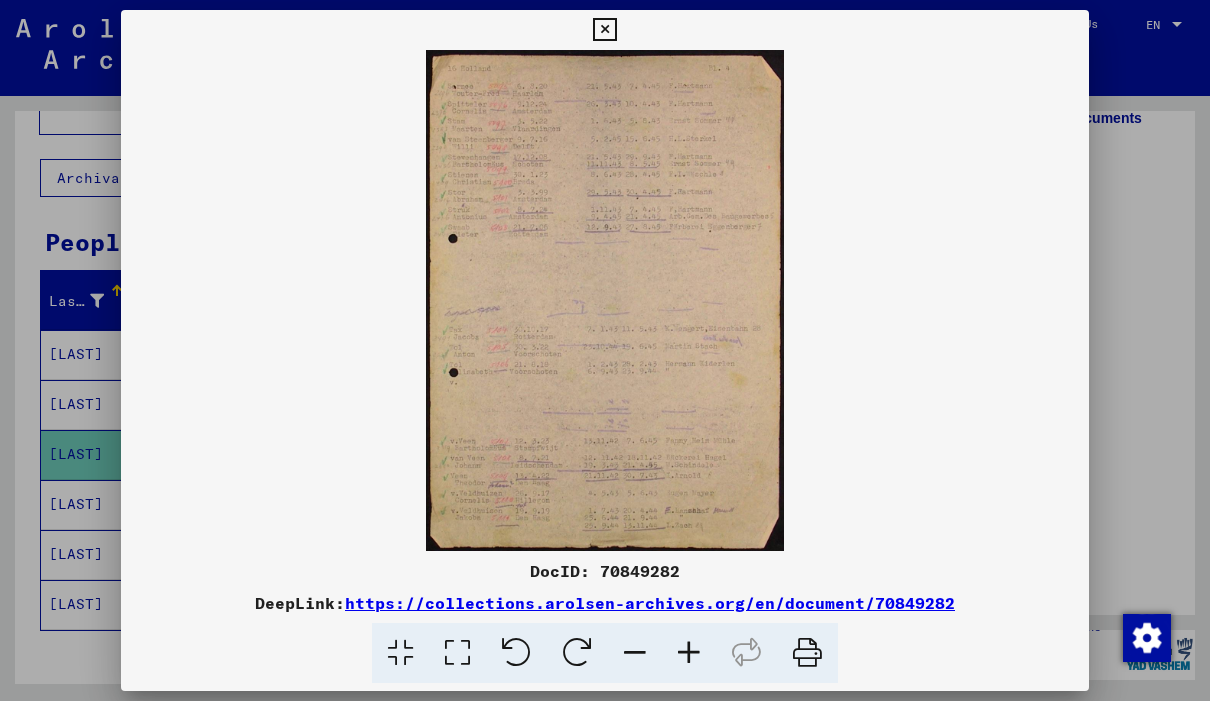click at bounding box center (689, 653) 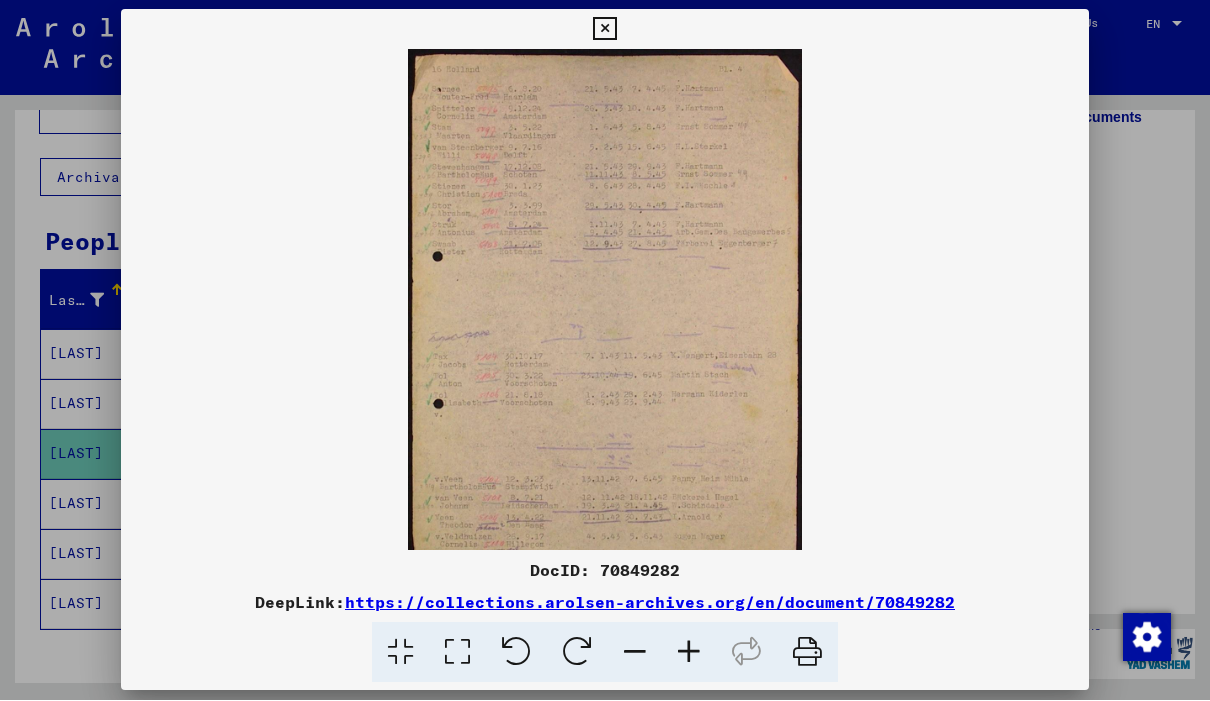 click at bounding box center [635, 653] 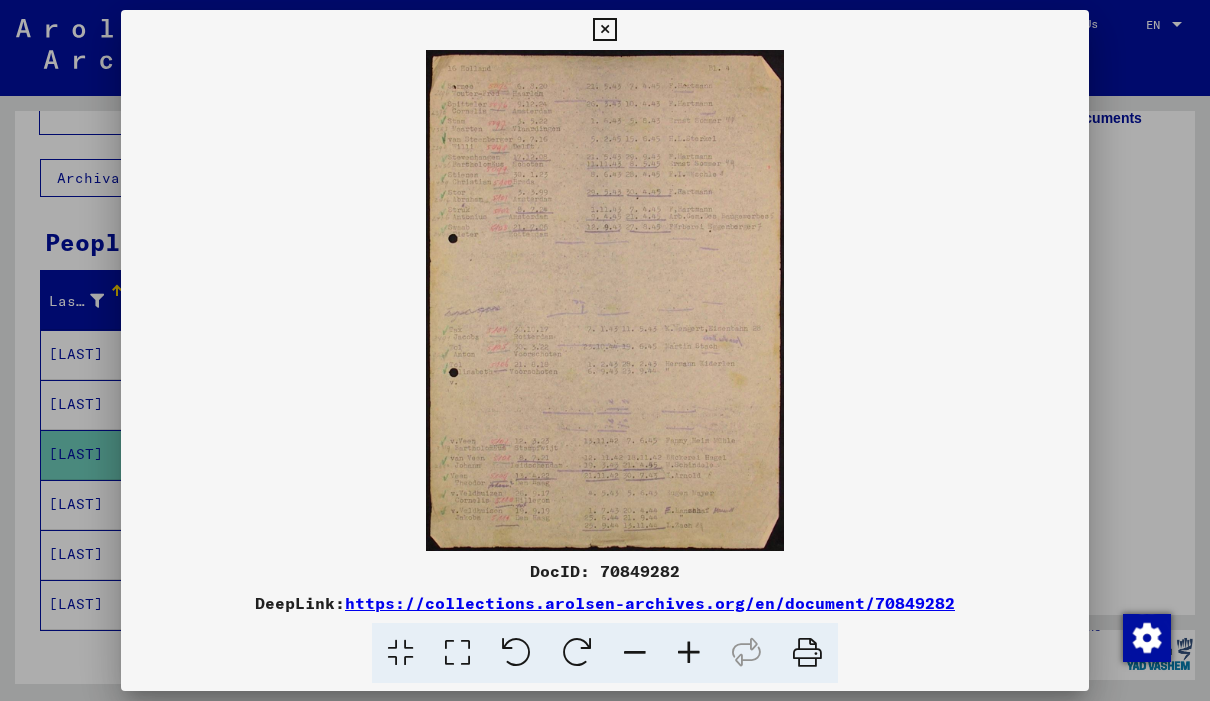 click at bounding box center (604, 30) 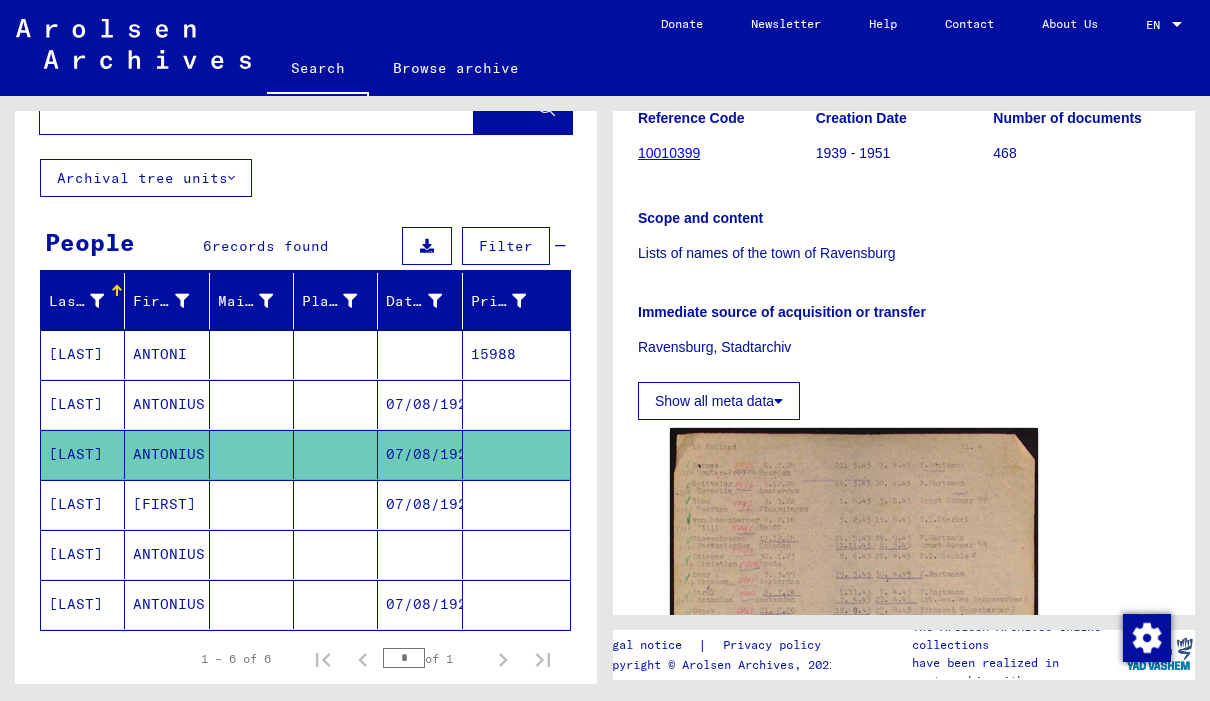 click on "07/08/1924" at bounding box center (420, 554) 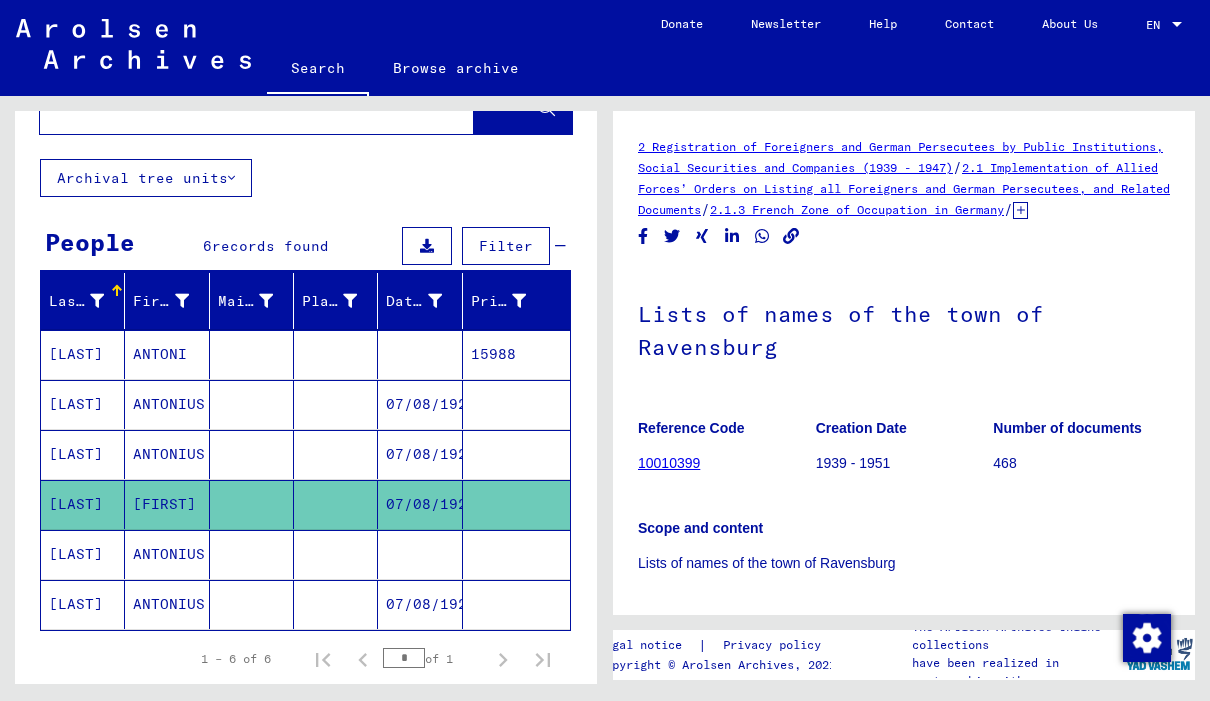 scroll, scrollTop: 0, scrollLeft: 0, axis: both 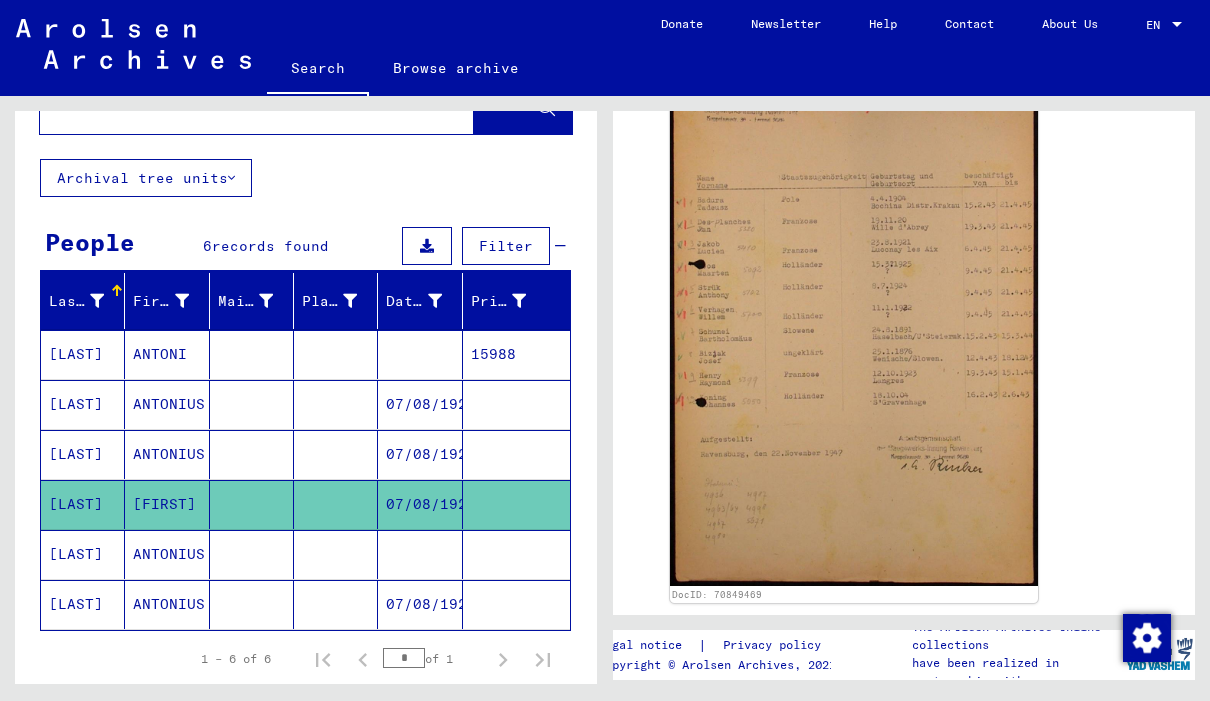 click 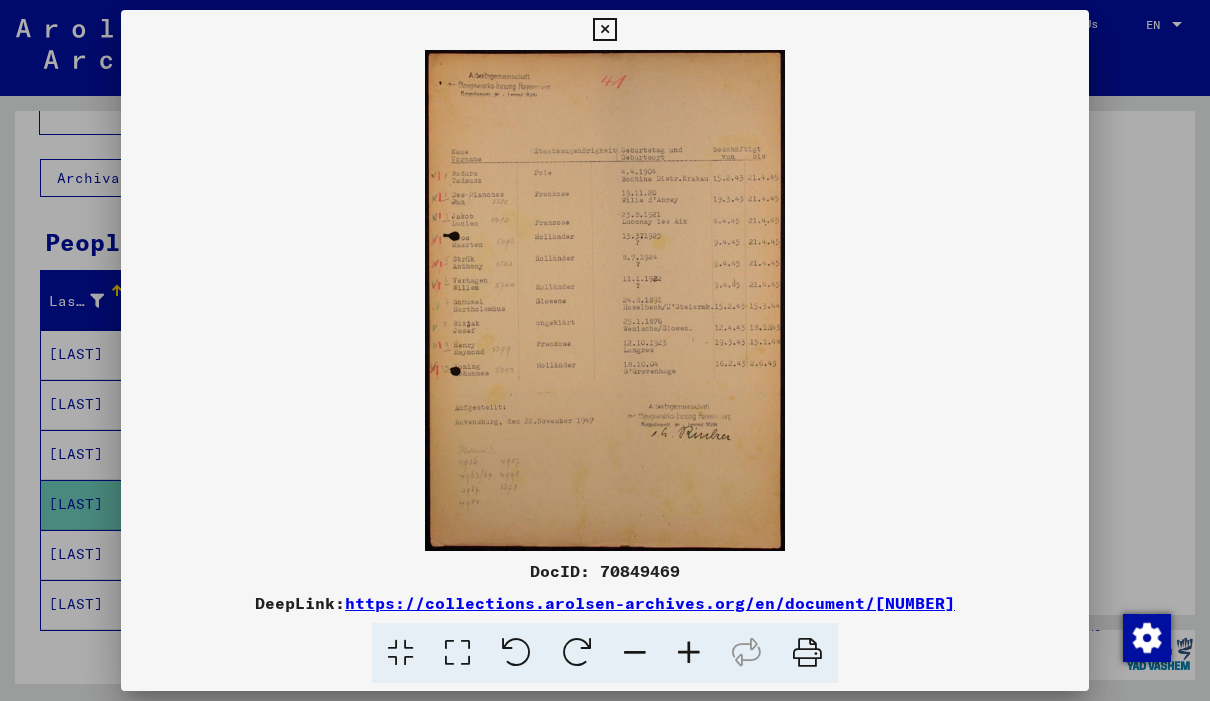 click at bounding box center [604, 30] 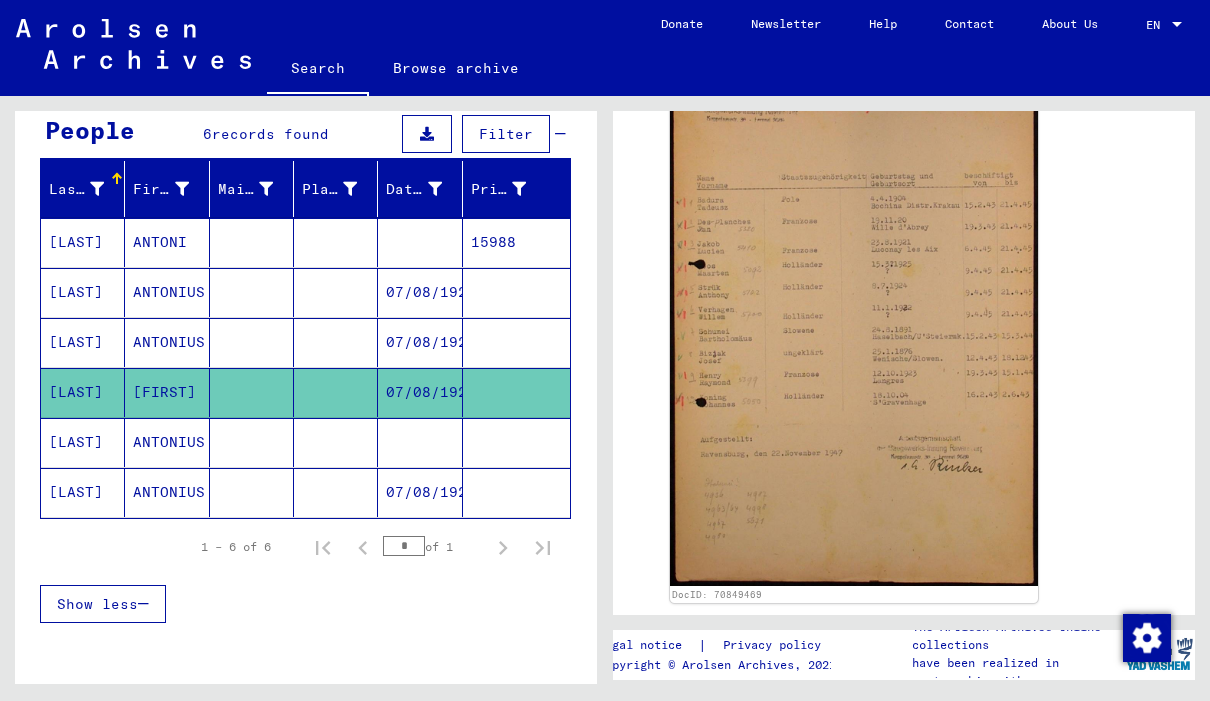 scroll, scrollTop: 186, scrollLeft: 0, axis: vertical 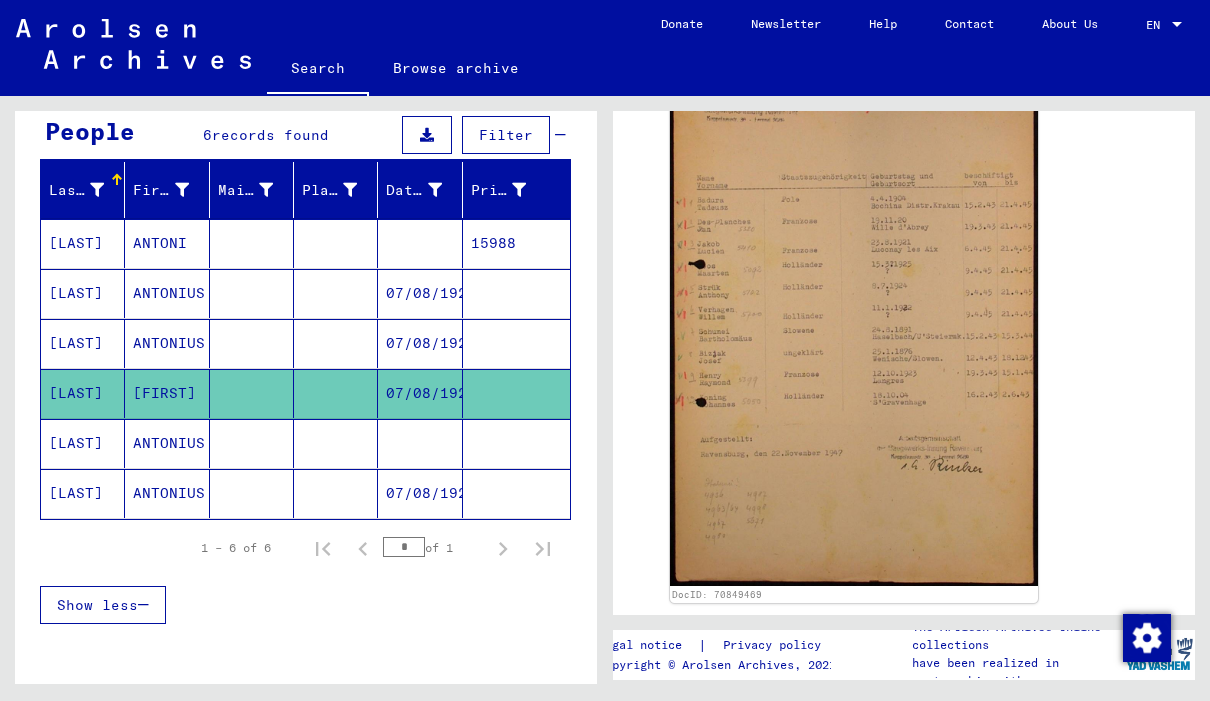 click on "ANTONIUS" at bounding box center (167, 493) 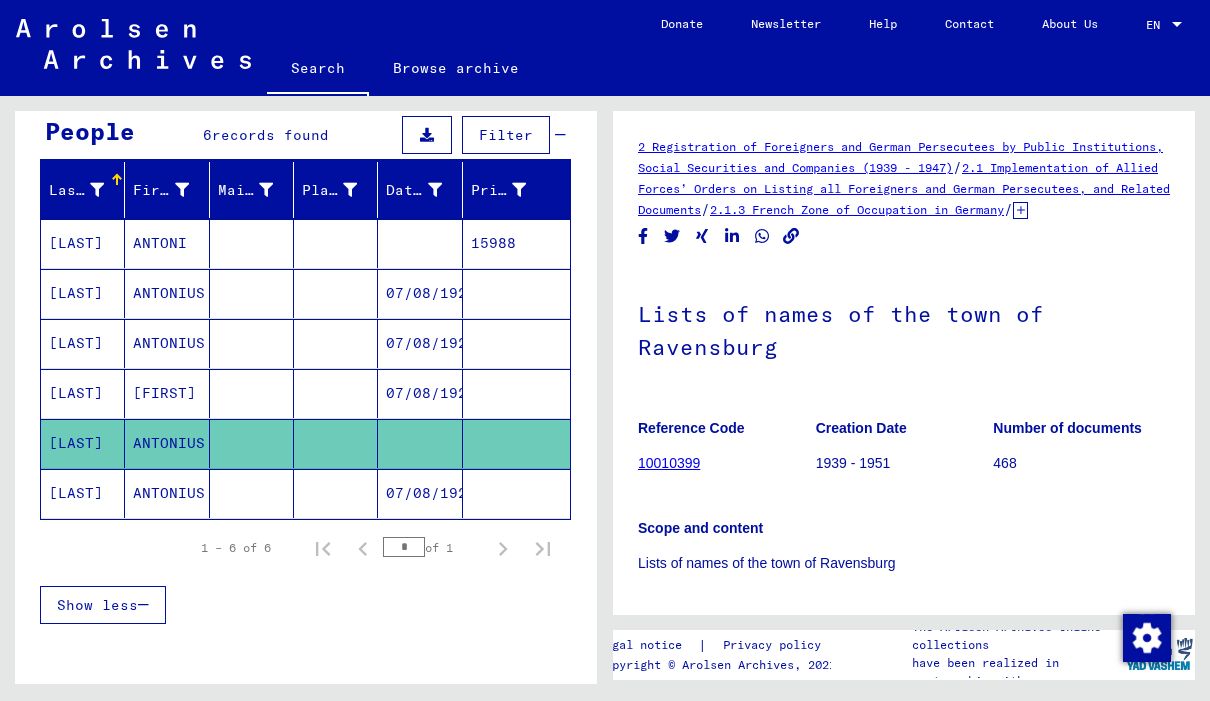 scroll, scrollTop: 0, scrollLeft: 0, axis: both 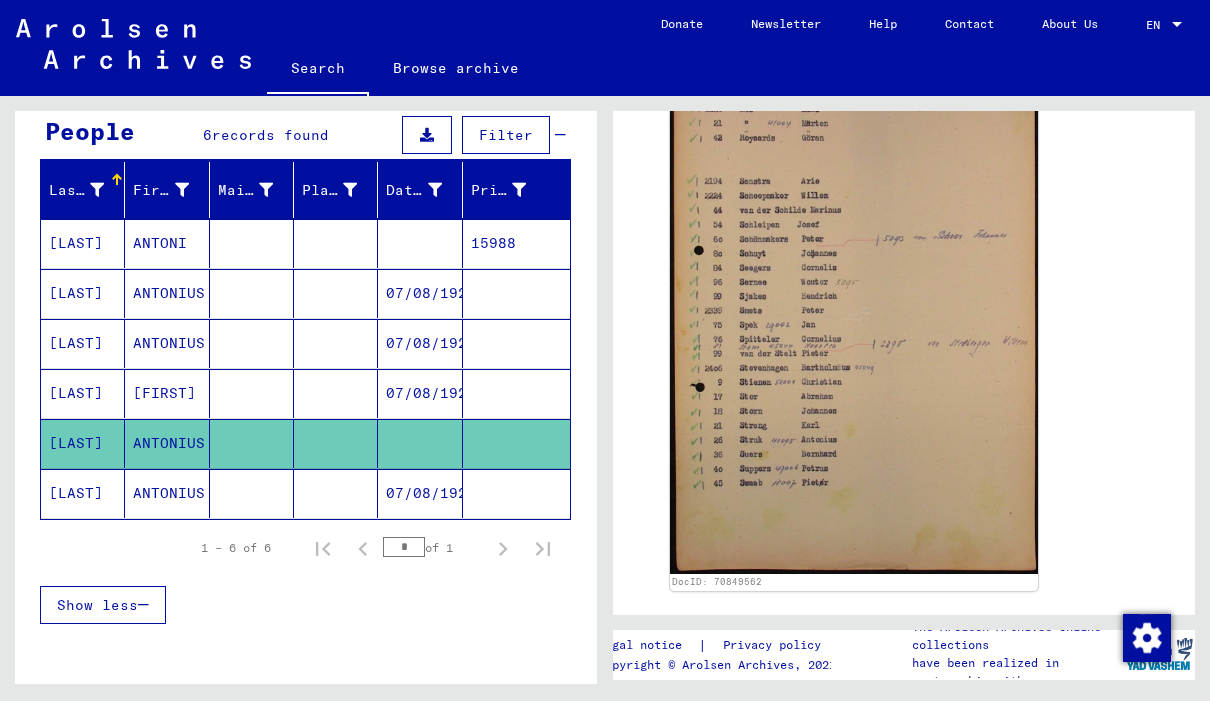 click 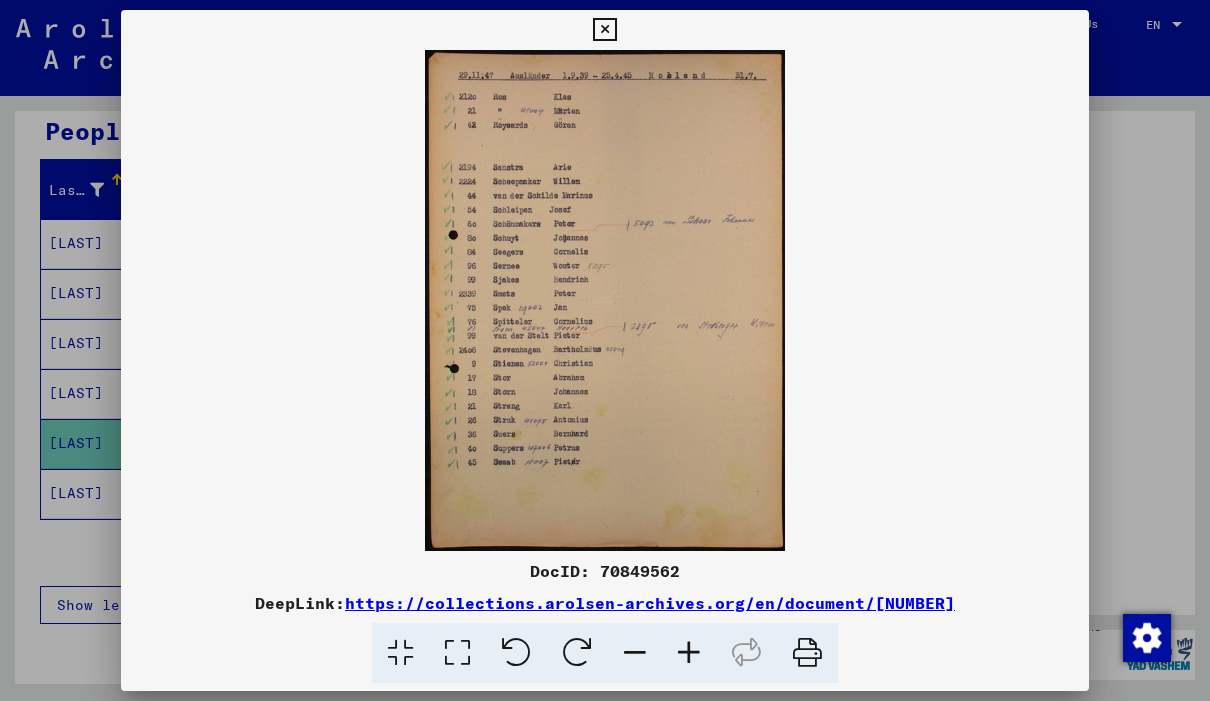 click at bounding box center [604, 30] 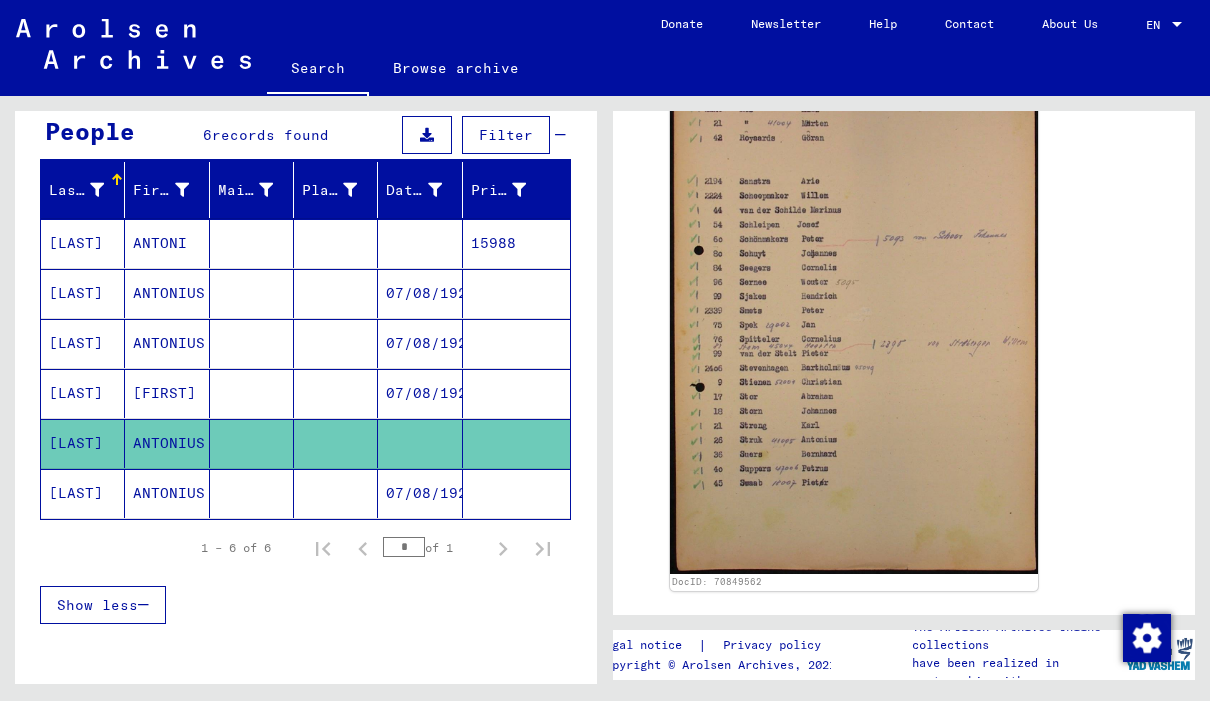 click on "07/08/1924" 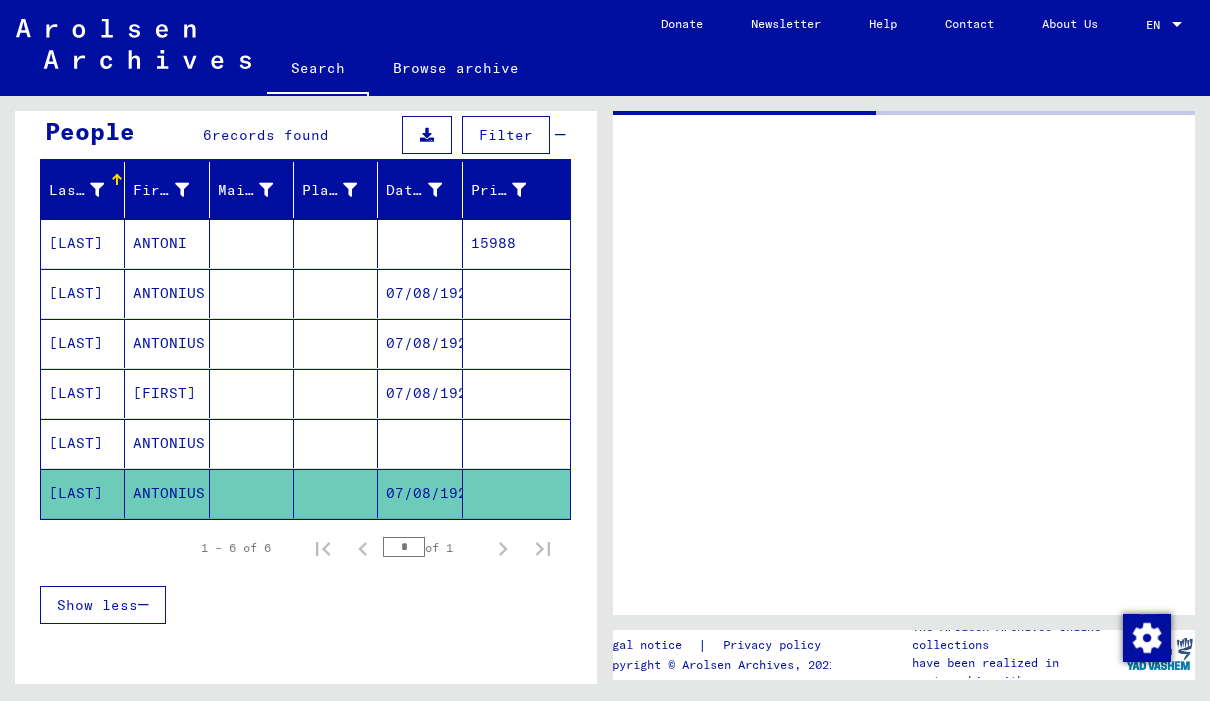 scroll, scrollTop: 0, scrollLeft: 0, axis: both 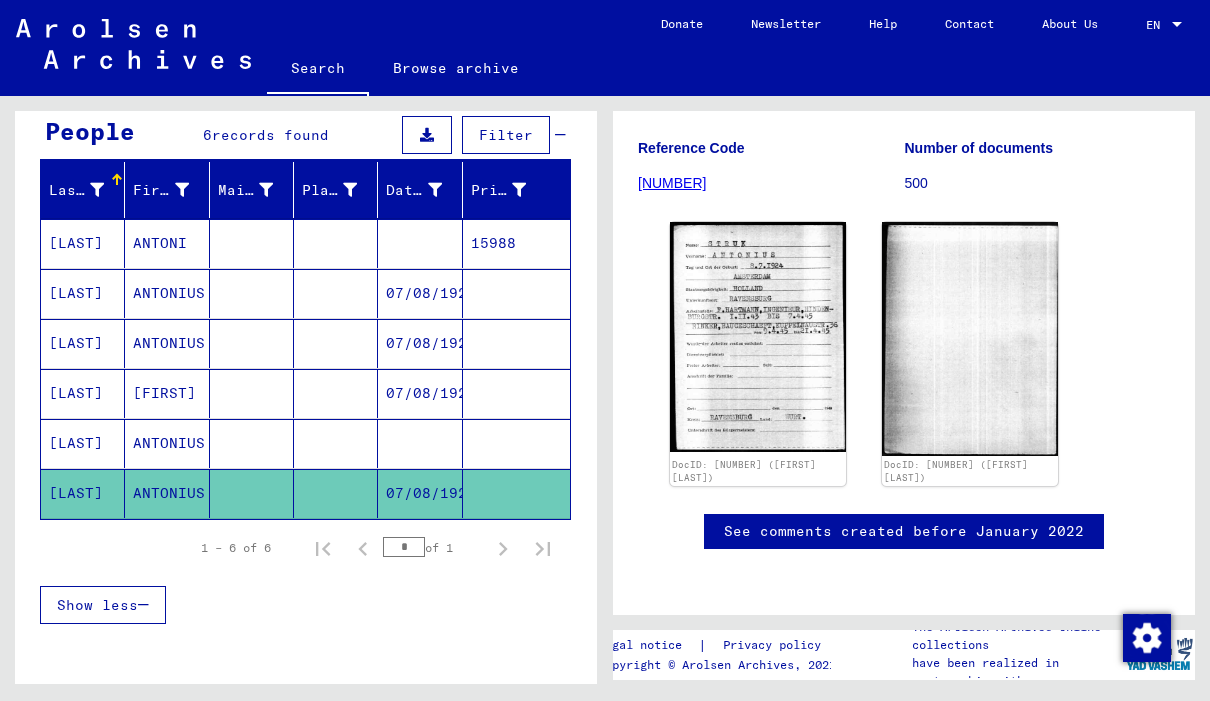 click 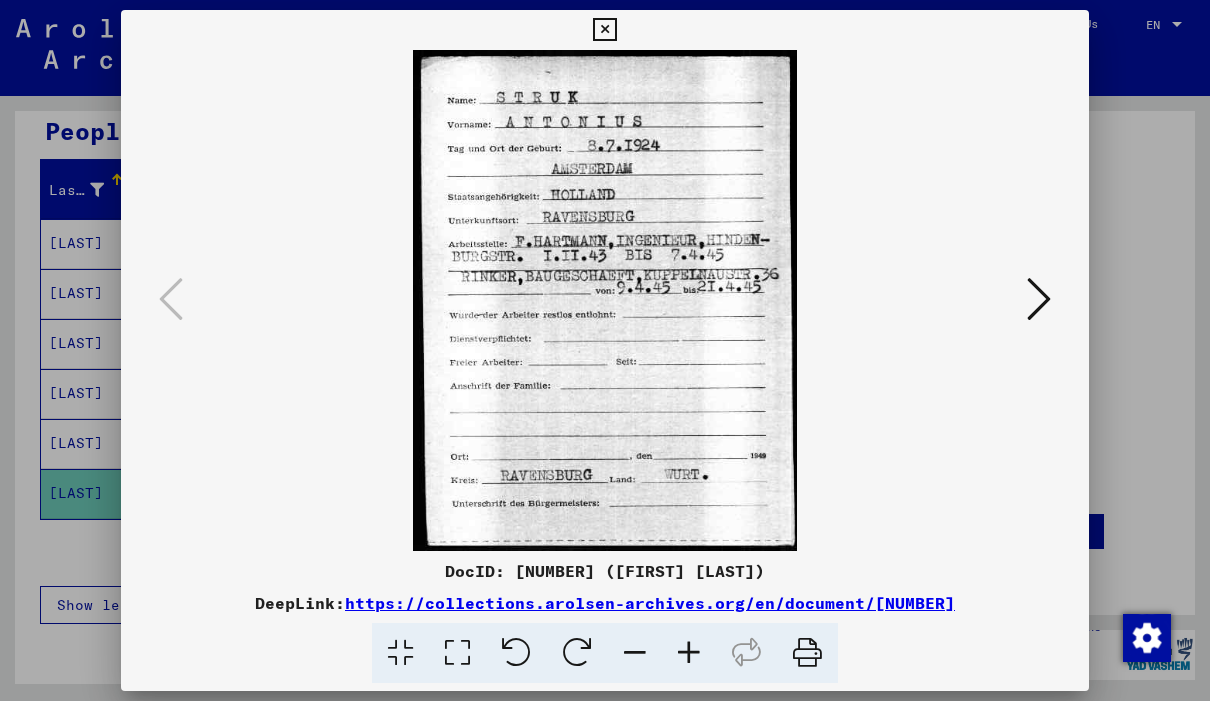 click at bounding box center (1039, 300) 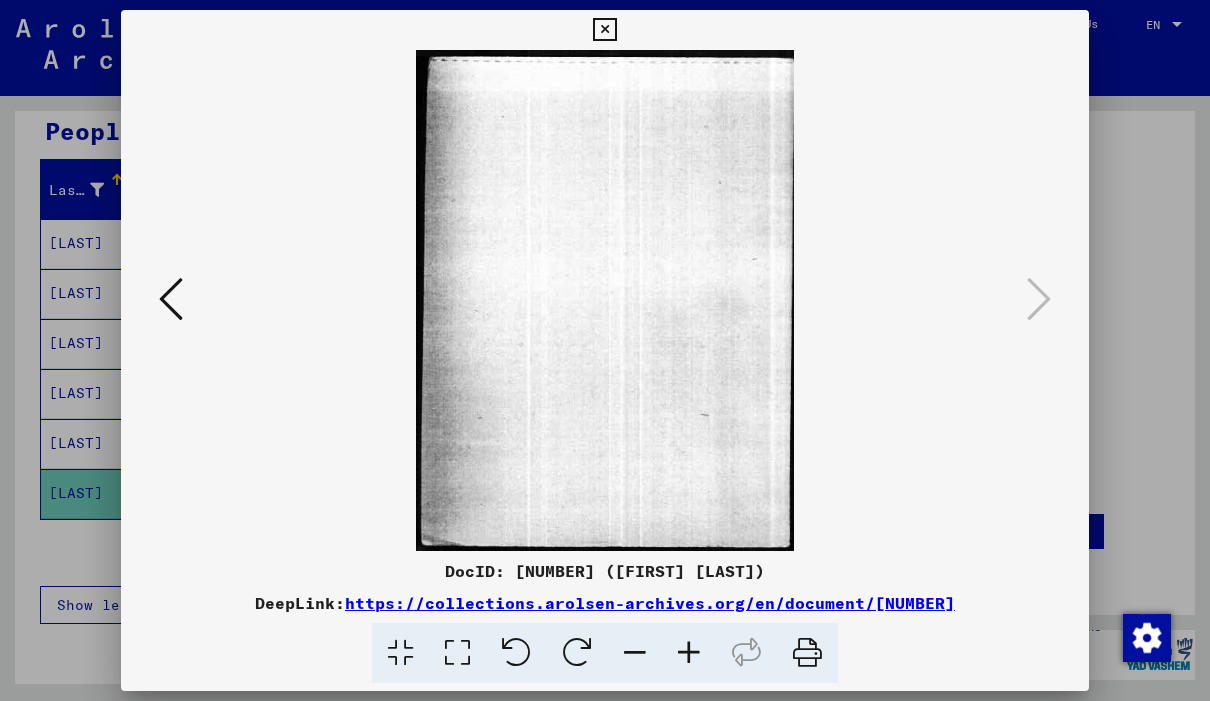 click at bounding box center [604, 30] 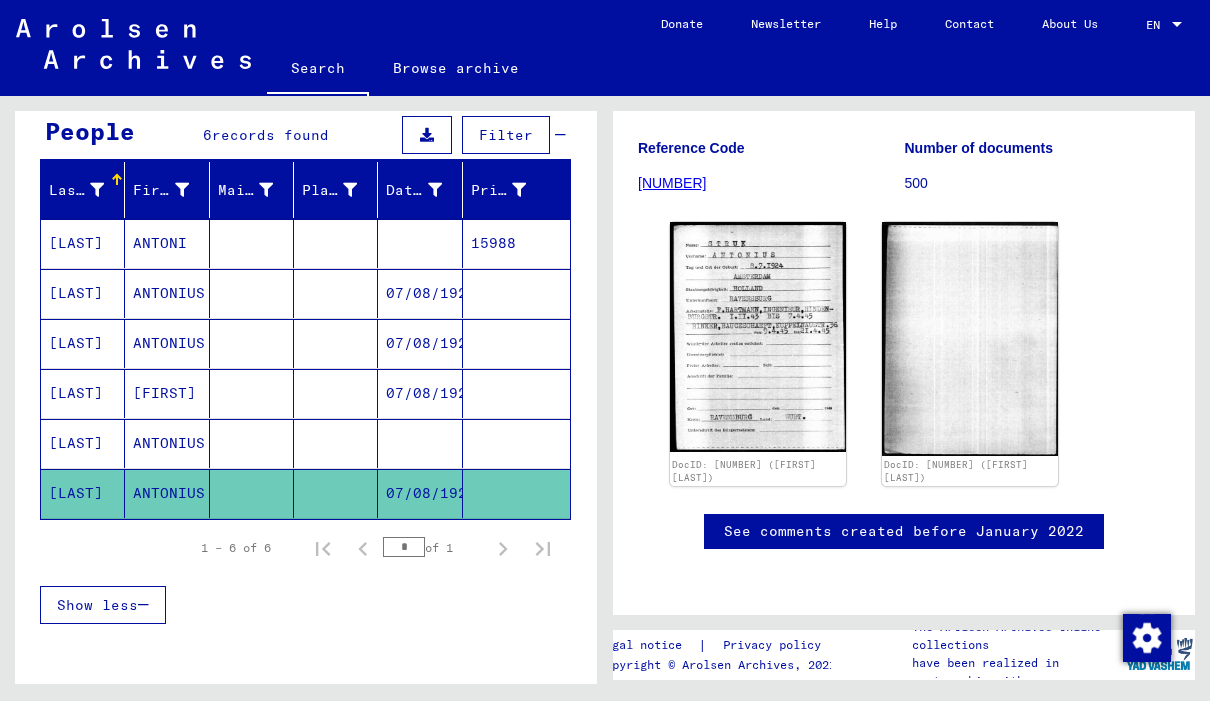 click on "15988" at bounding box center [516, 293] 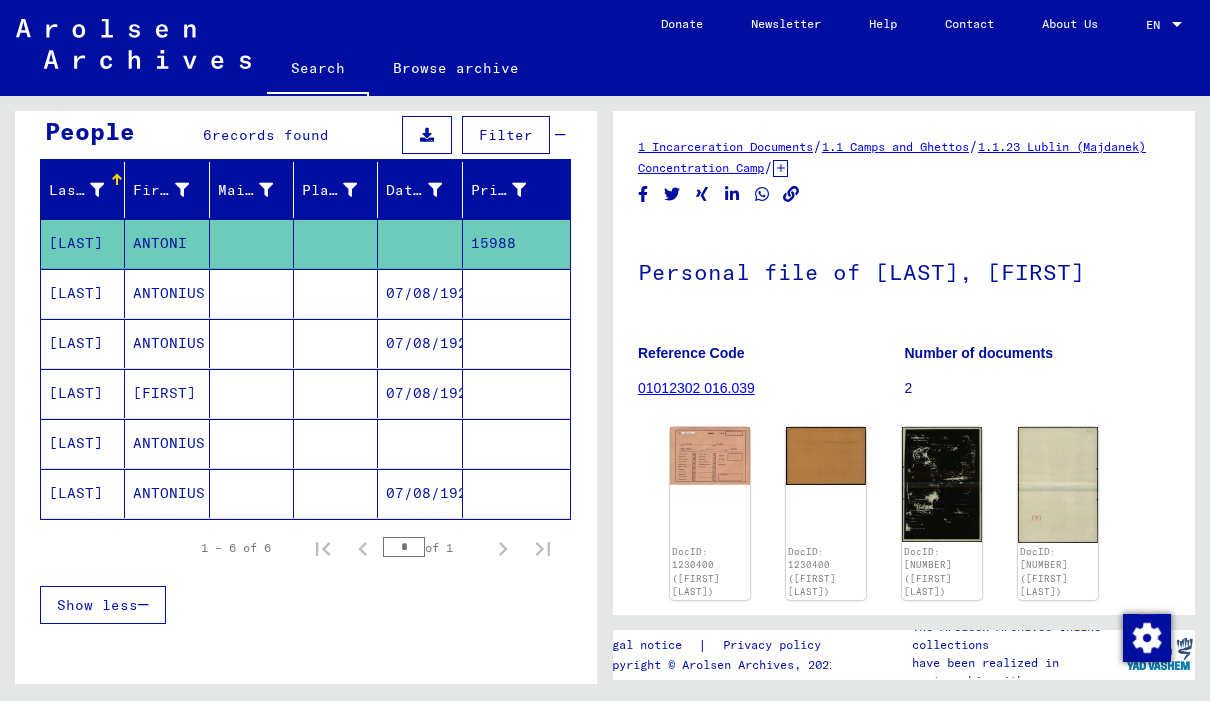 scroll, scrollTop: 0, scrollLeft: 0, axis: both 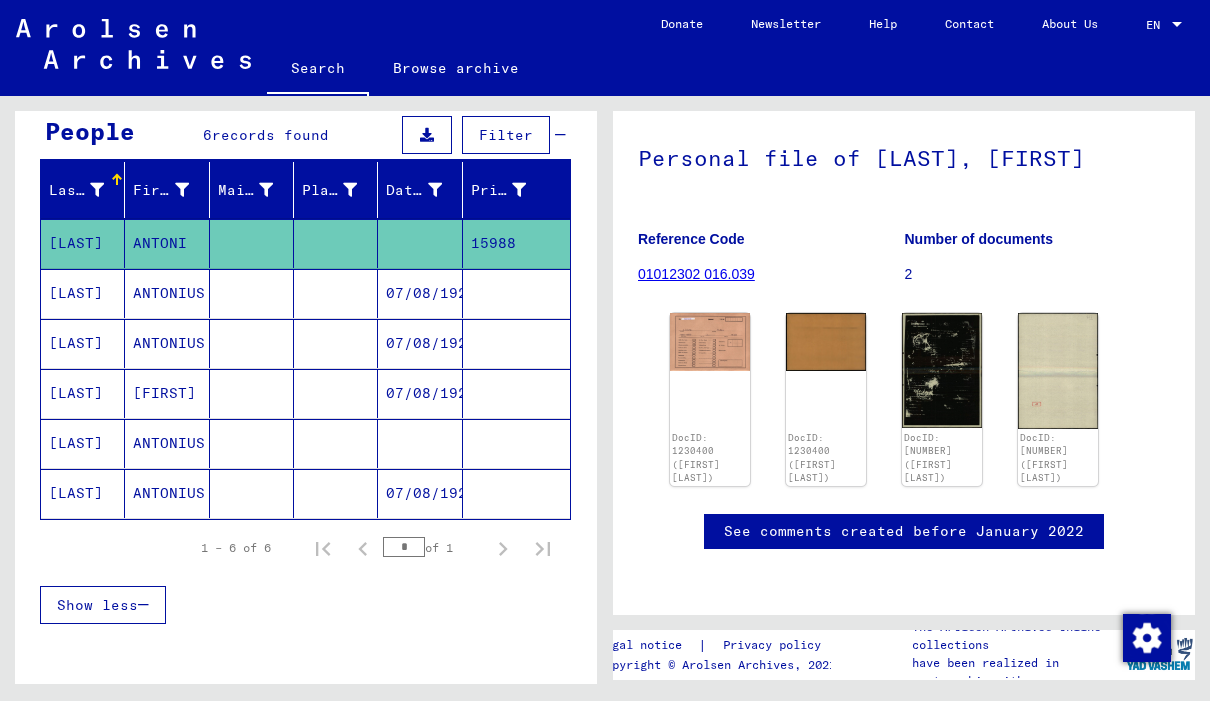 click 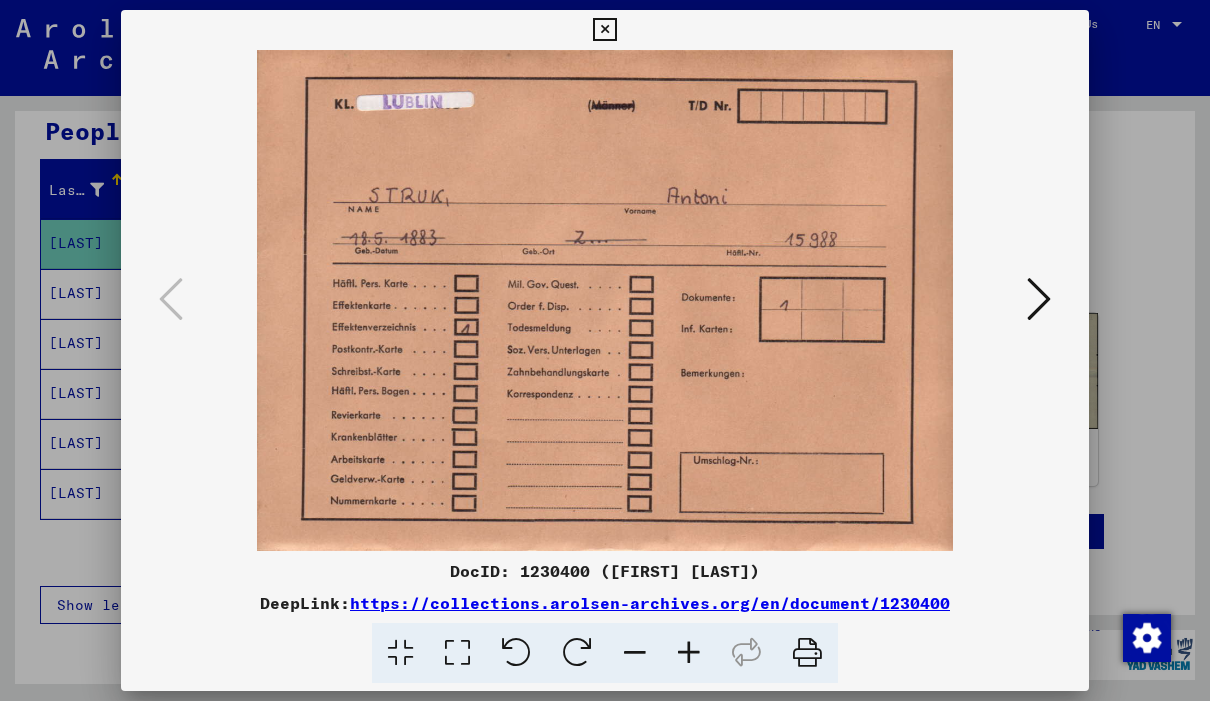 click at bounding box center [1039, 299] 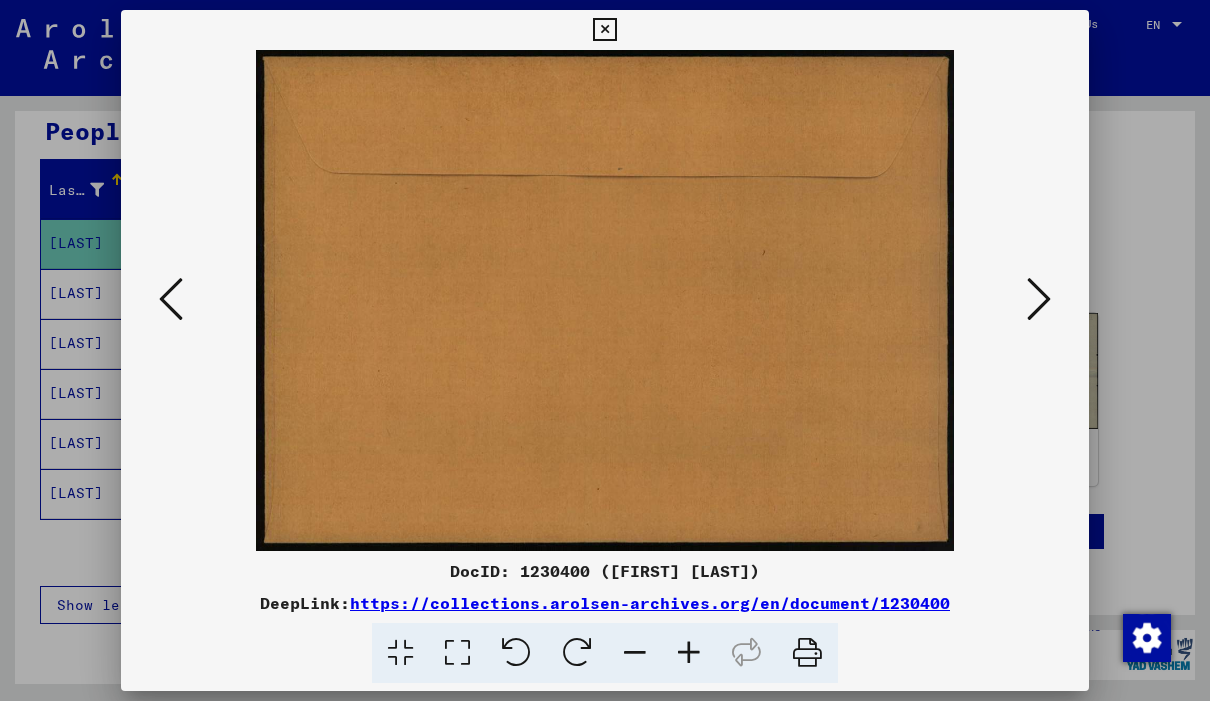 click at bounding box center [1039, 299] 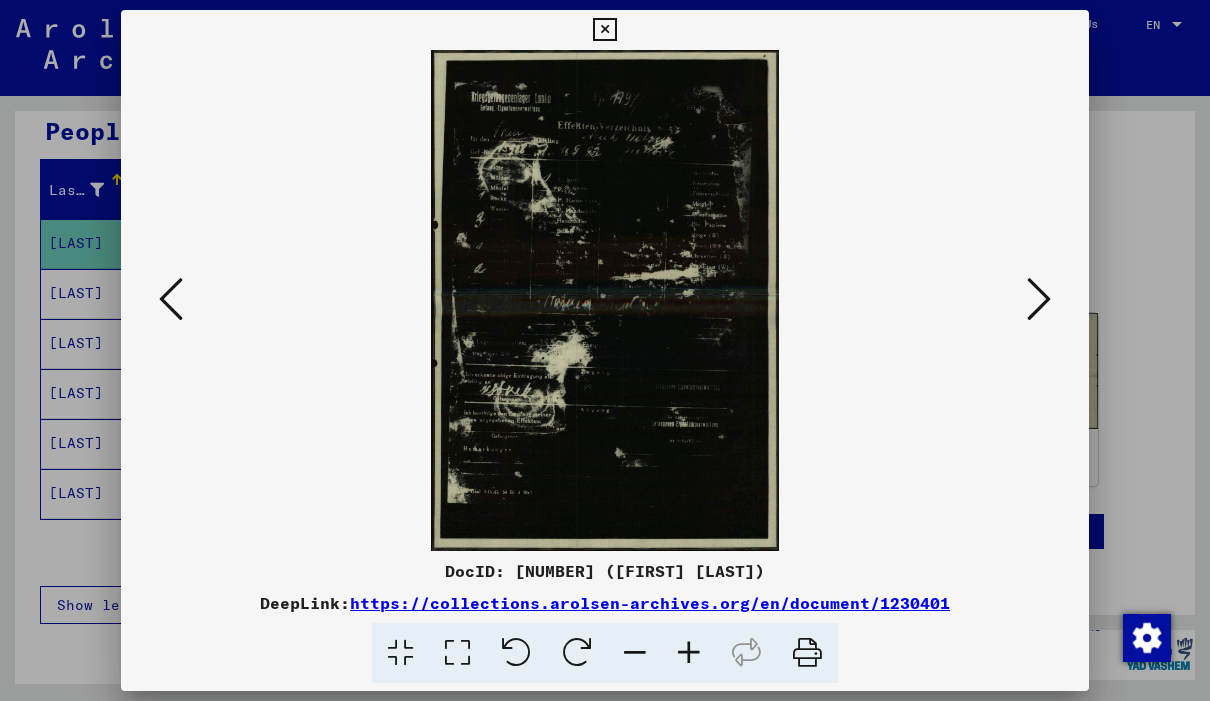 click at bounding box center (1039, 300) 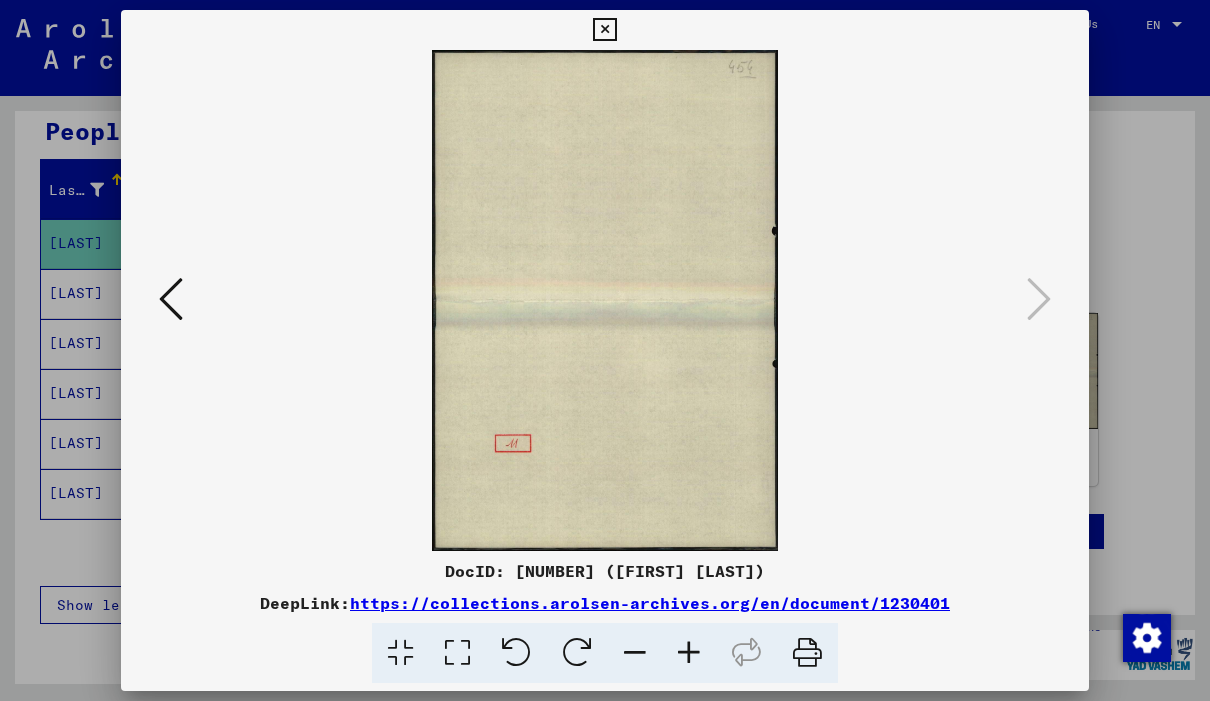 click at bounding box center (171, 299) 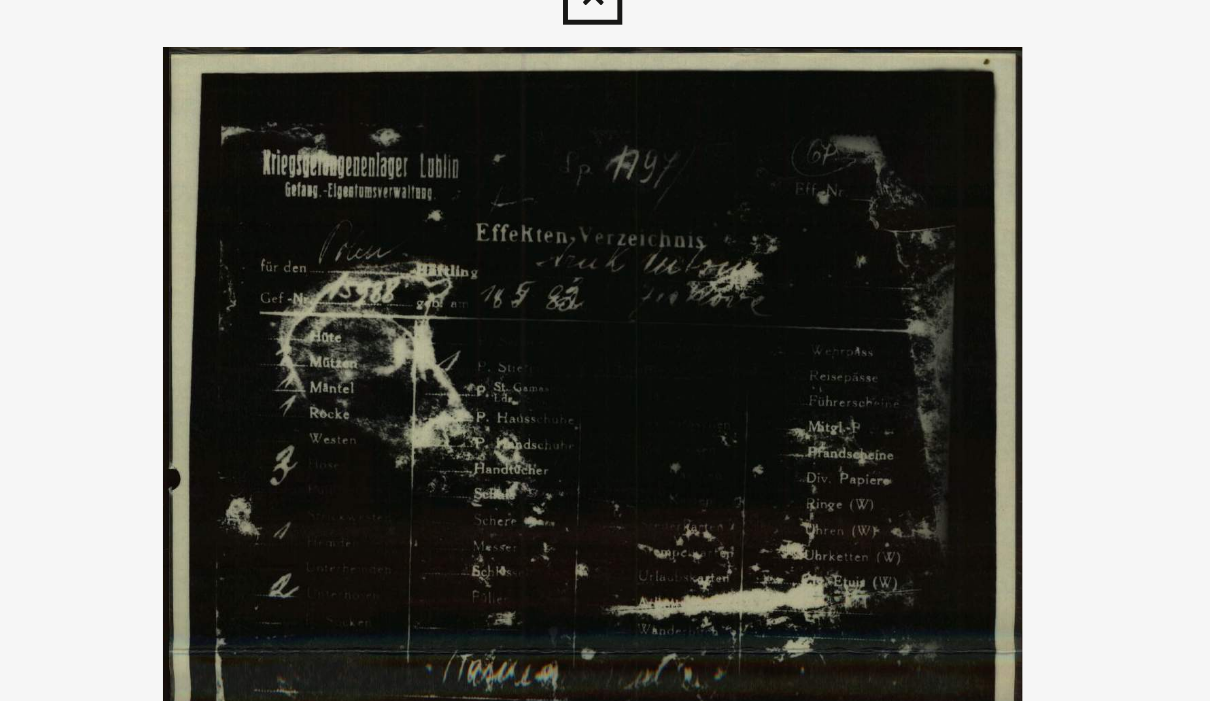 click at bounding box center [605, 300] 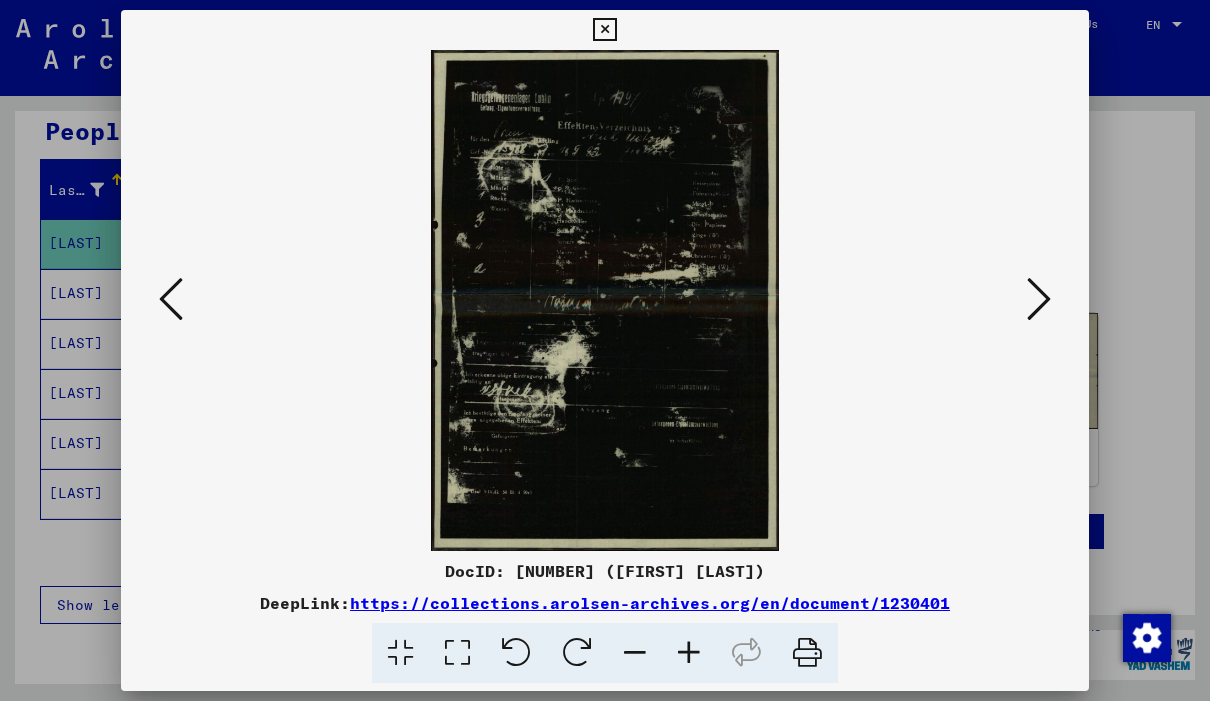 click at bounding box center (604, 30) 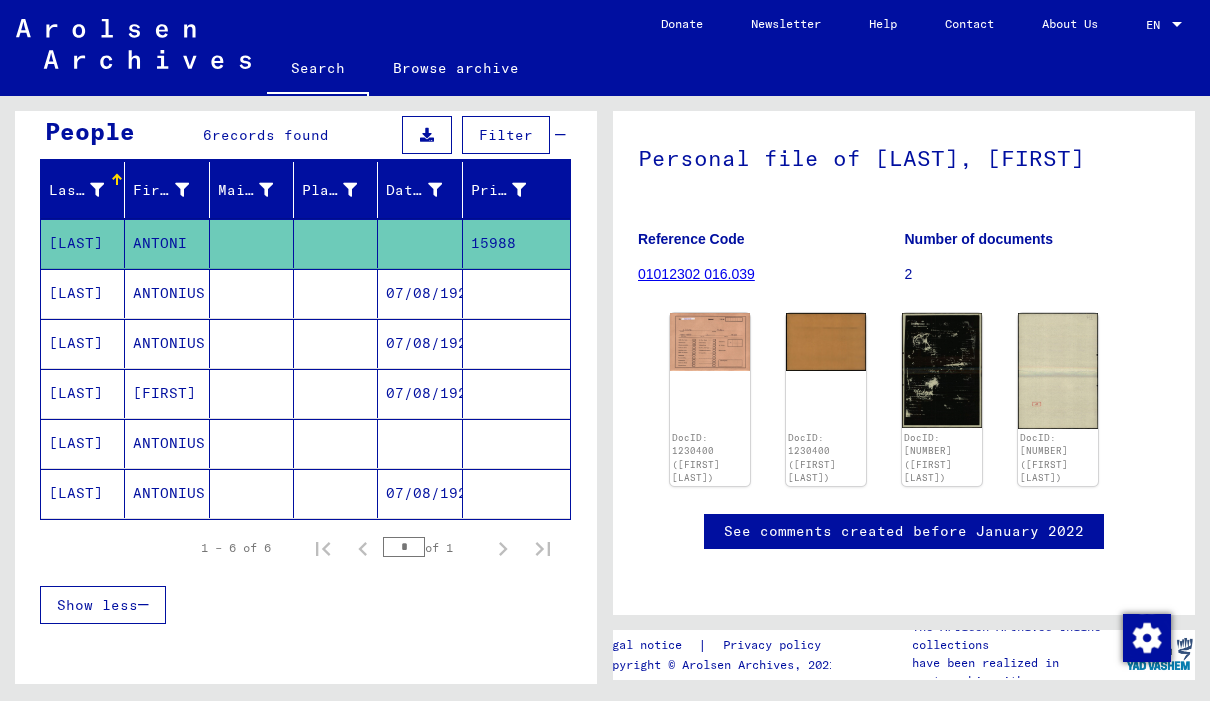 scroll, scrollTop: 72, scrollLeft: 0, axis: vertical 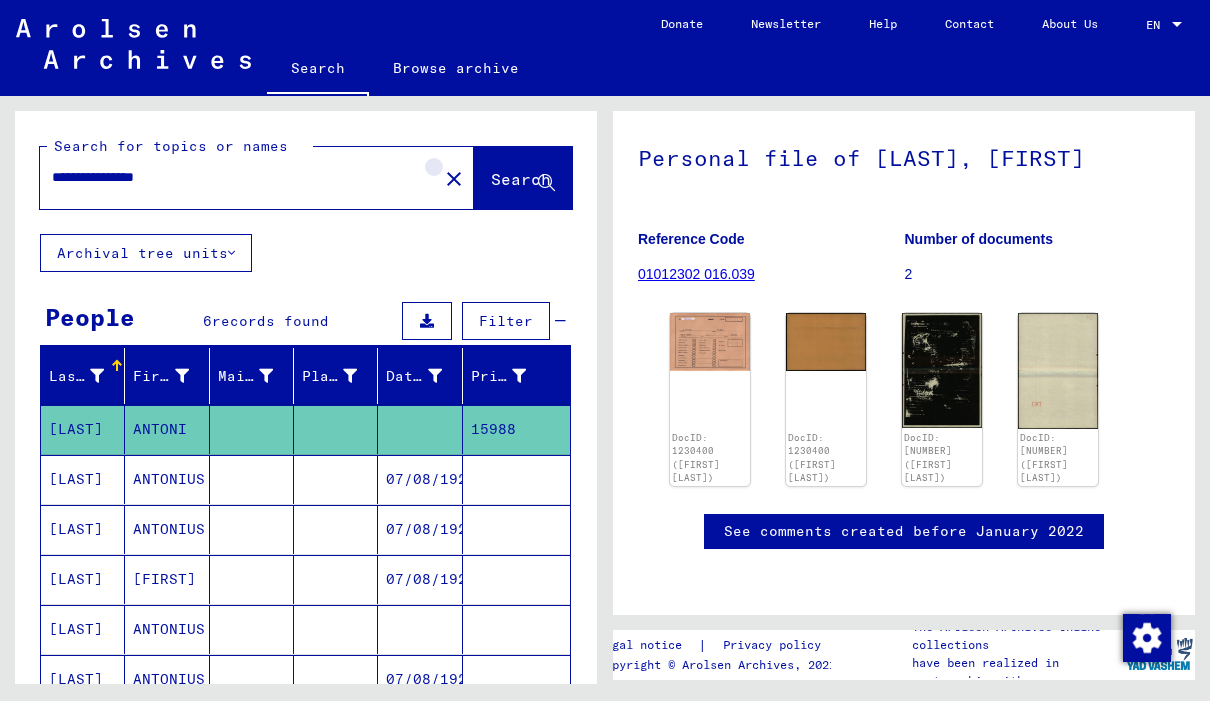 click on "close" 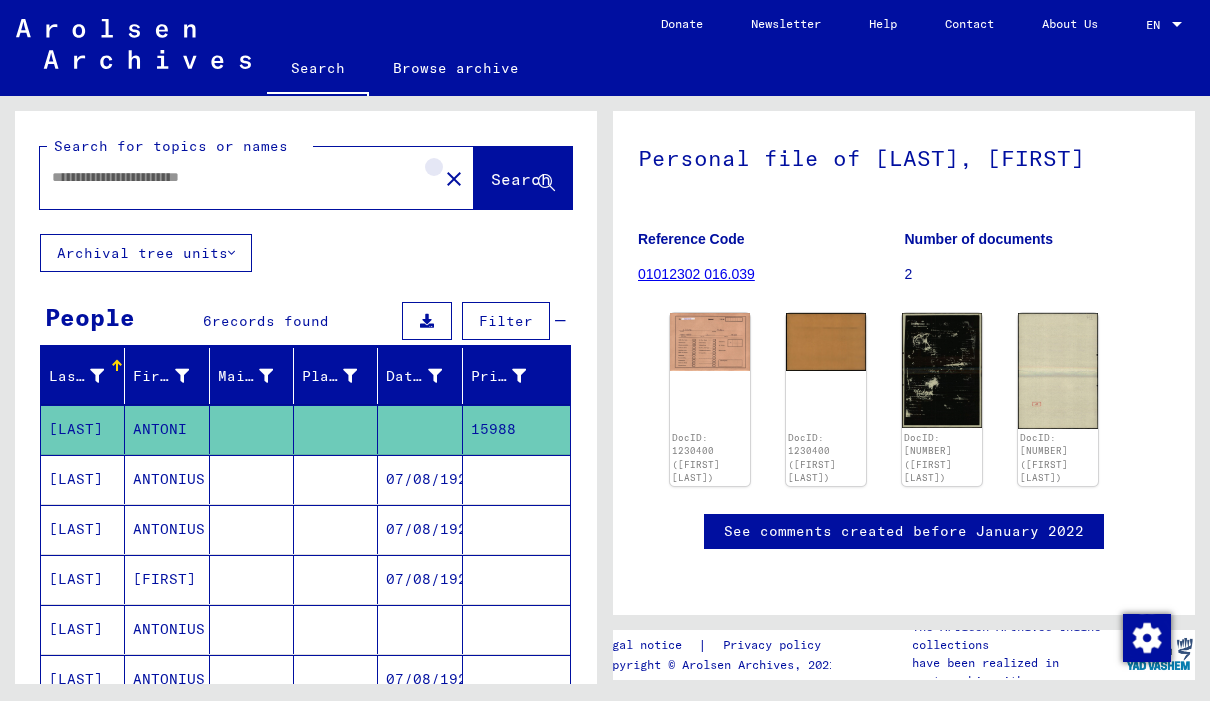 scroll, scrollTop: 0, scrollLeft: 0, axis: both 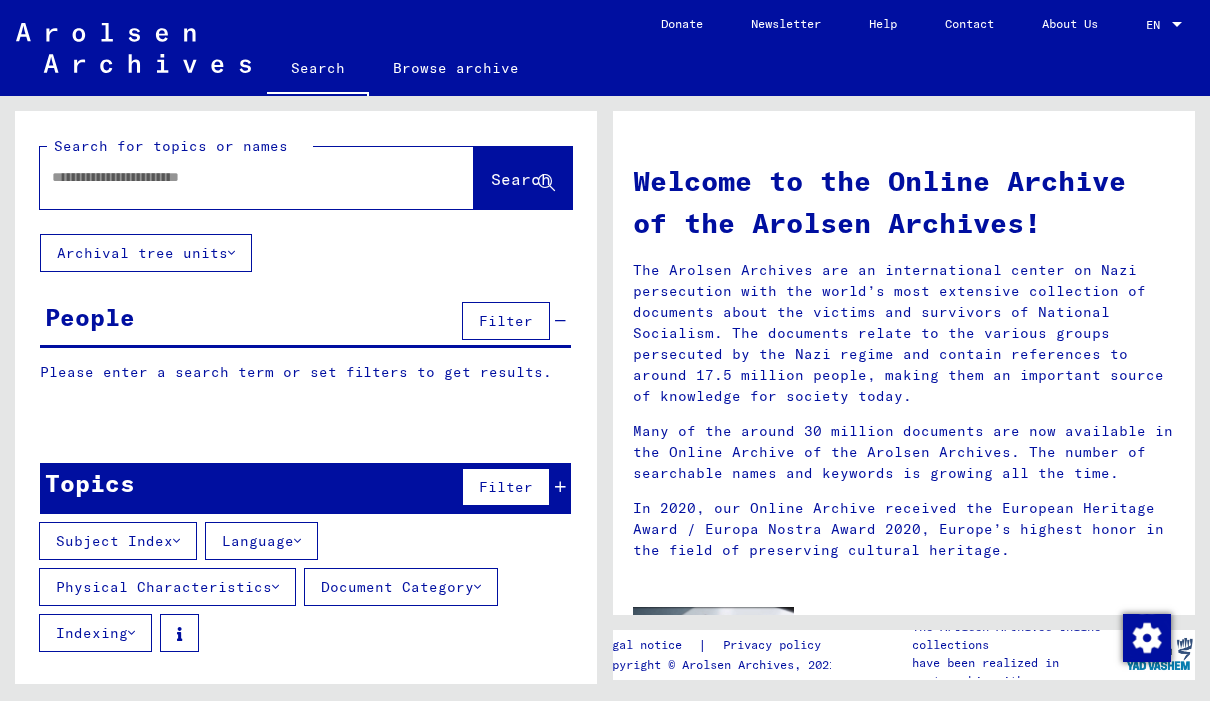click at bounding box center (233, 177) 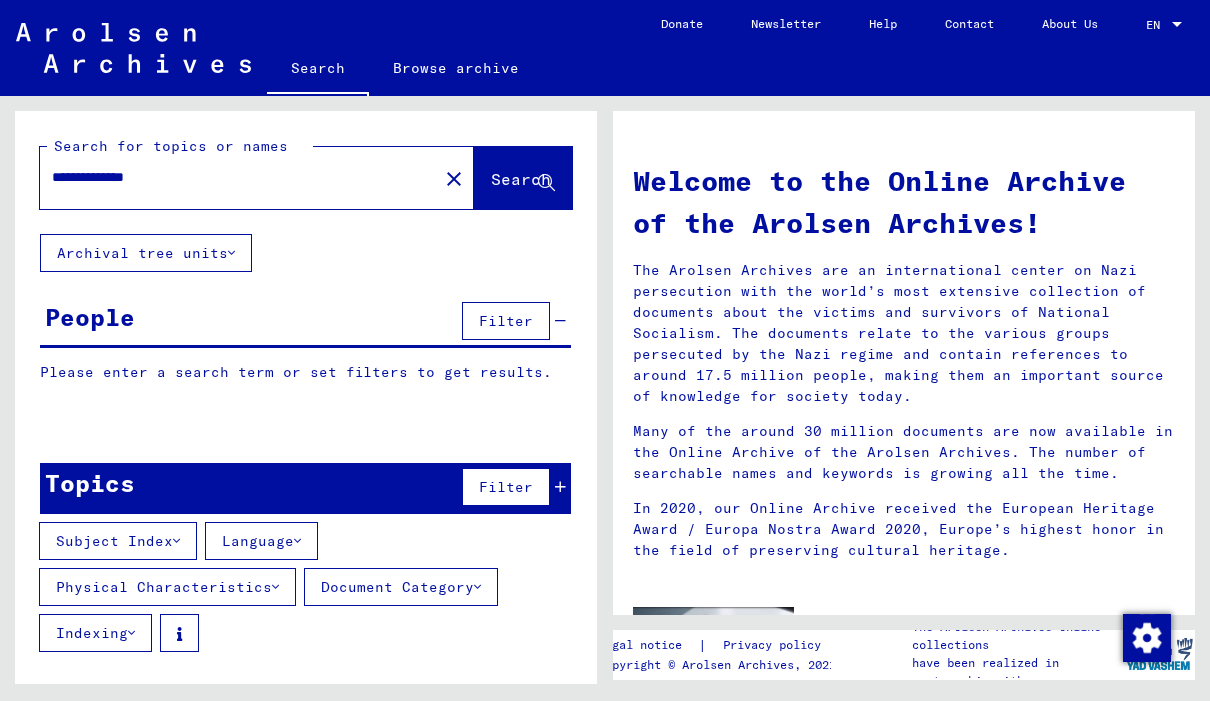 type on "**********" 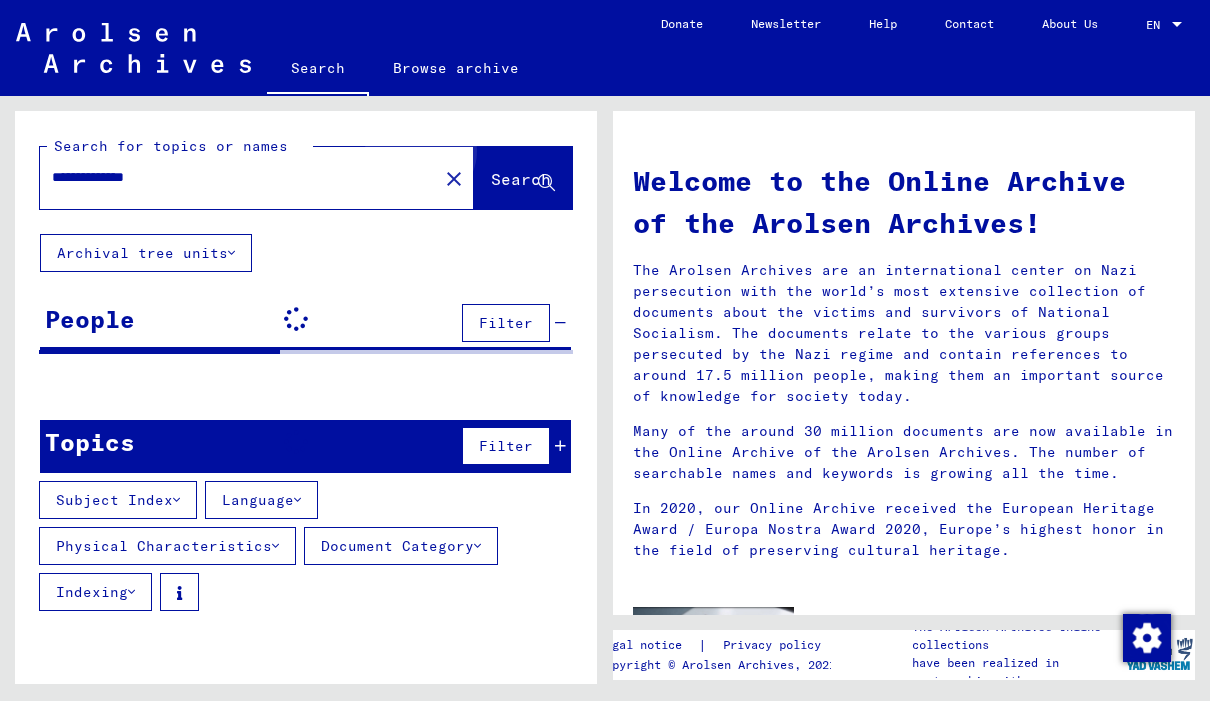 click on "Search" 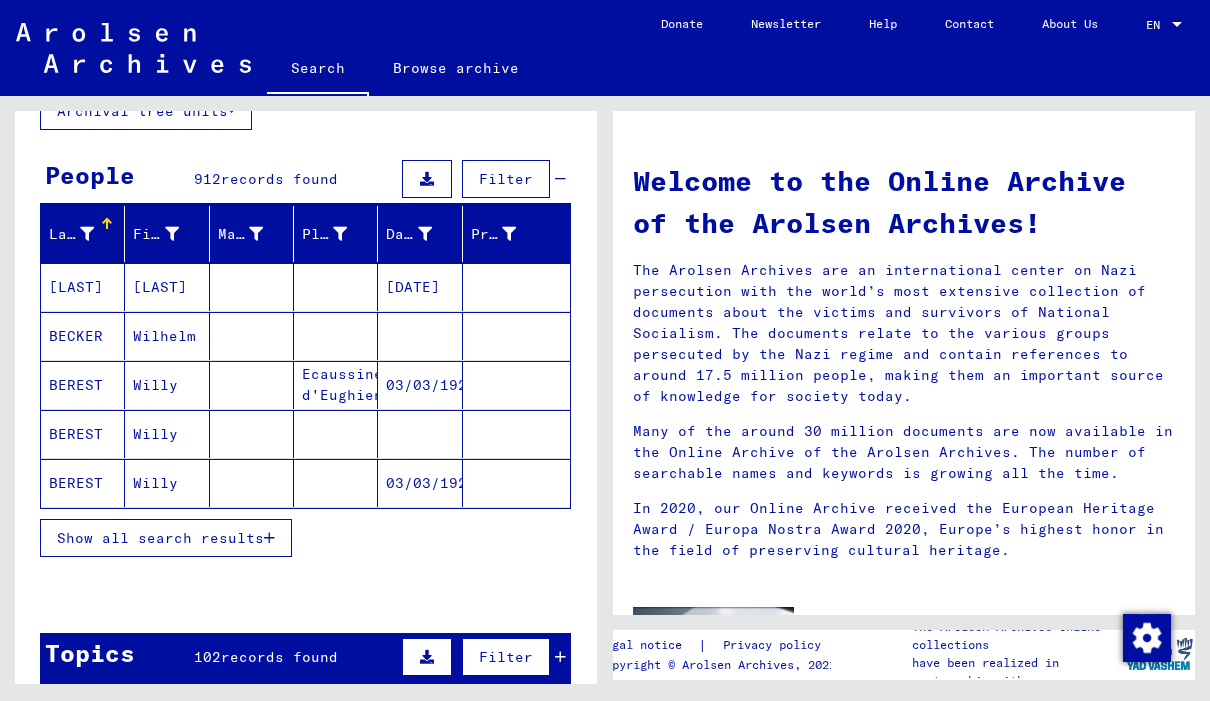 scroll, scrollTop: 144, scrollLeft: 0, axis: vertical 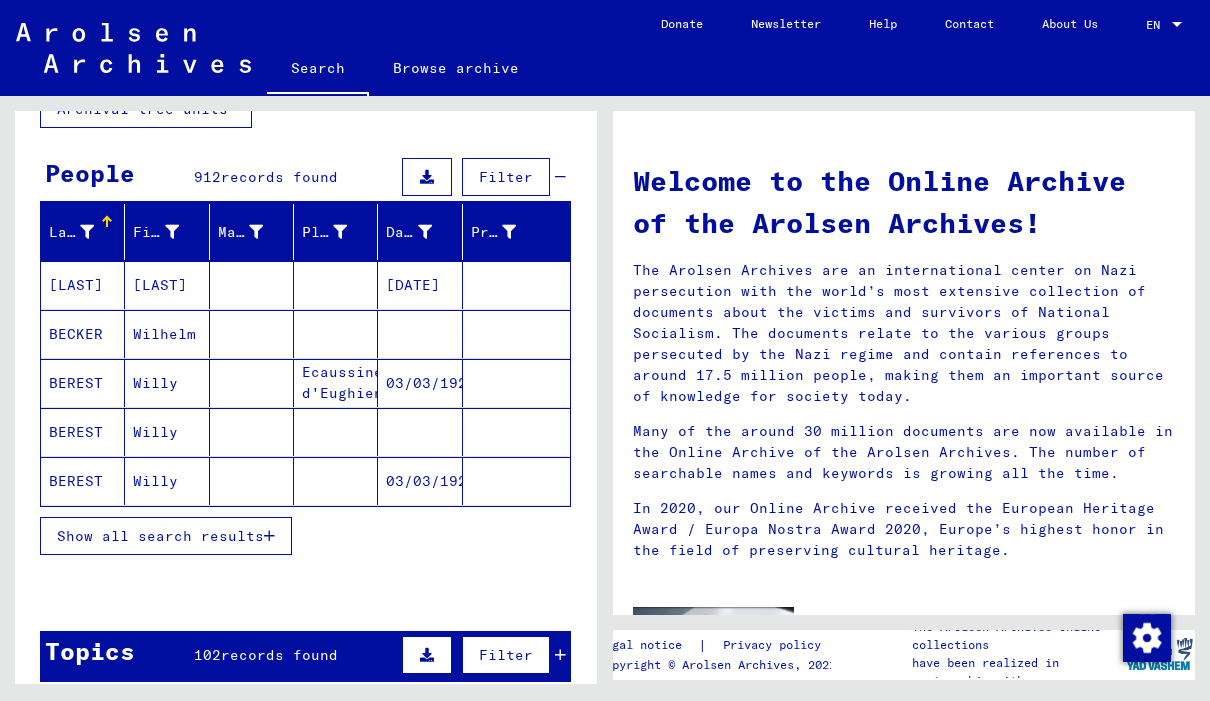 click on "Show all search results" at bounding box center (160, 536) 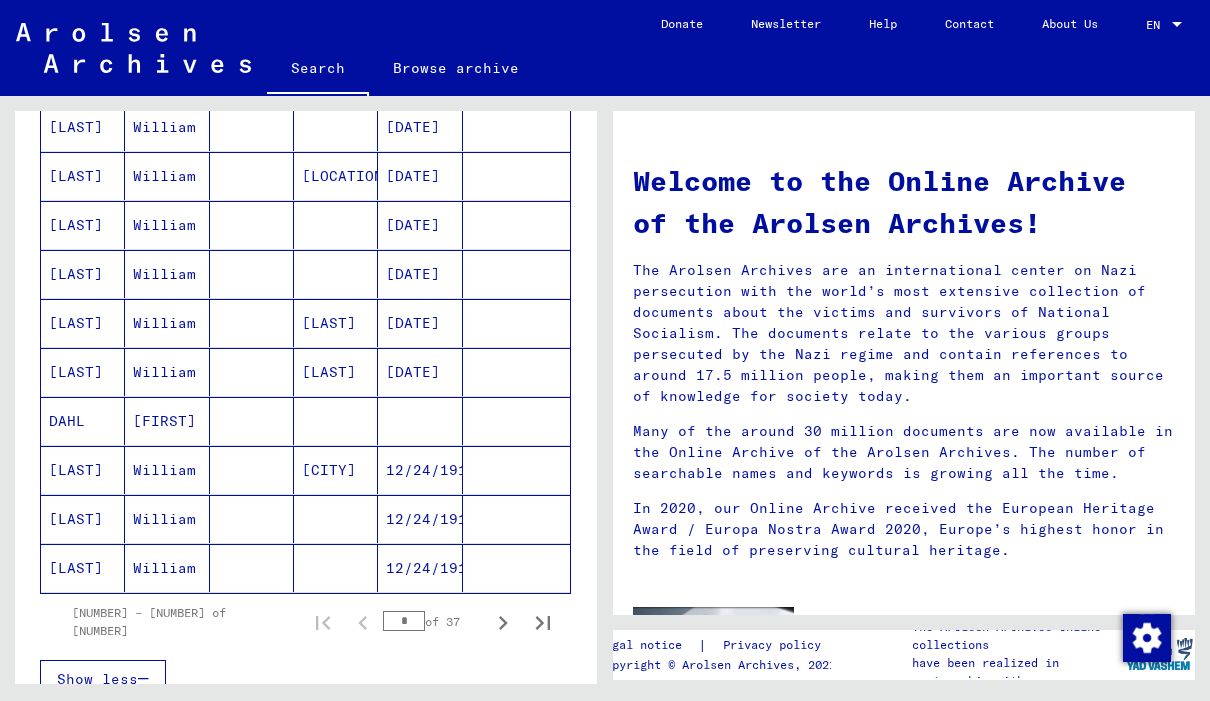 scroll, scrollTop: 1039, scrollLeft: 0, axis: vertical 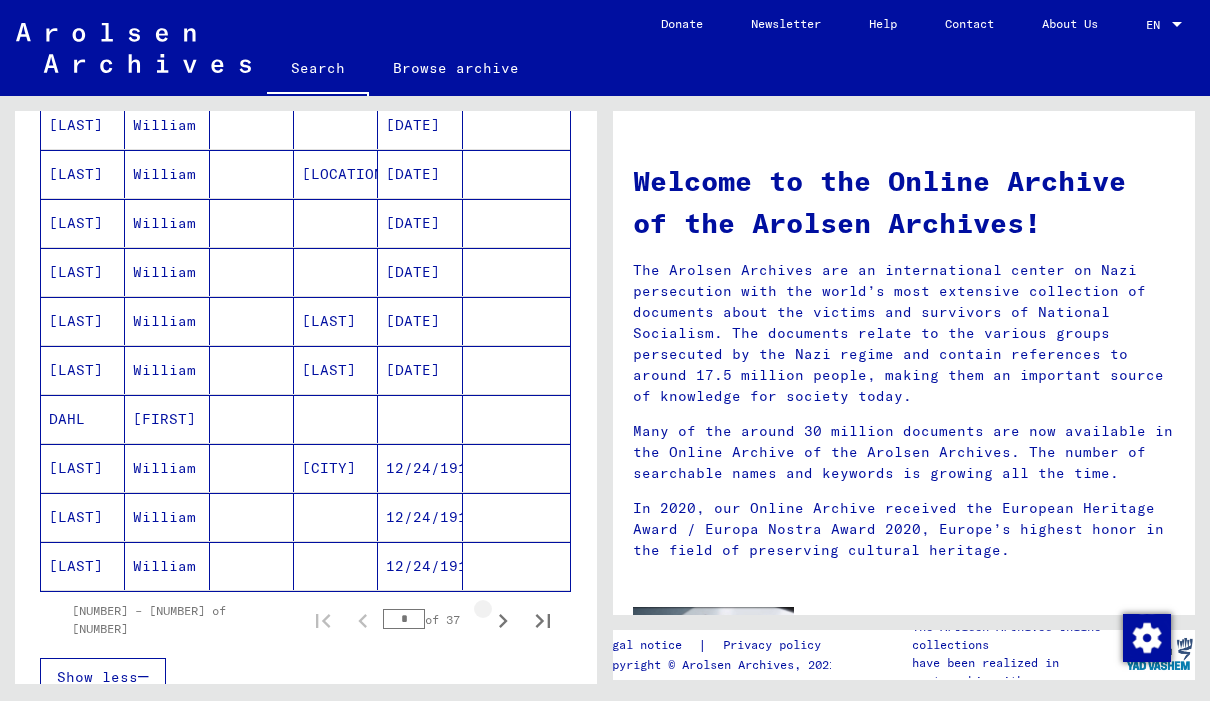 click 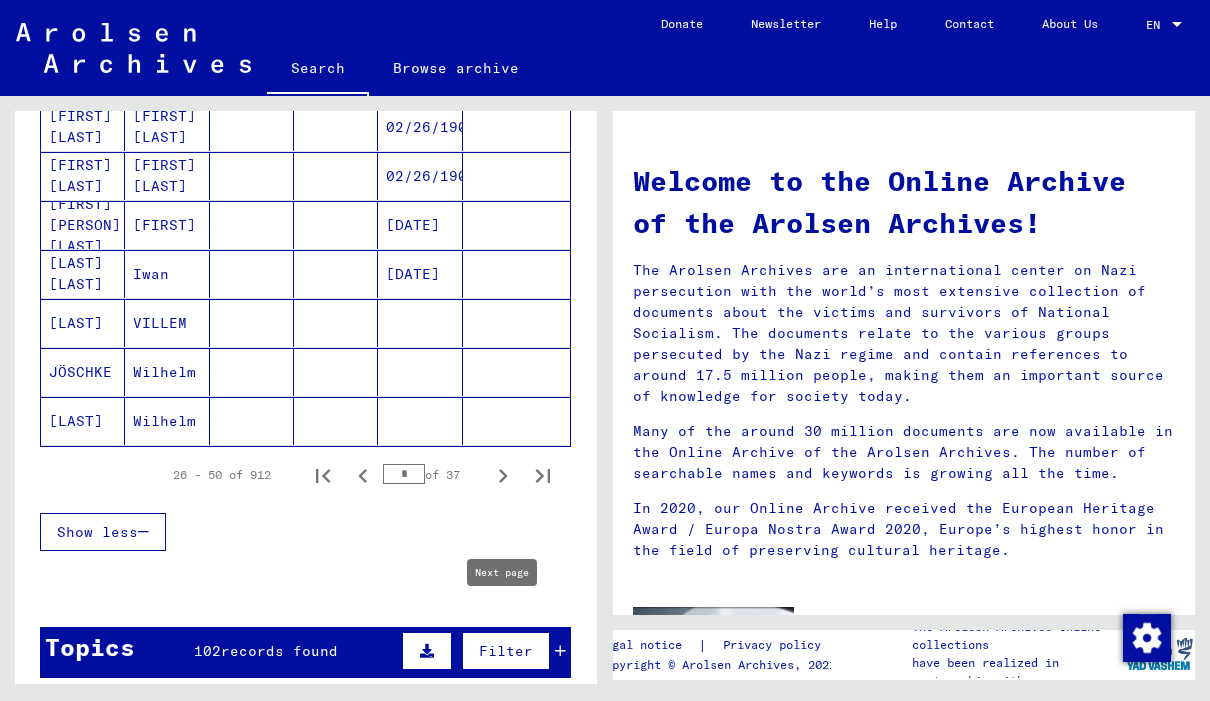 scroll, scrollTop: 1176, scrollLeft: 0, axis: vertical 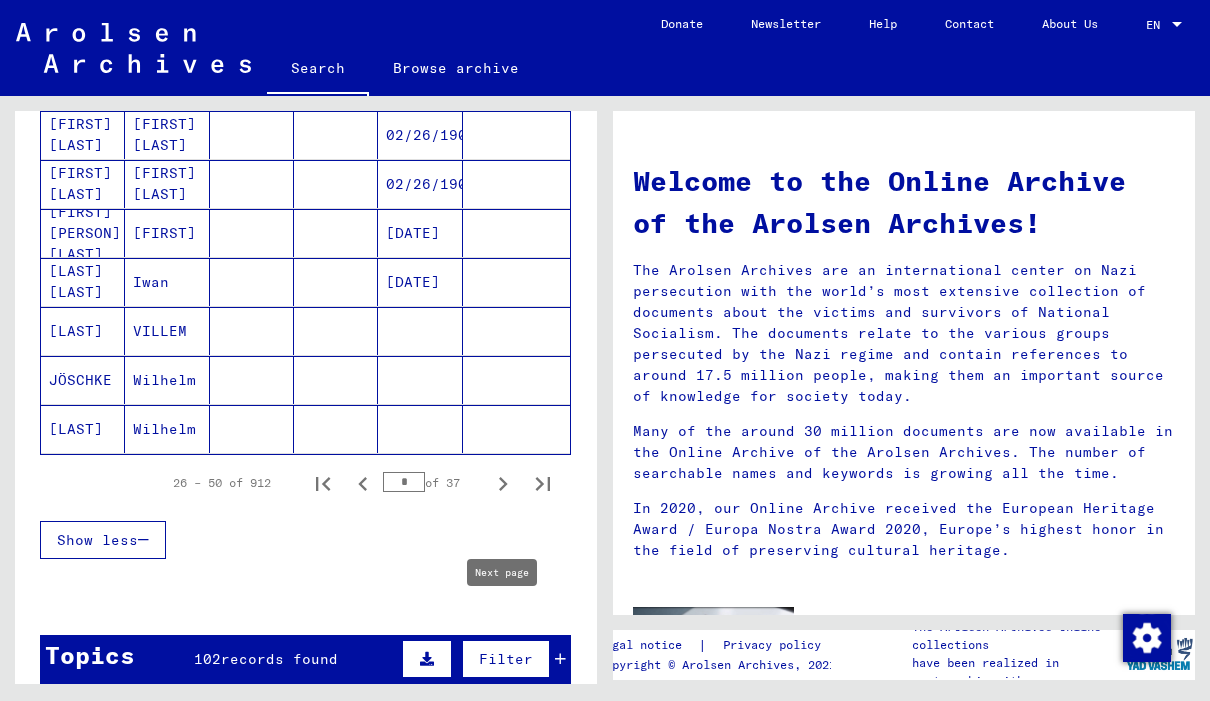 click 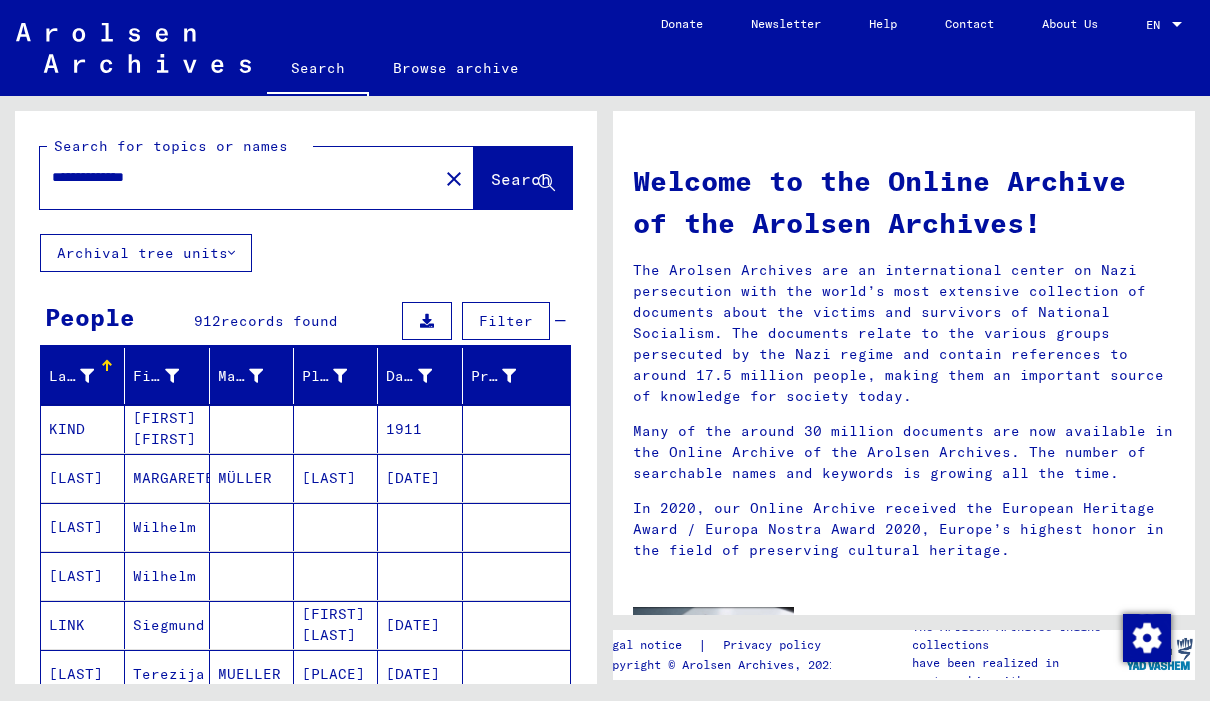 scroll, scrollTop: 0, scrollLeft: 0, axis: both 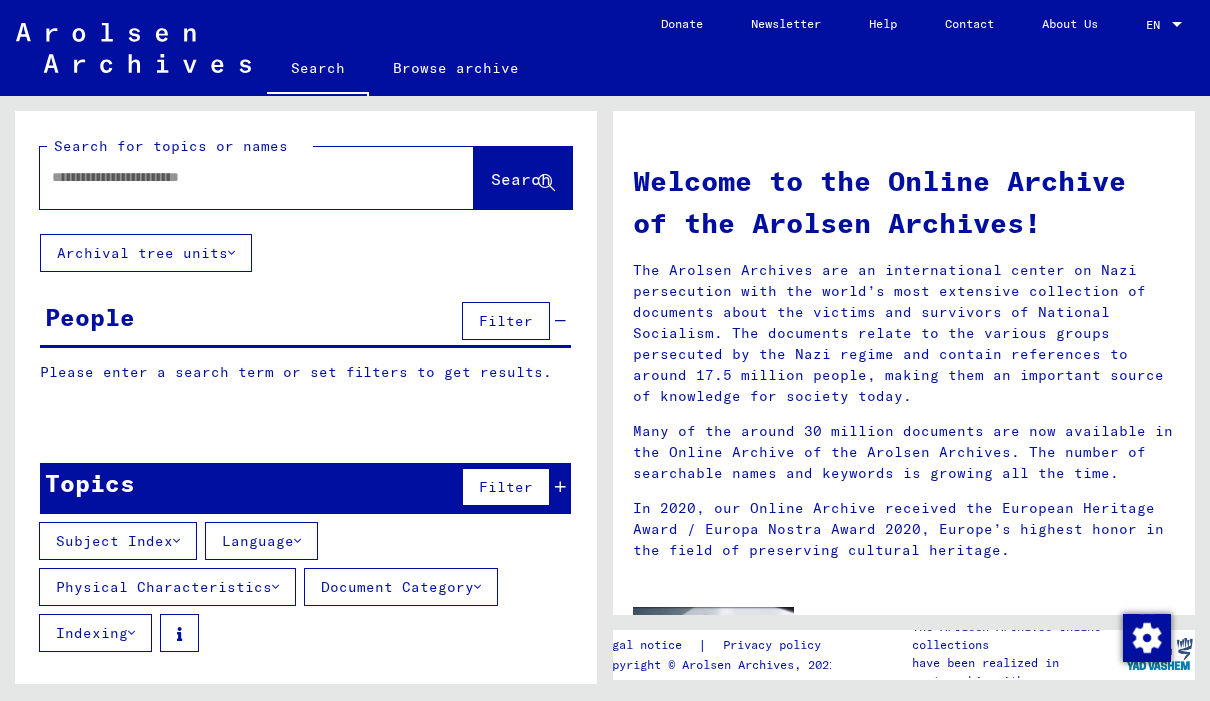 click at bounding box center (233, 177) 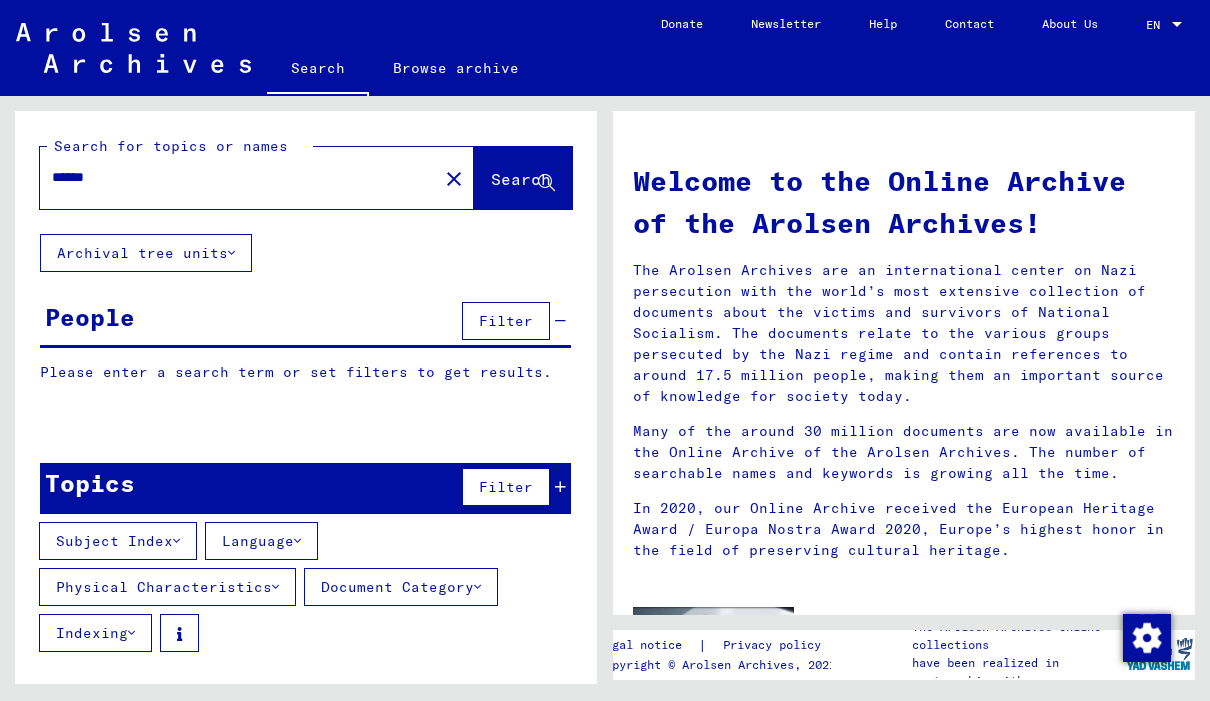 type on "******" 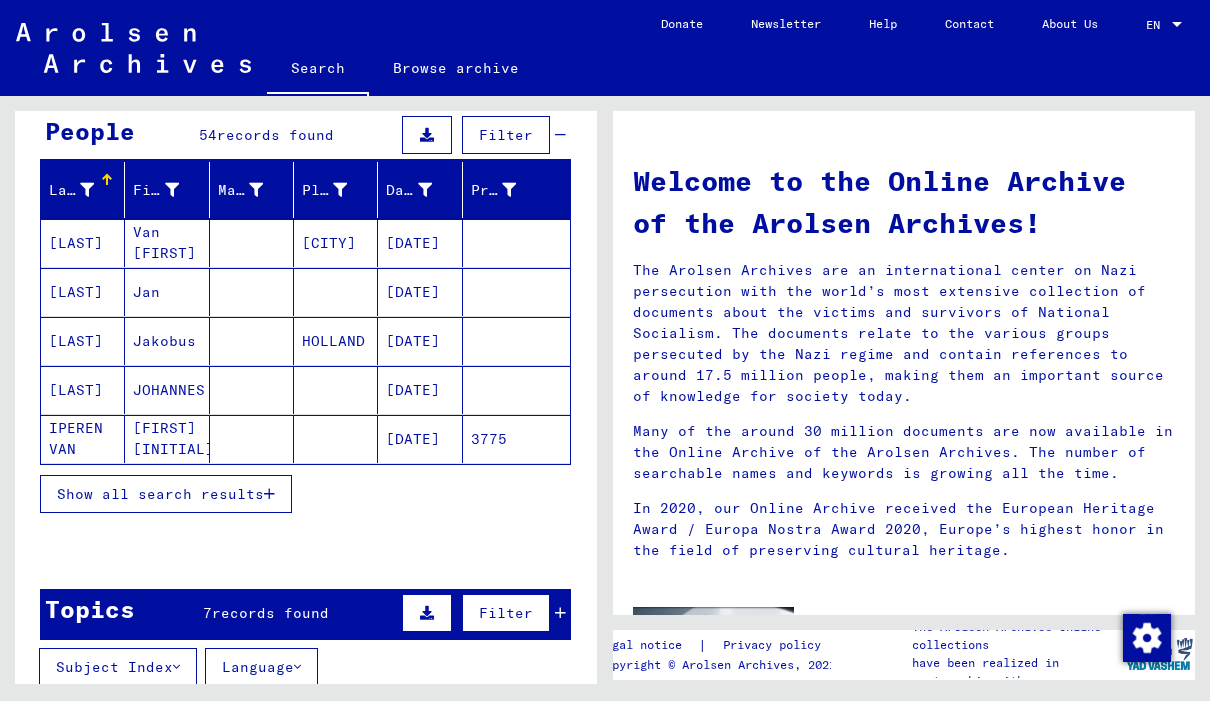scroll, scrollTop: 181, scrollLeft: 0, axis: vertical 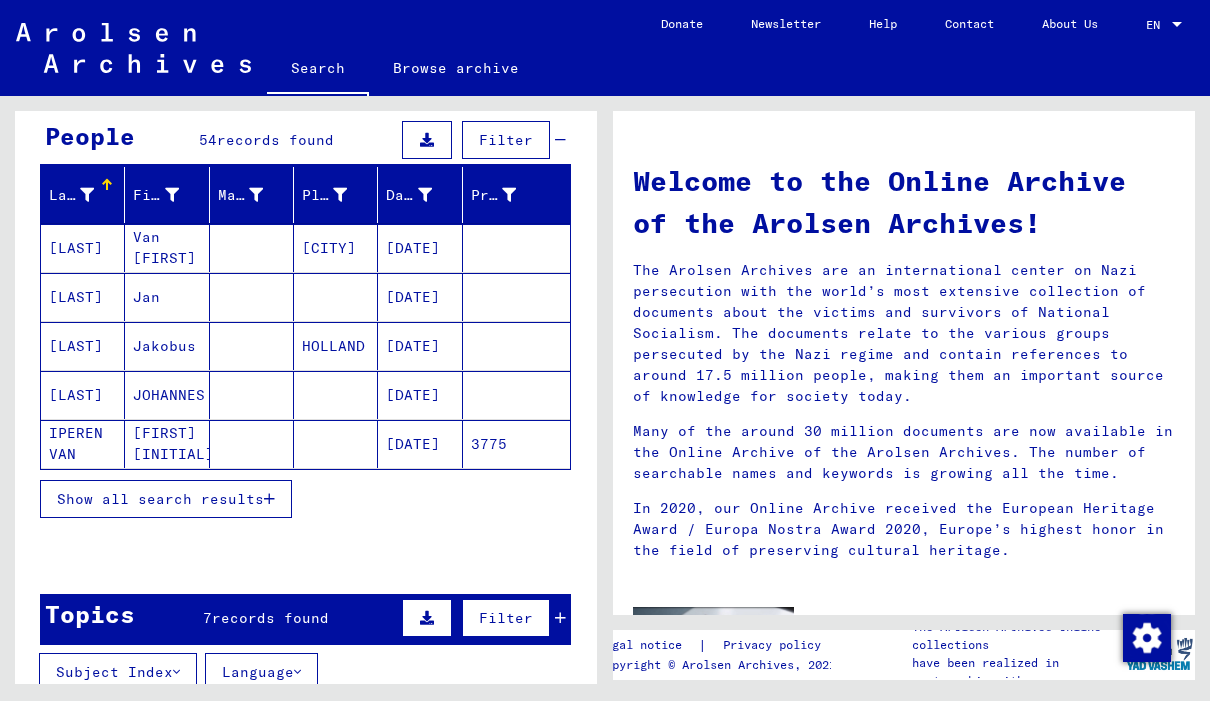 click on "Show all search results" at bounding box center [160, 499] 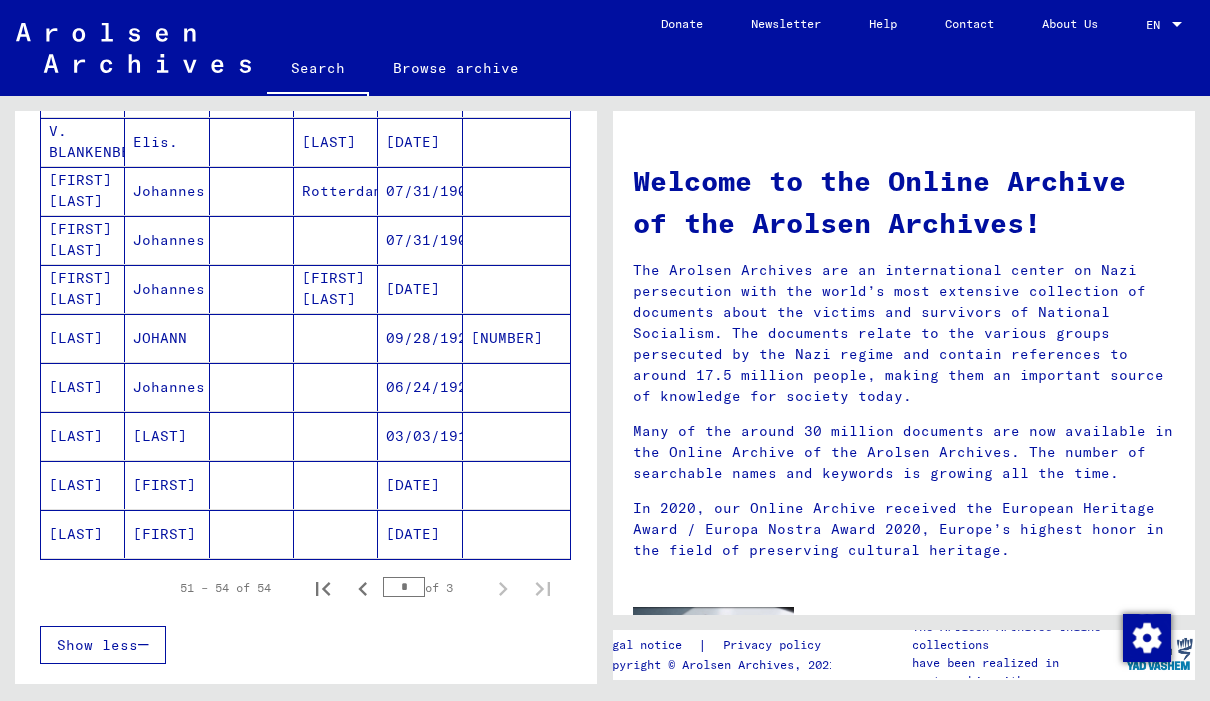 scroll, scrollTop: 1071, scrollLeft: 0, axis: vertical 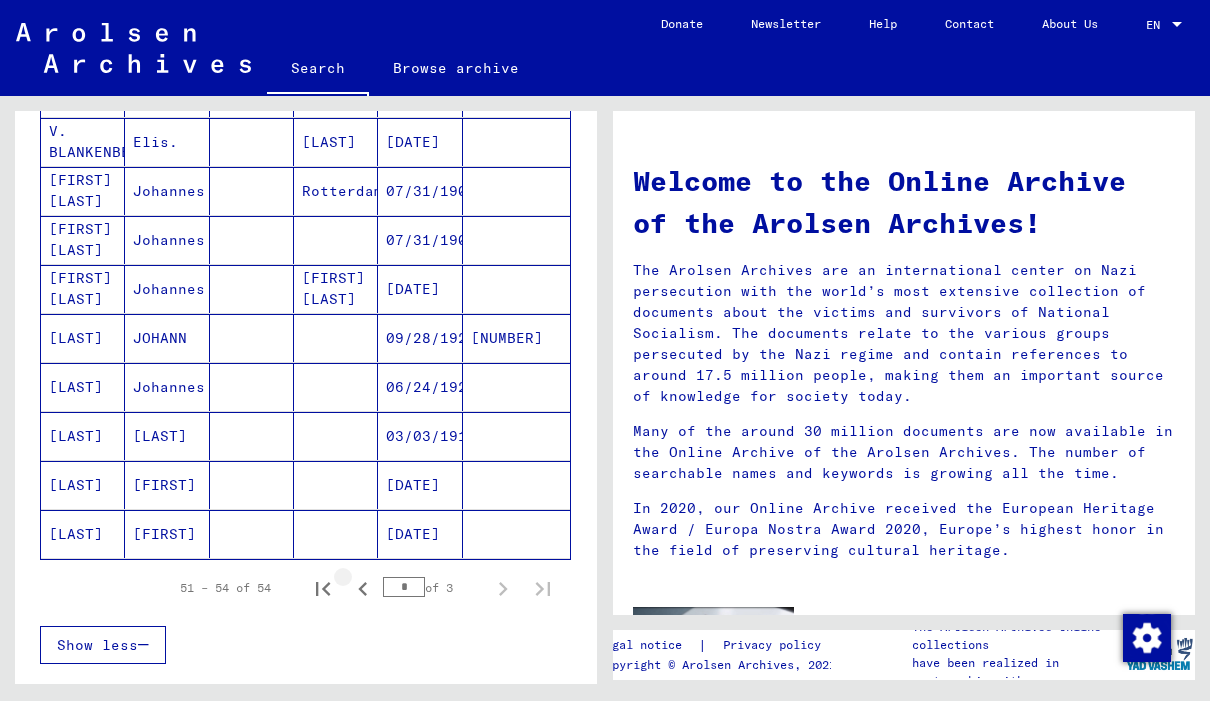 click 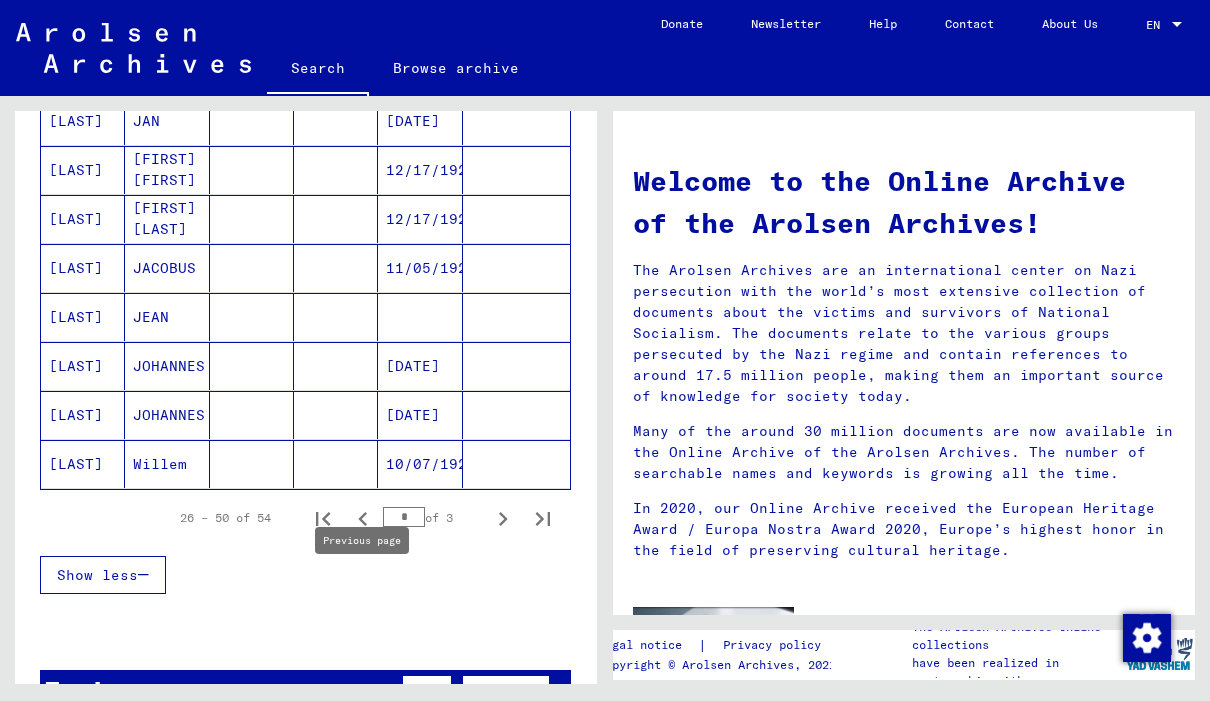 scroll, scrollTop: 1190, scrollLeft: 0, axis: vertical 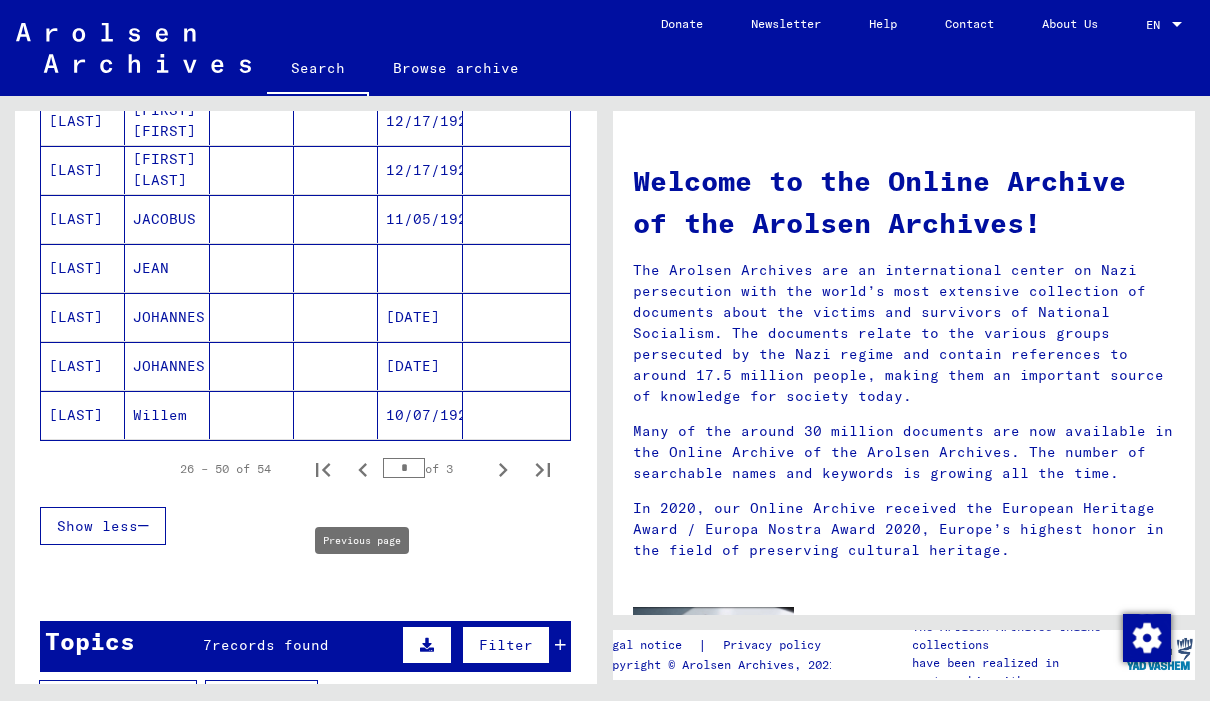 click 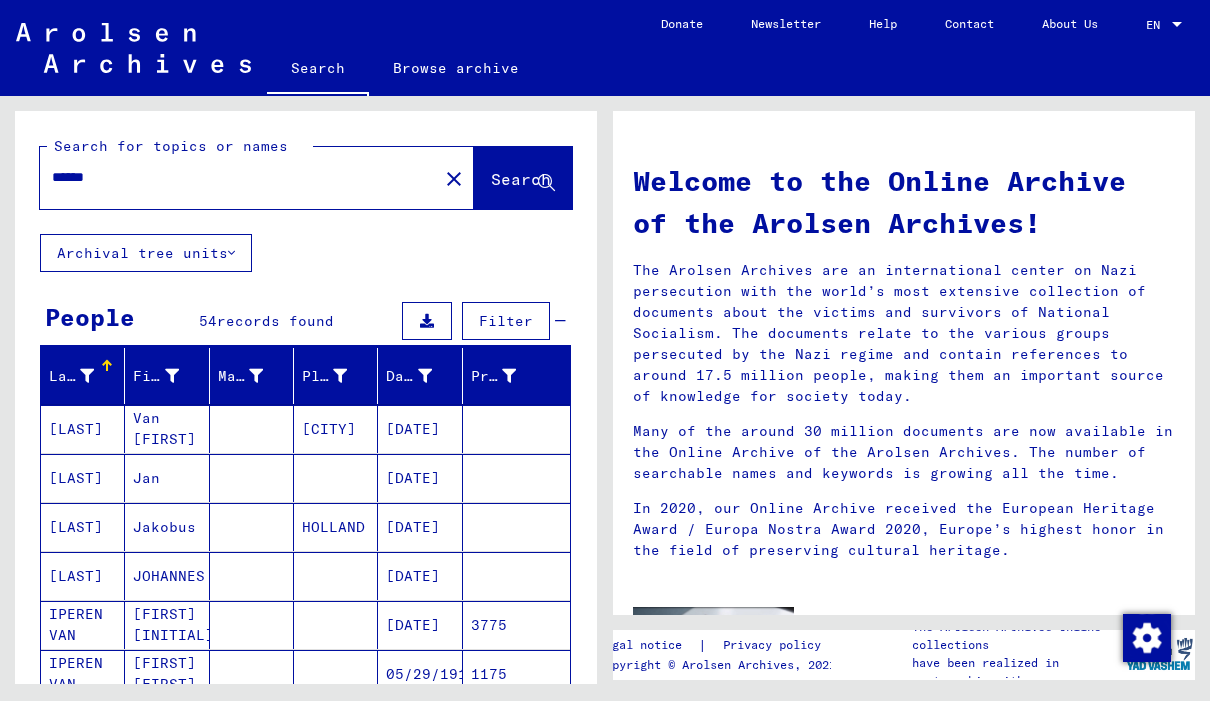 scroll, scrollTop: 0, scrollLeft: 0, axis: both 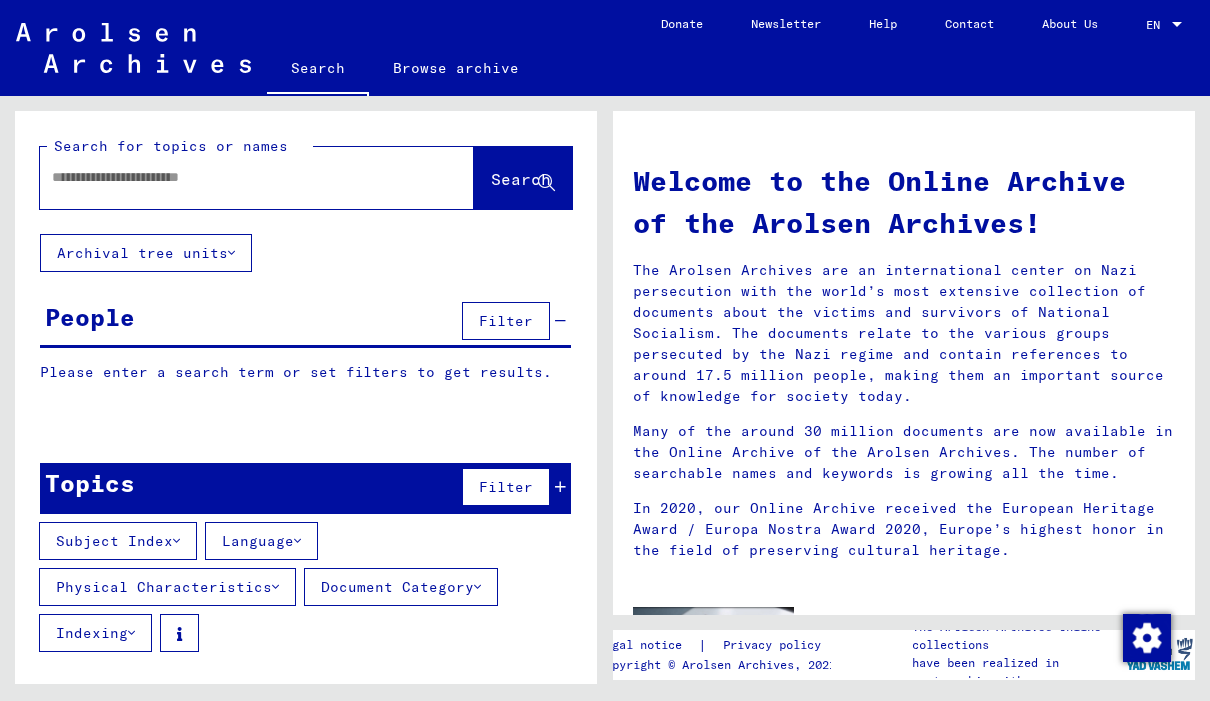 click at bounding box center [233, 177] 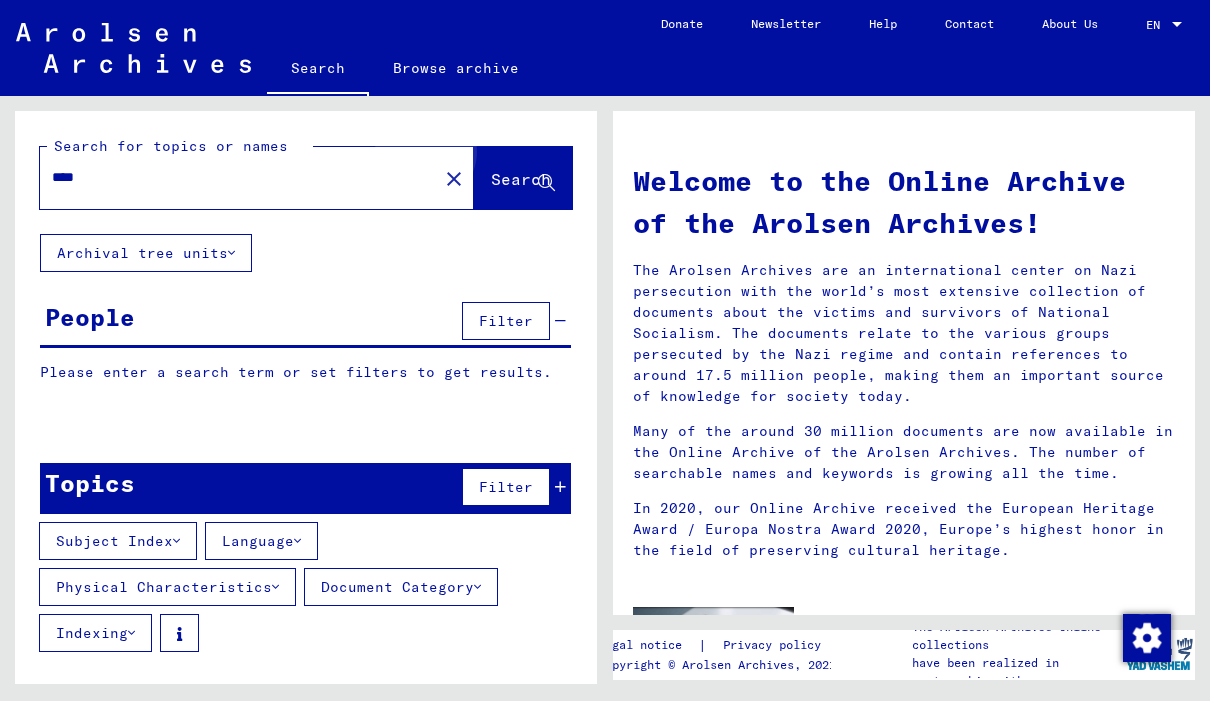 click on "Search" 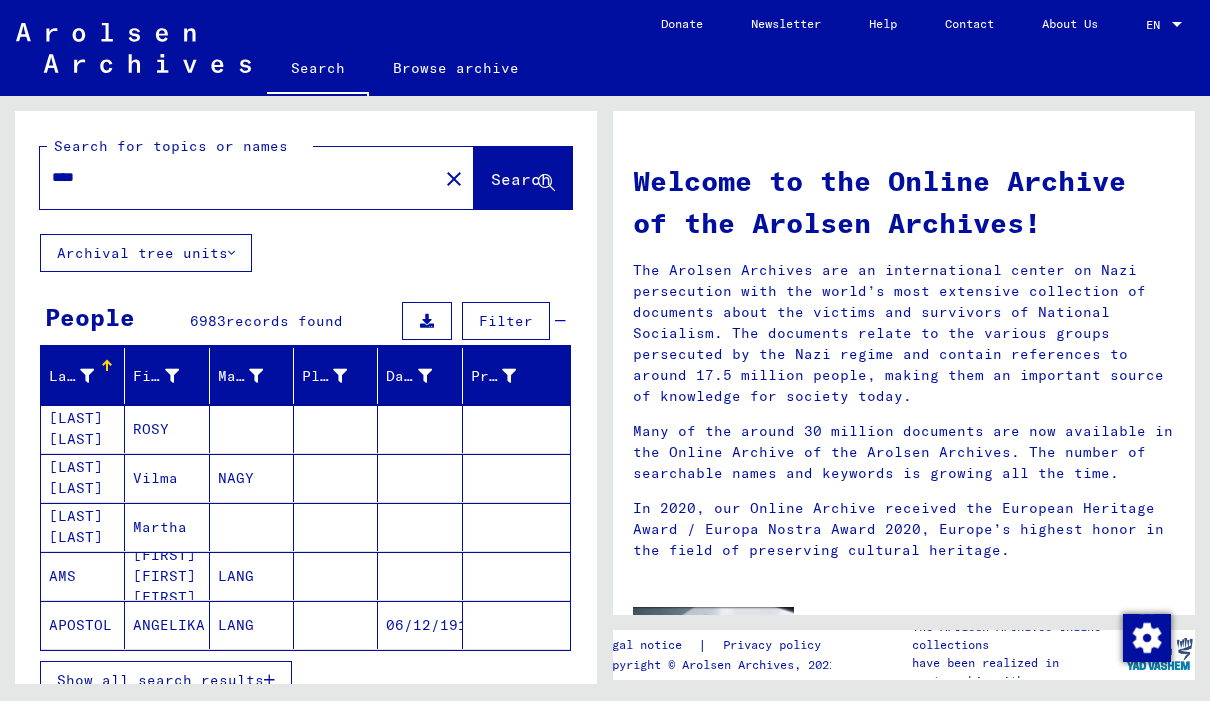scroll, scrollTop: 0, scrollLeft: 0, axis: both 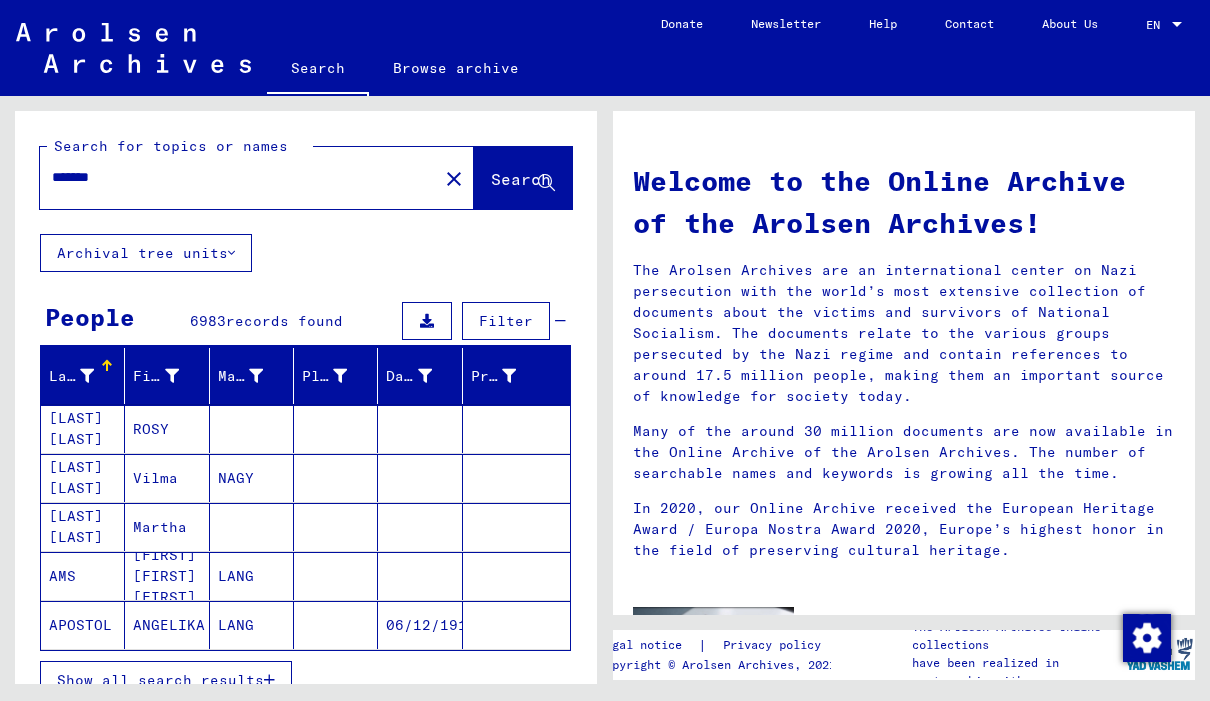 type on "*******" 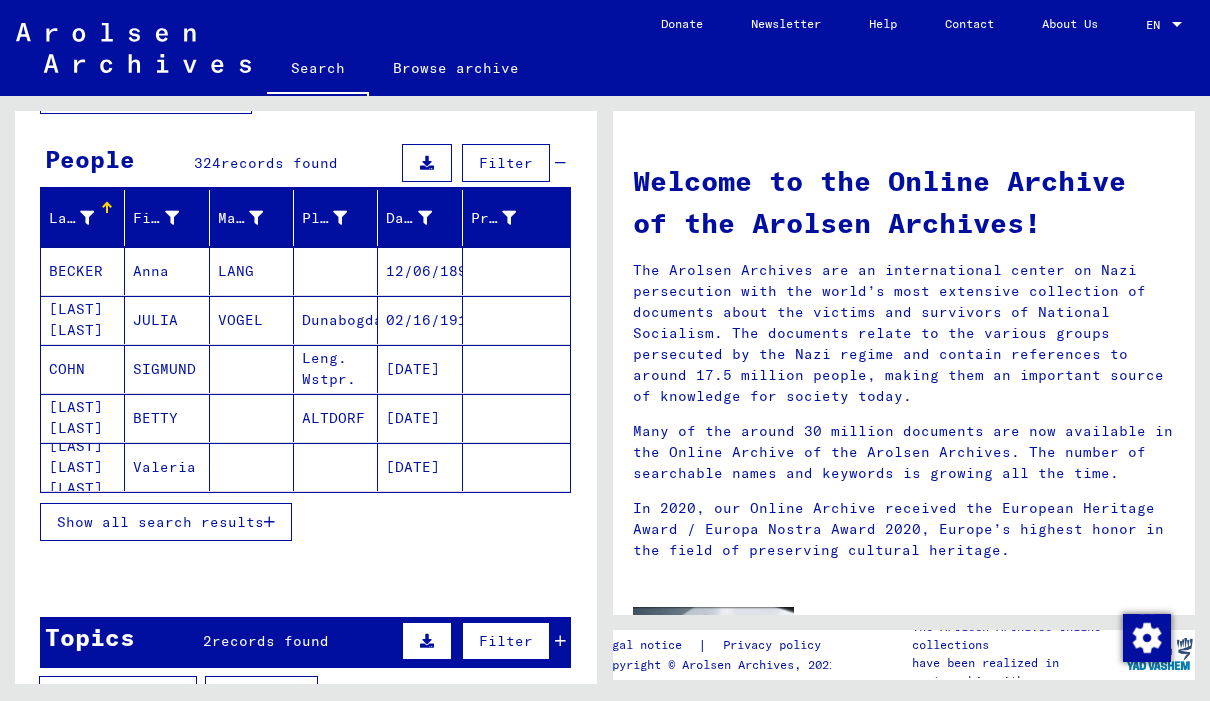 scroll, scrollTop: 156, scrollLeft: 0, axis: vertical 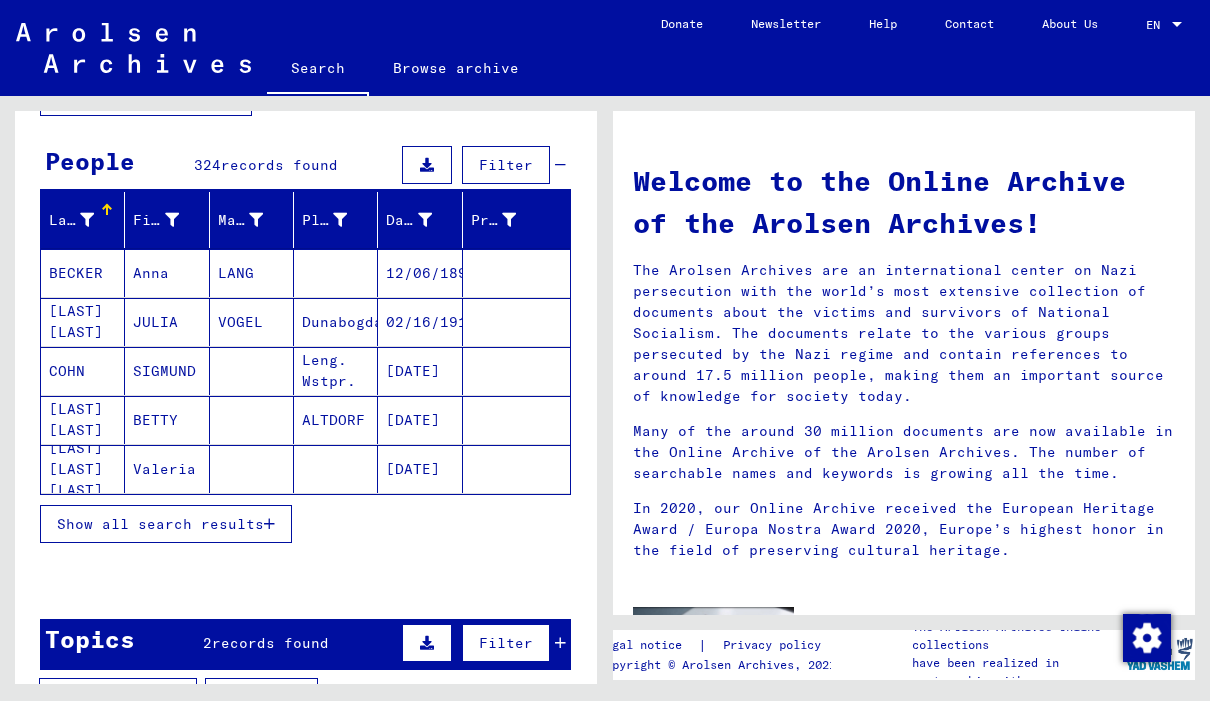click on "Show all search results" at bounding box center [166, 524] 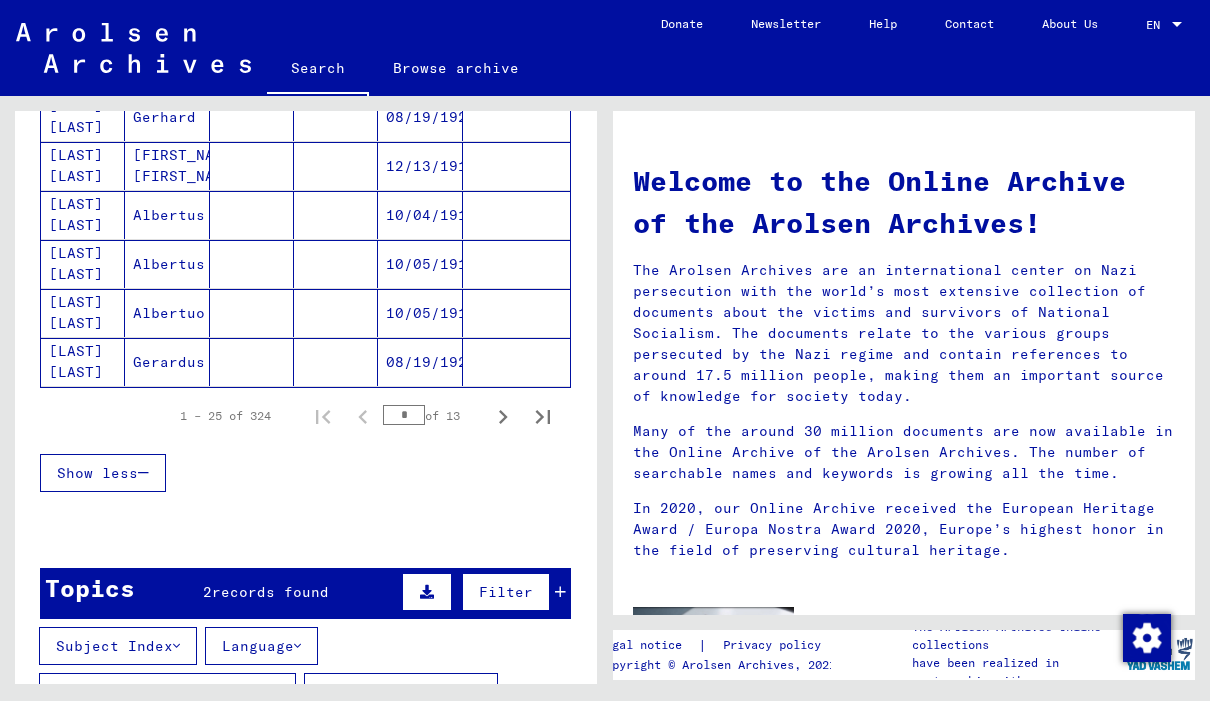scroll, scrollTop: 1243, scrollLeft: 0, axis: vertical 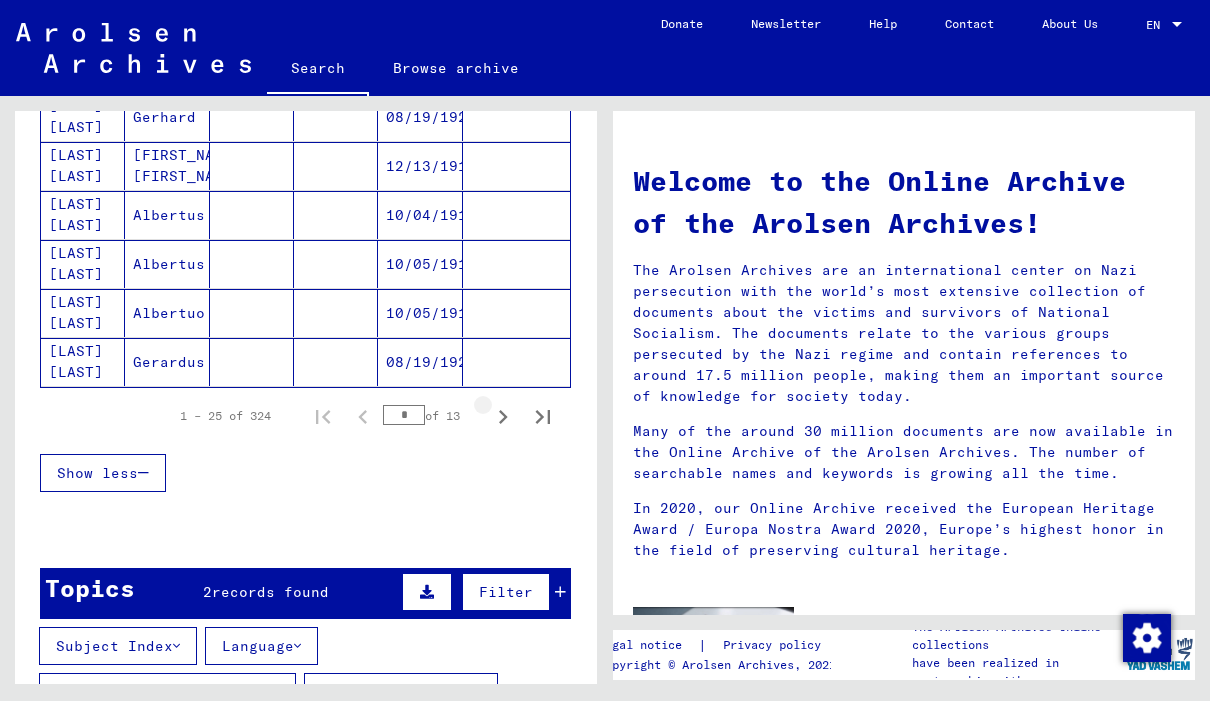 click 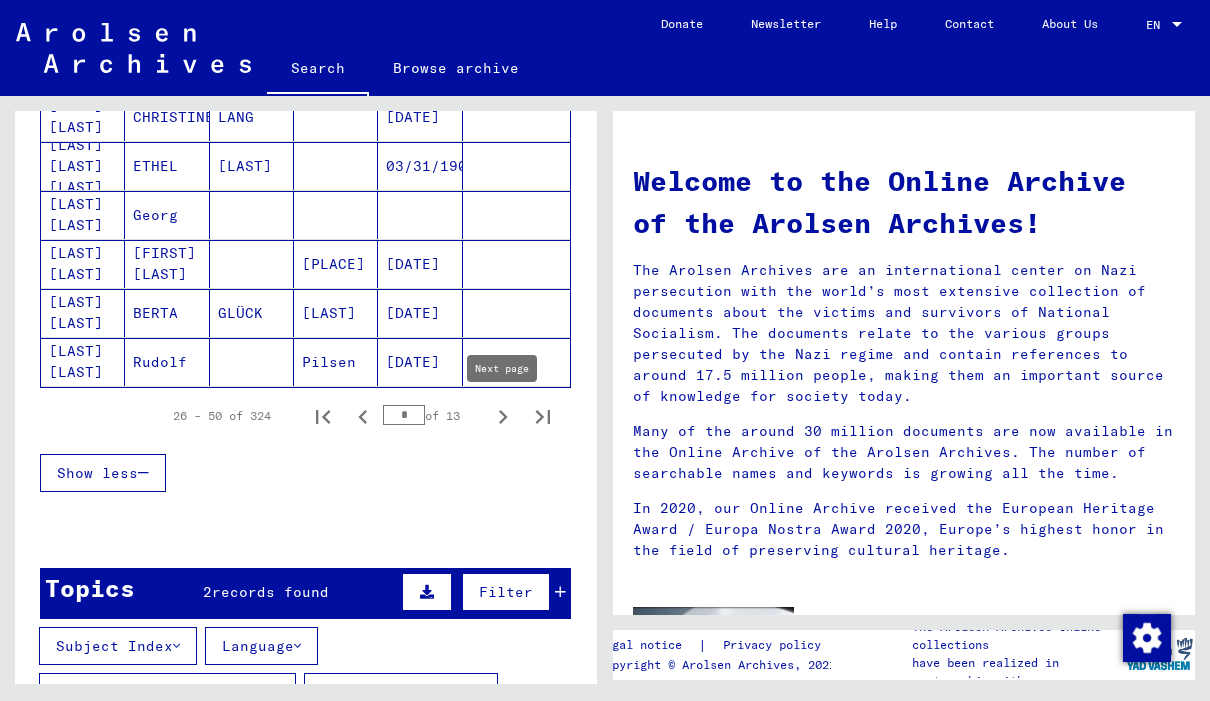click at bounding box center (503, 416) 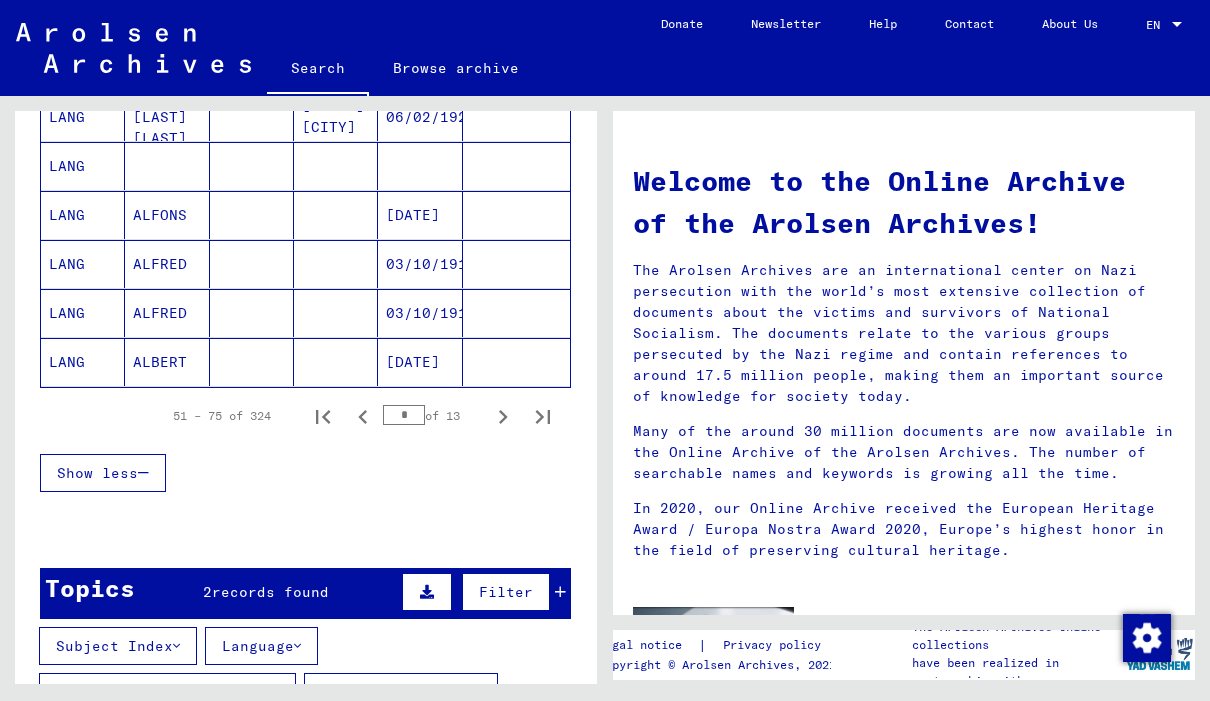 click 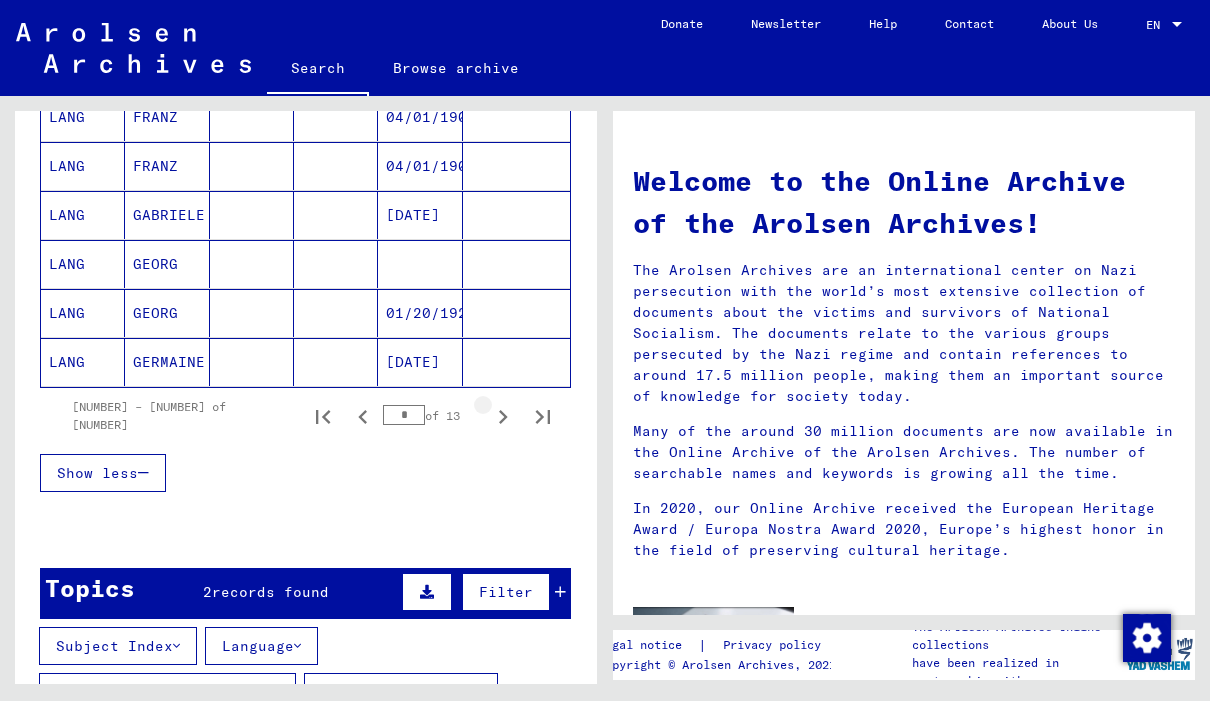 click at bounding box center [503, 416] 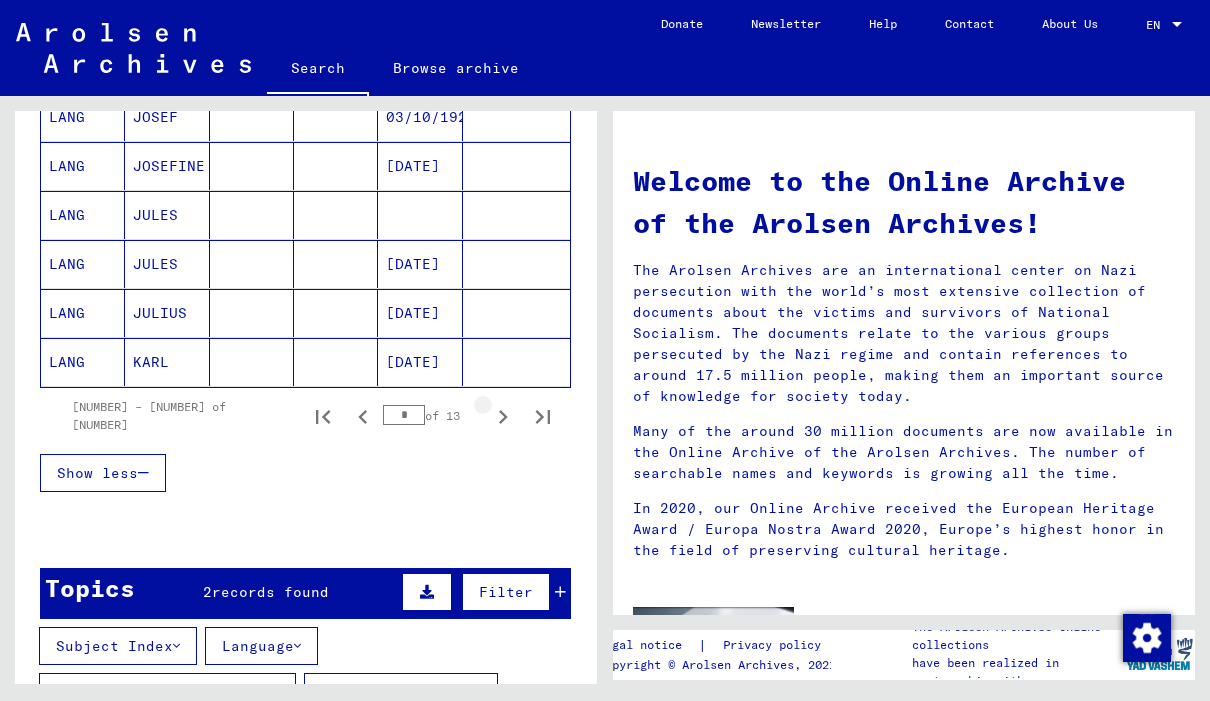 click at bounding box center (503, 416) 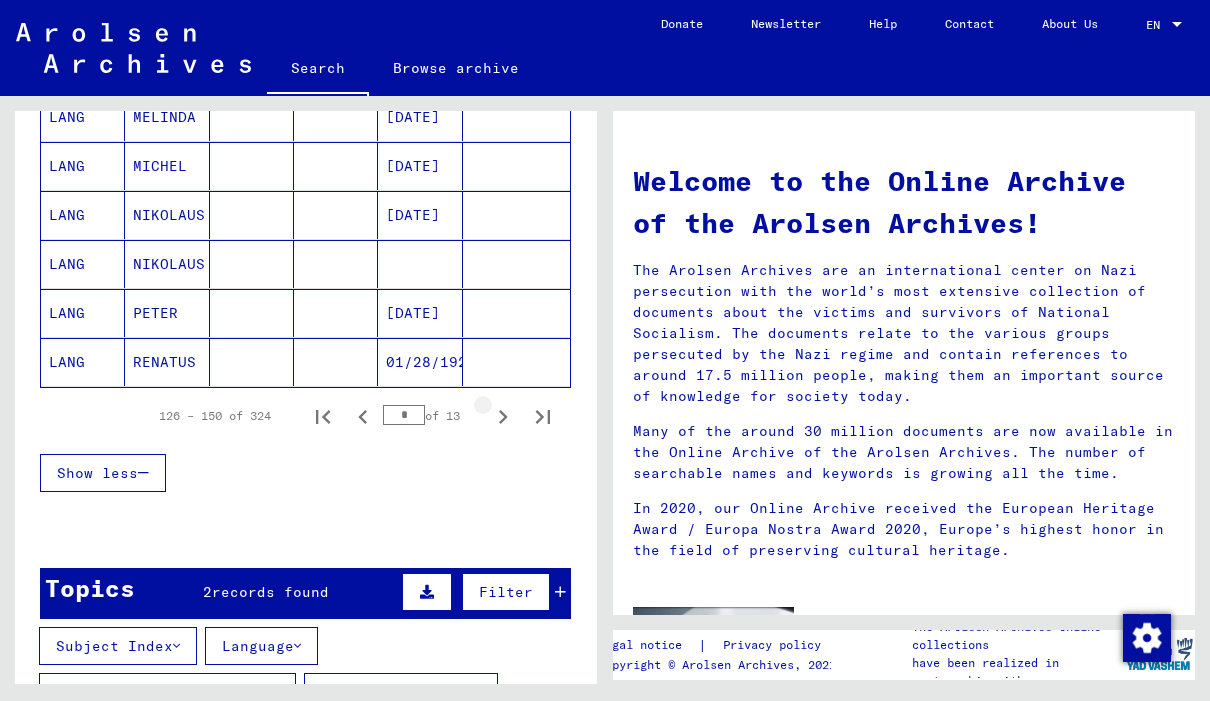 click at bounding box center (503, 416) 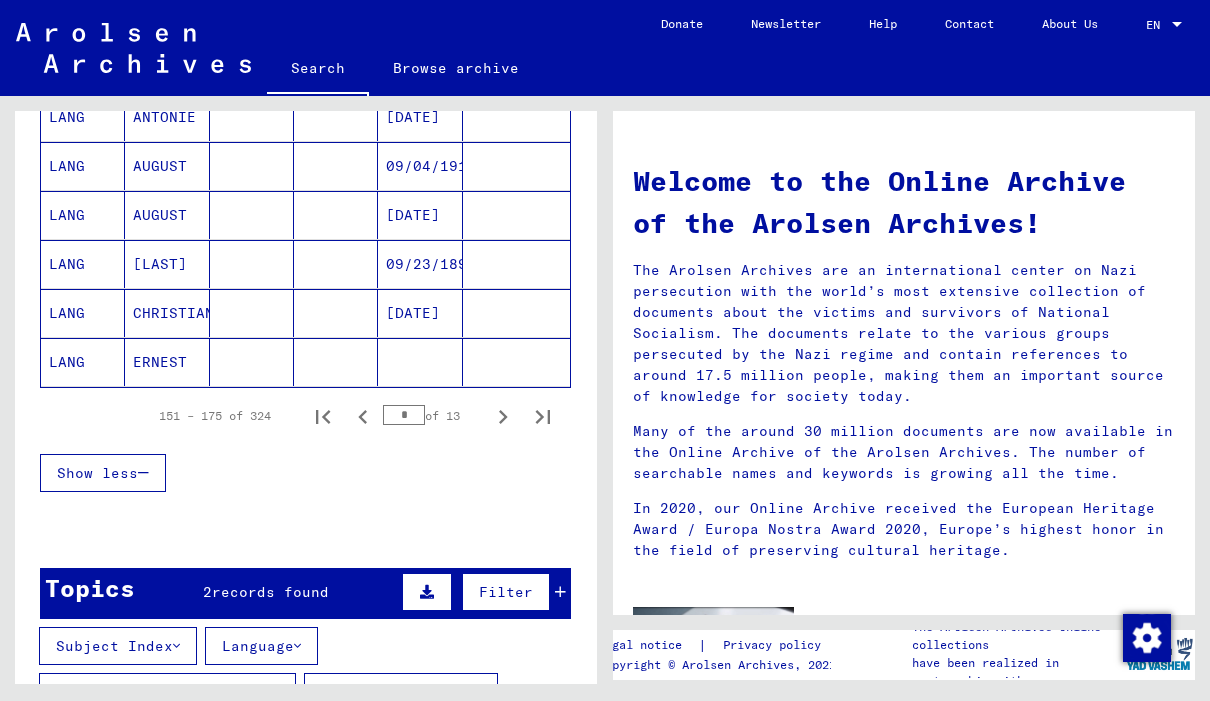 click at bounding box center (503, 416) 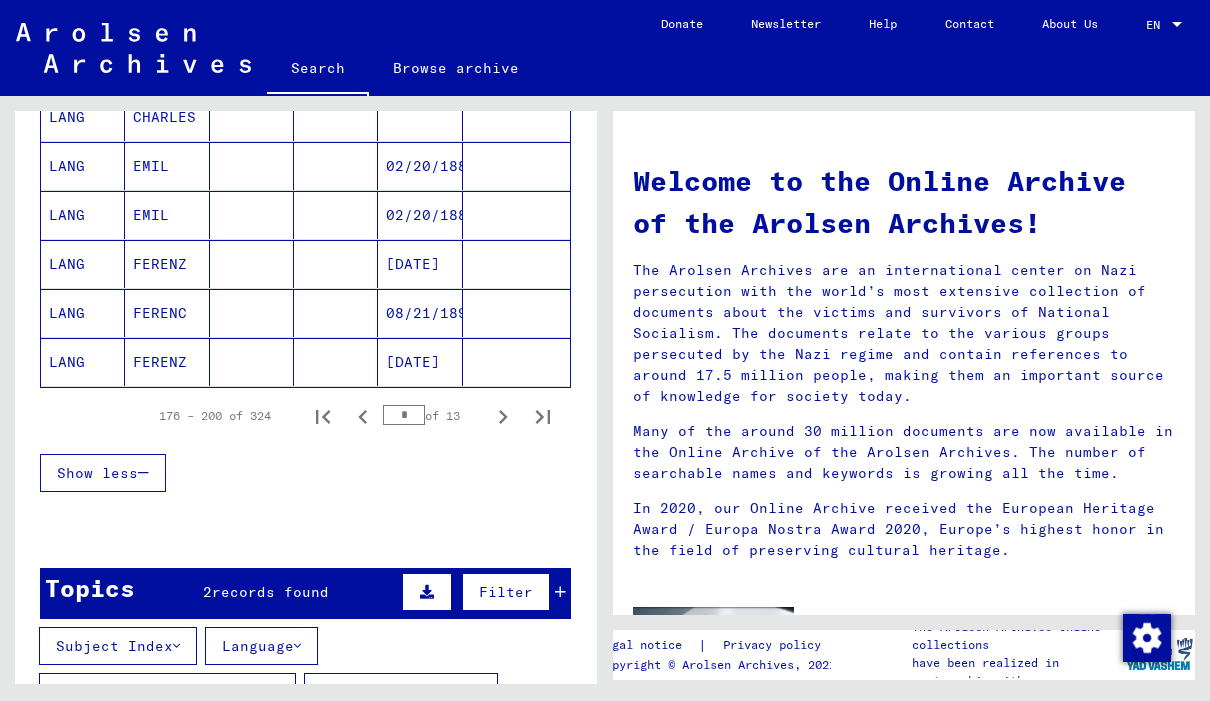 click 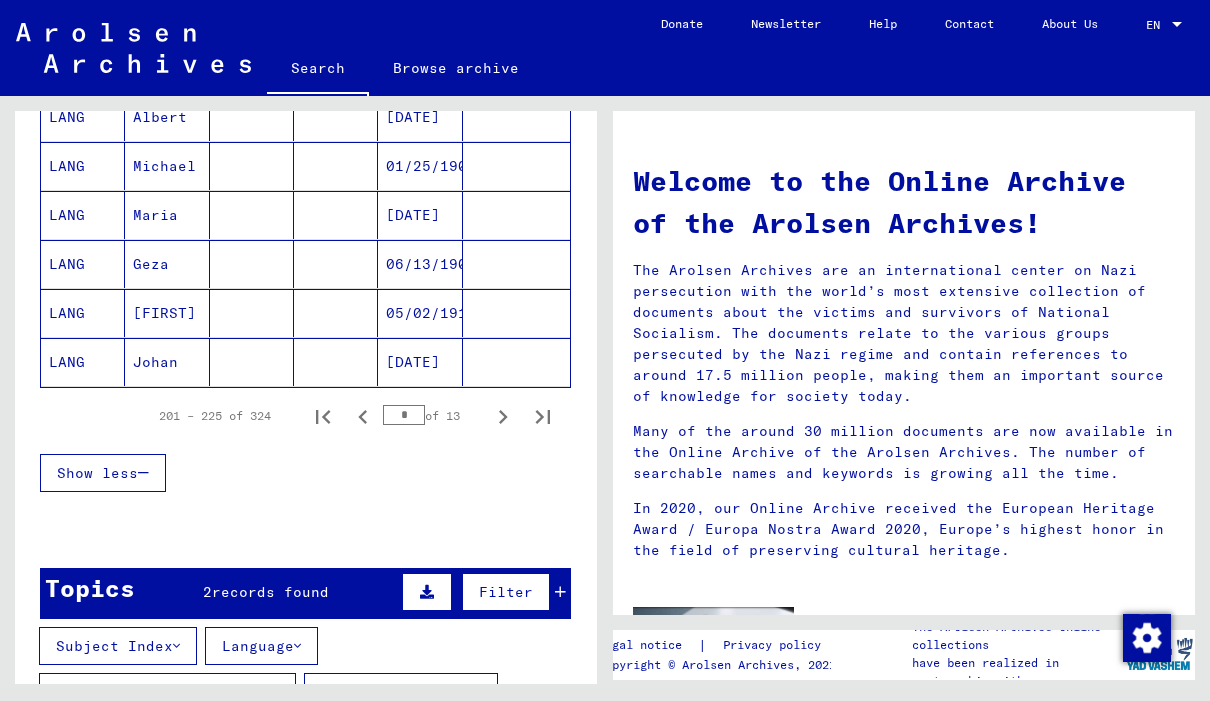 click at bounding box center [503, 416] 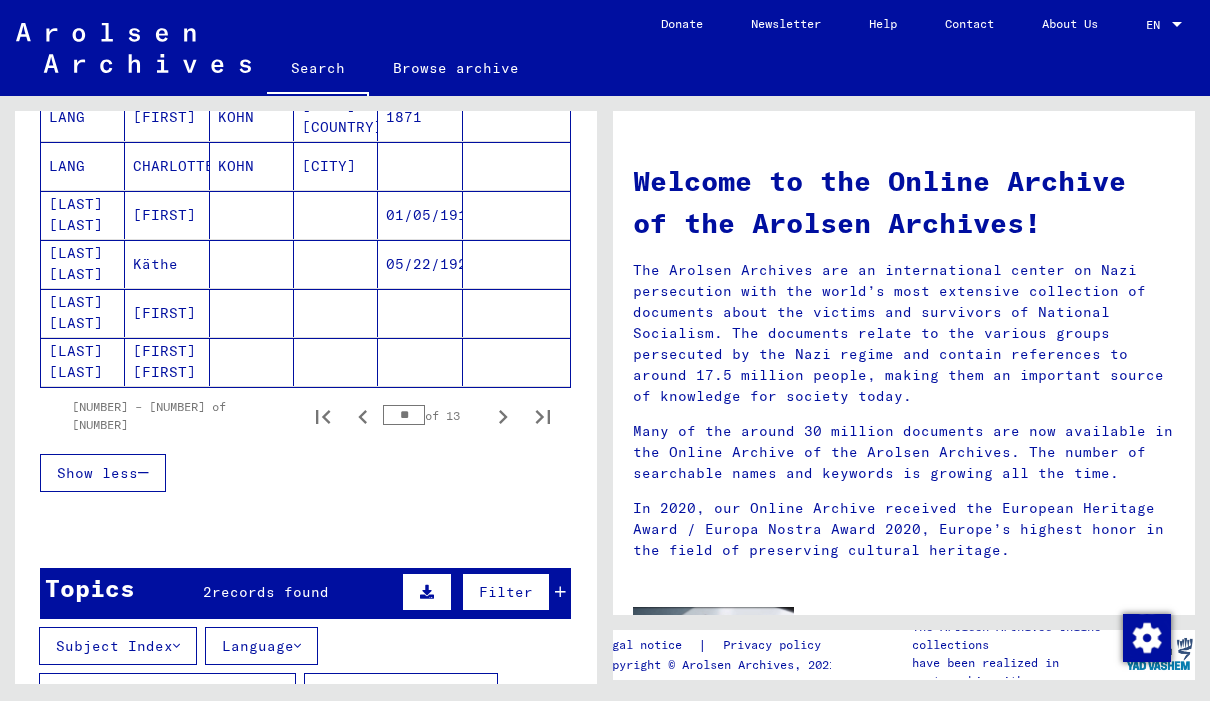 click 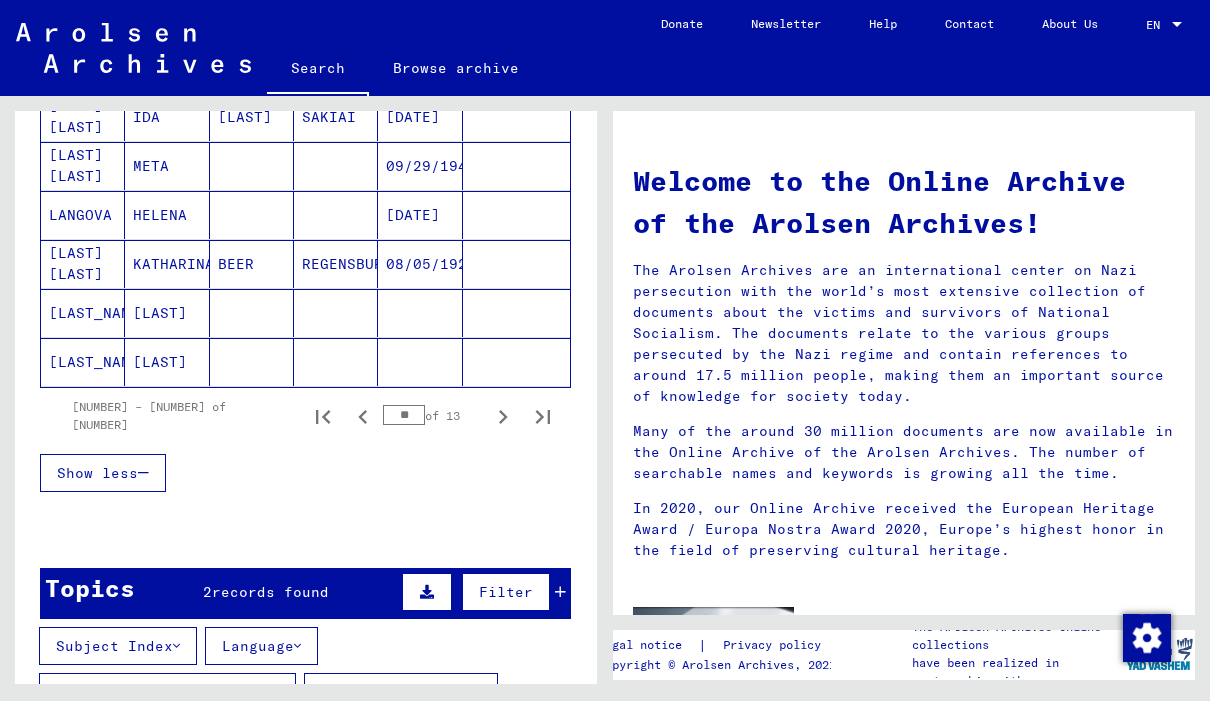 click at bounding box center [503, 416] 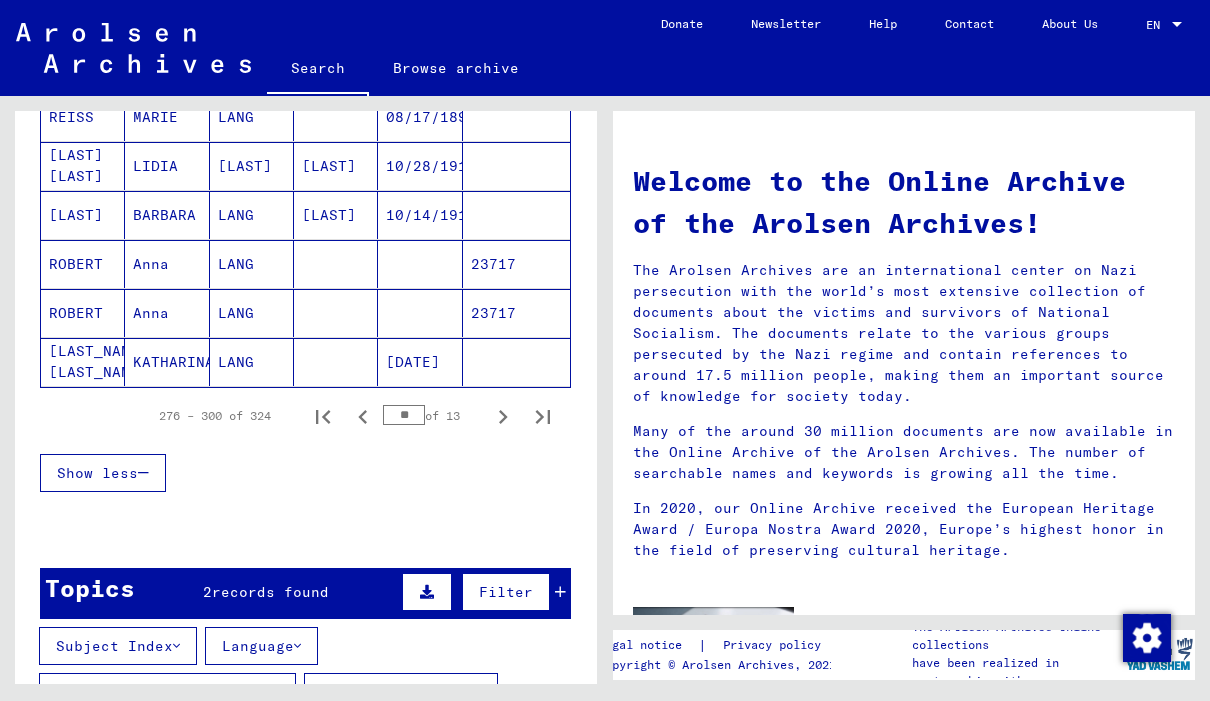 click 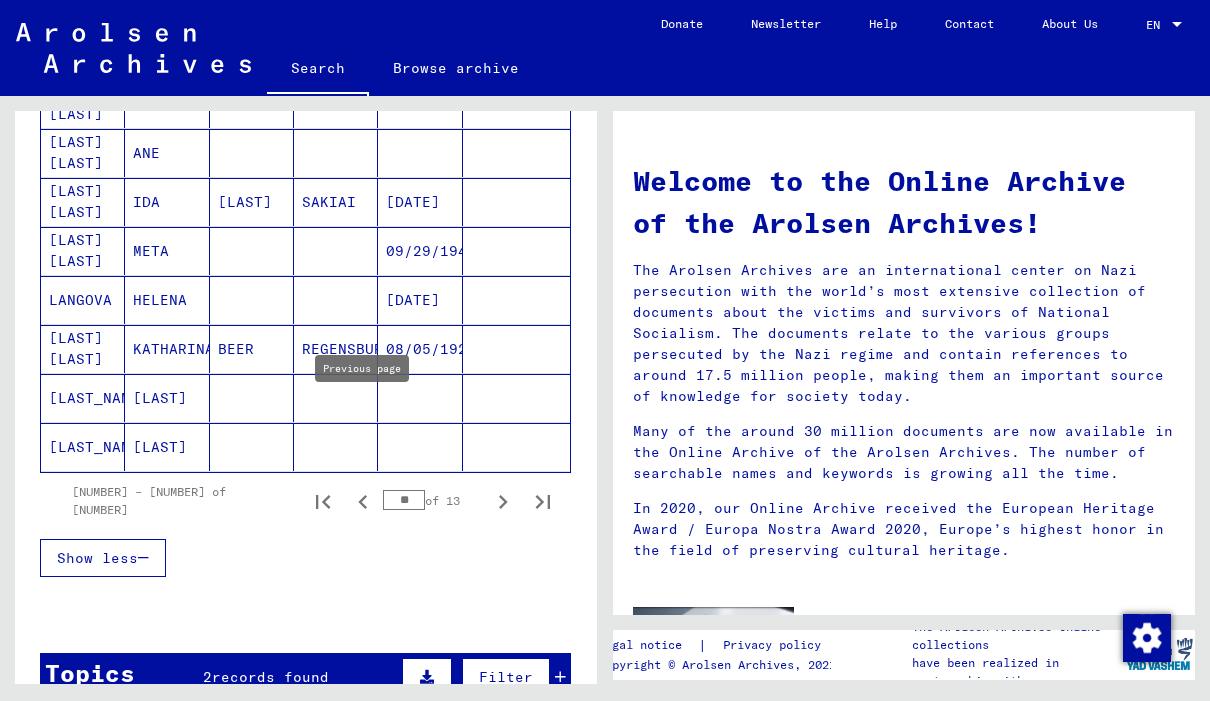 scroll, scrollTop: 1175, scrollLeft: 0, axis: vertical 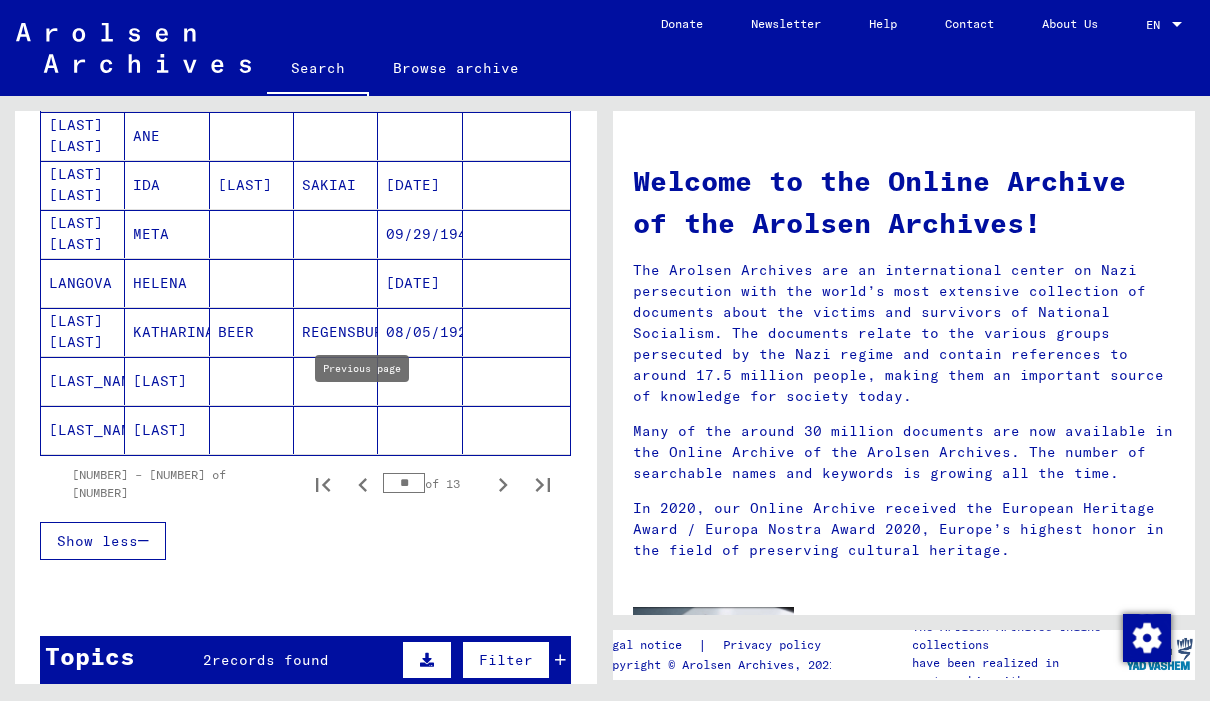 click 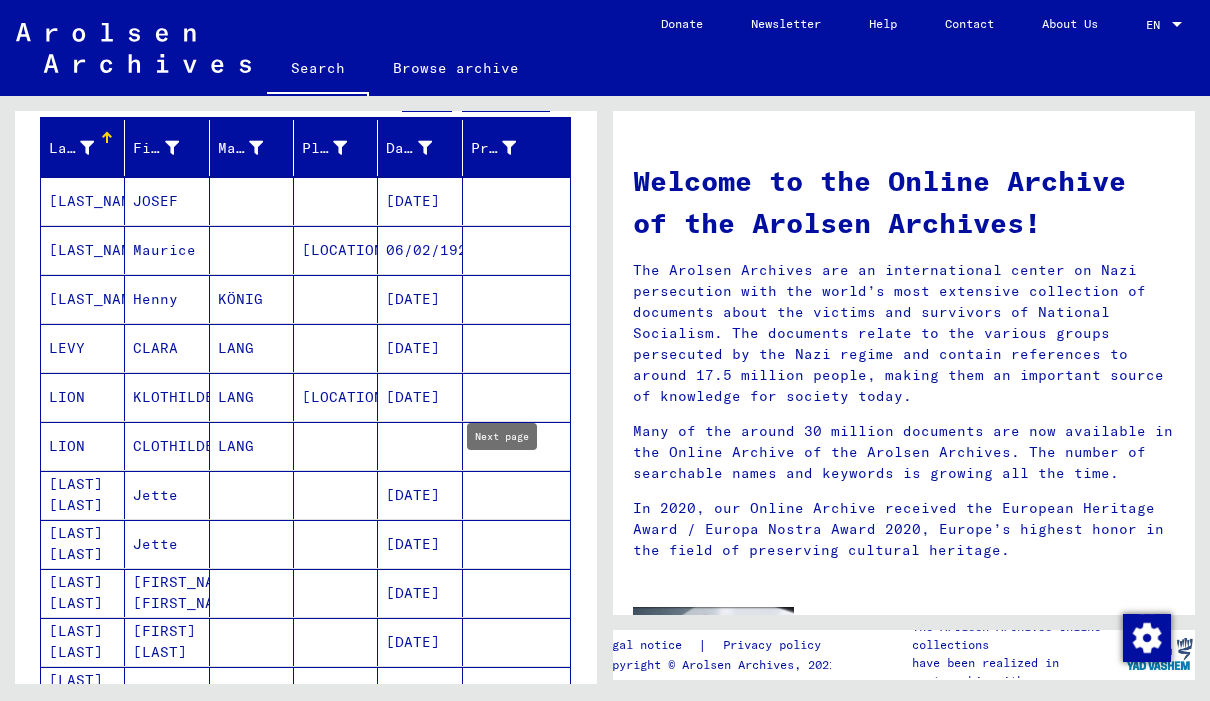 scroll, scrollTop: 220, scrollLeft: 0, axis: vertical 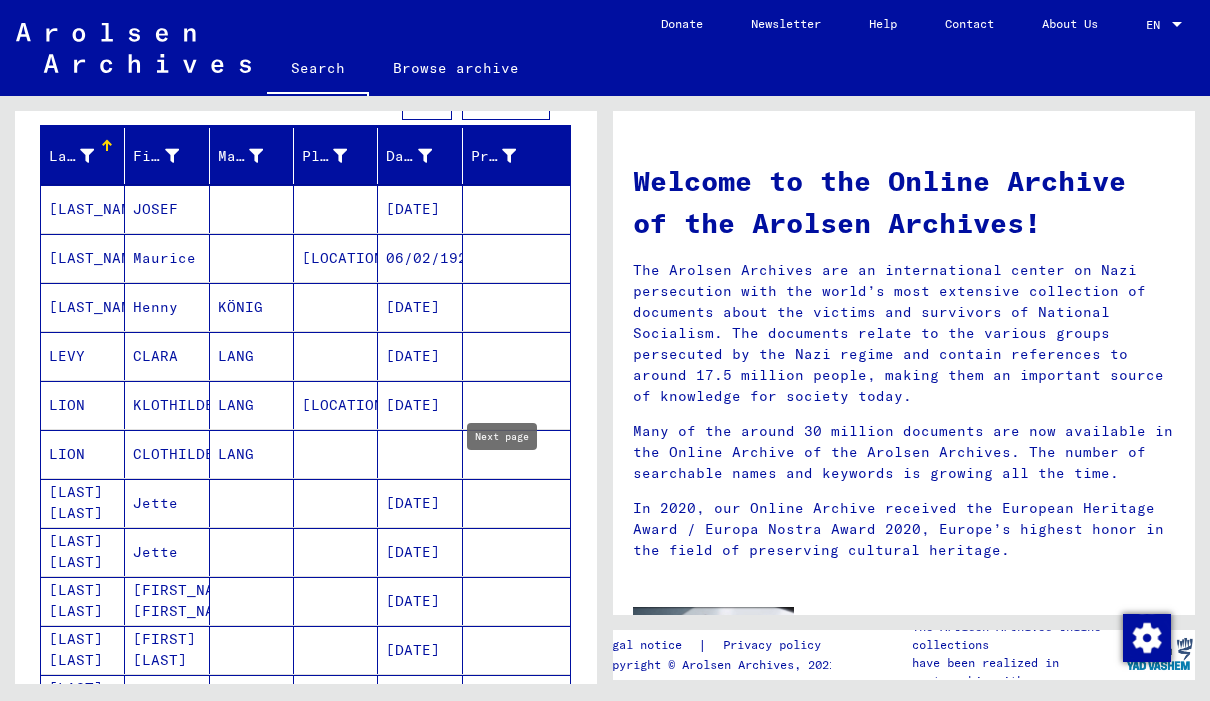 click on "[LAST_NAME]" at bounding box center [83, 258] 